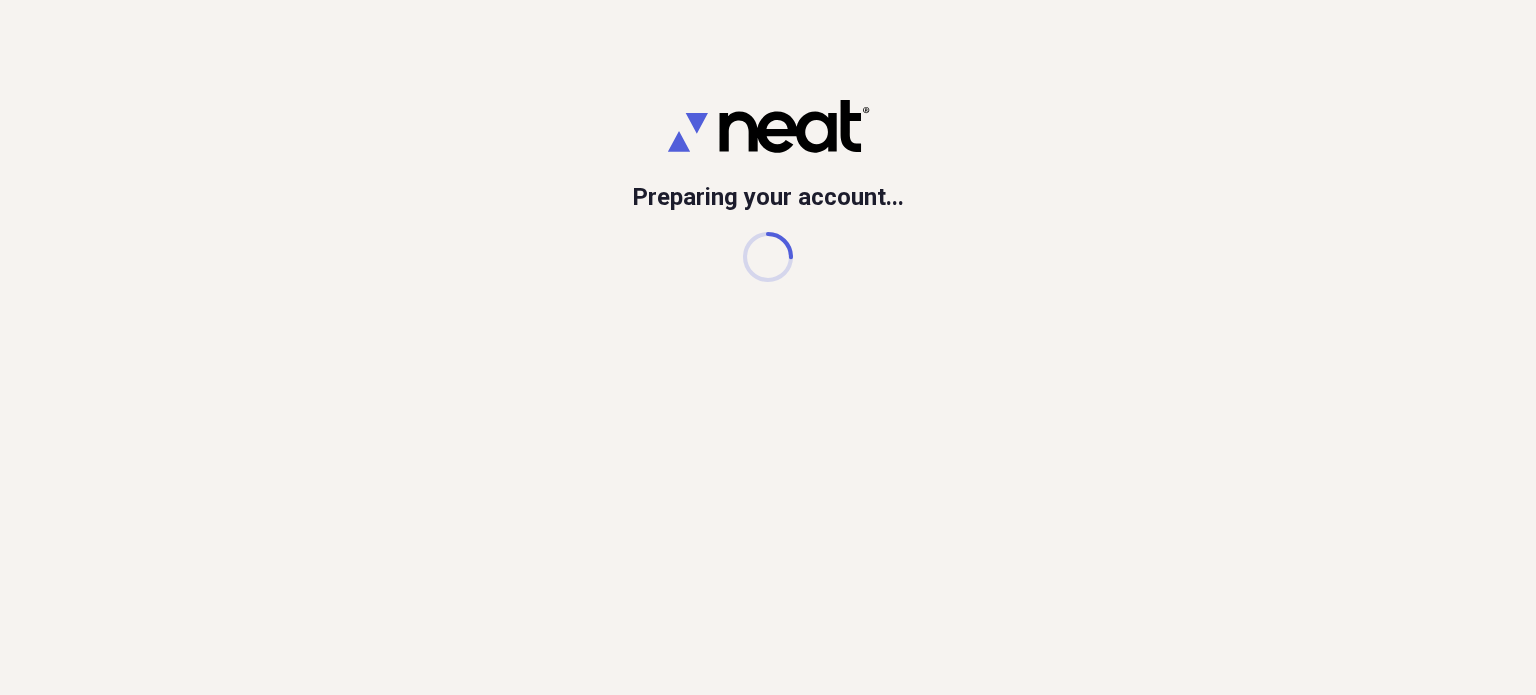 scroll, scrollTop: 0, scrollLeft: 0, axis: both 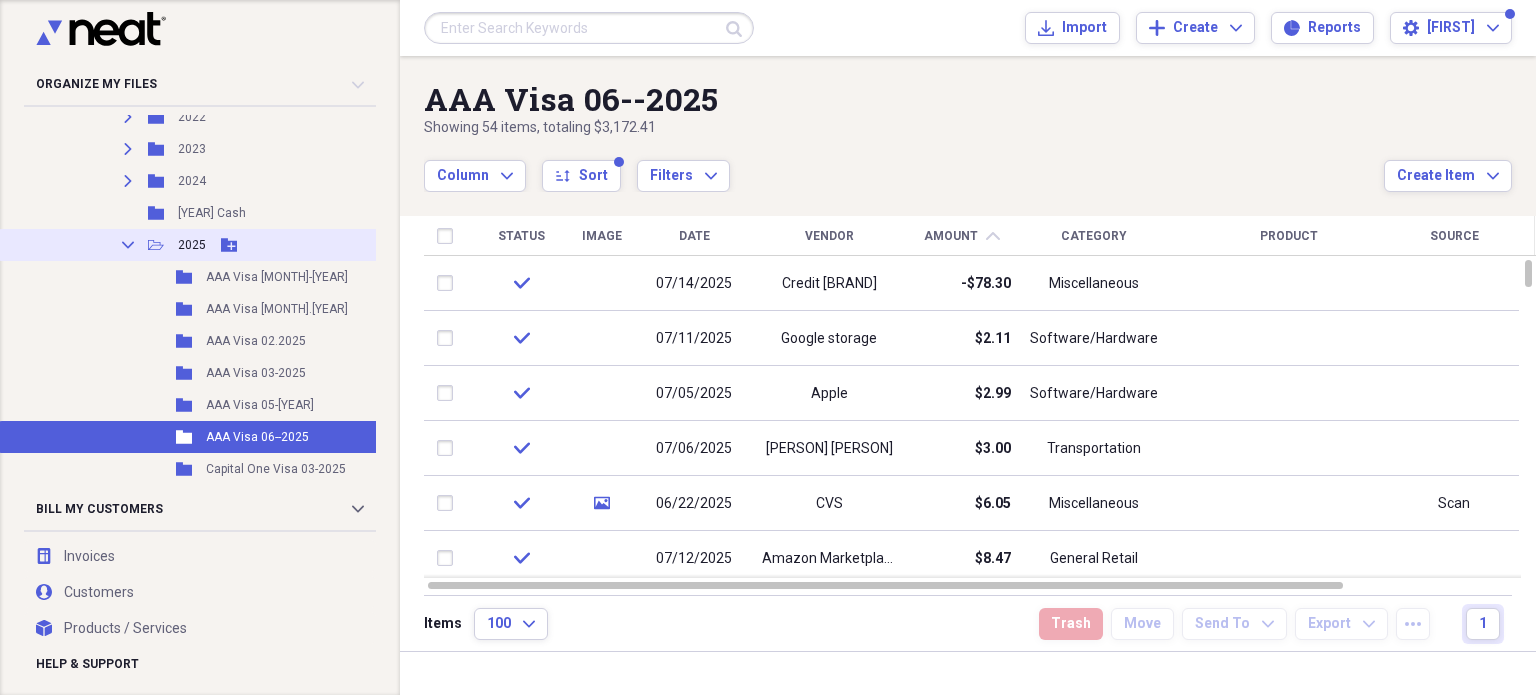 click 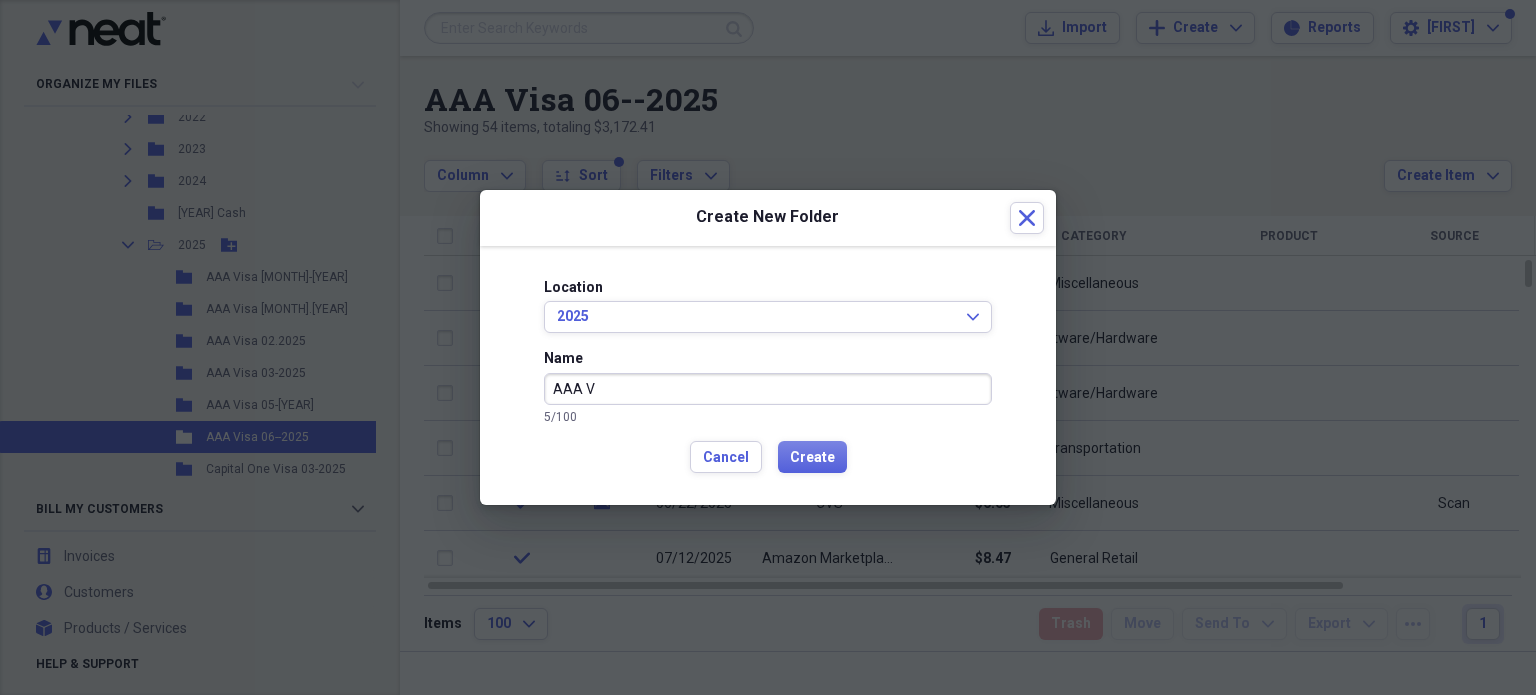 click on "AAA V" at bounding box center [768, 389] 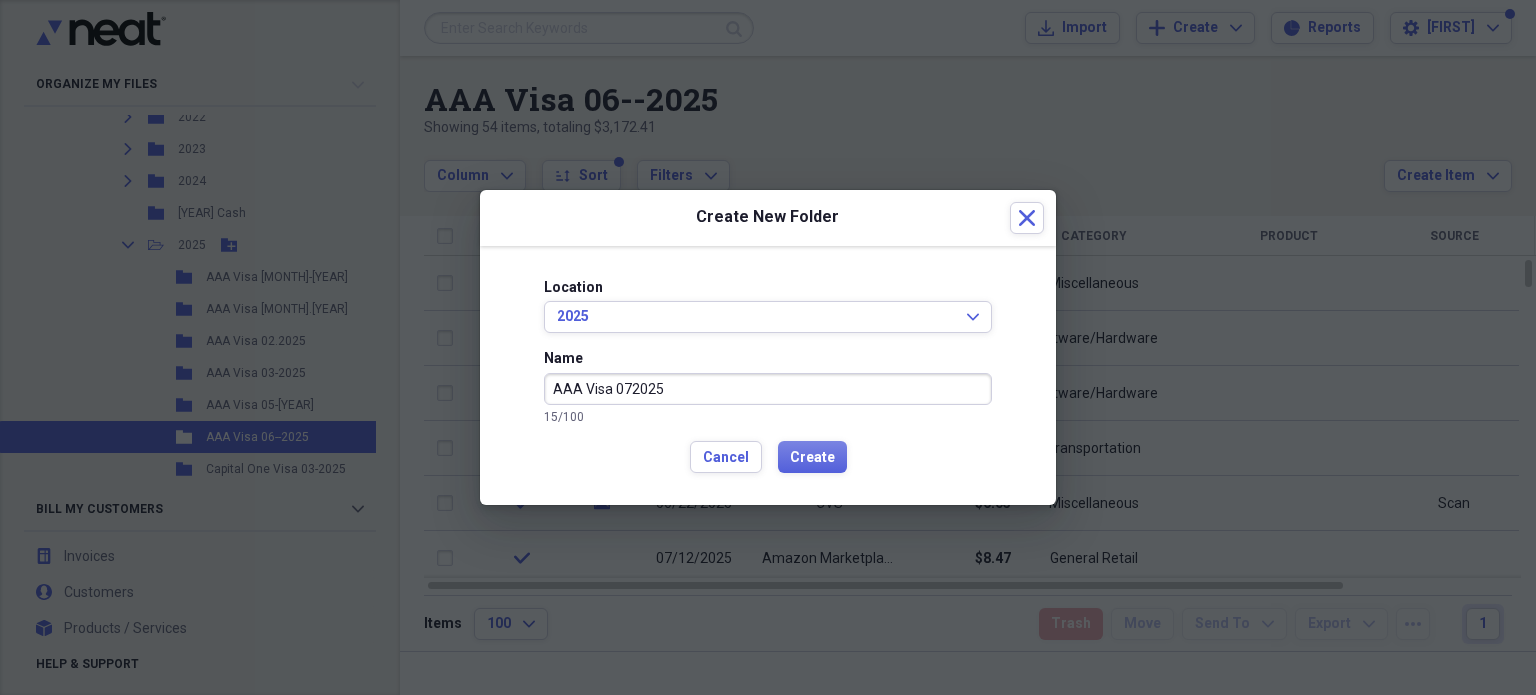 click on "AAA Visa 072025" at bounding box center (768, 389) 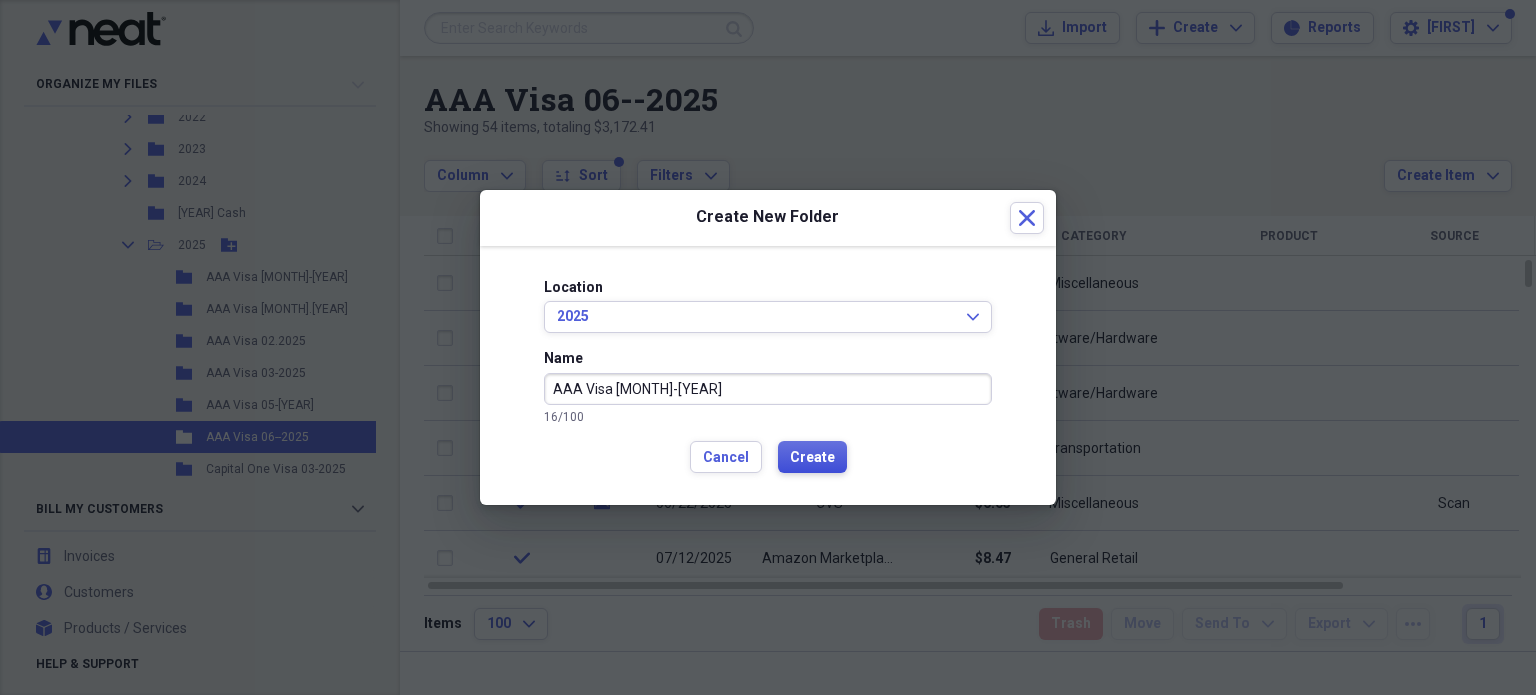 type on "AAA Visa [MONTH]-[YEAR]" 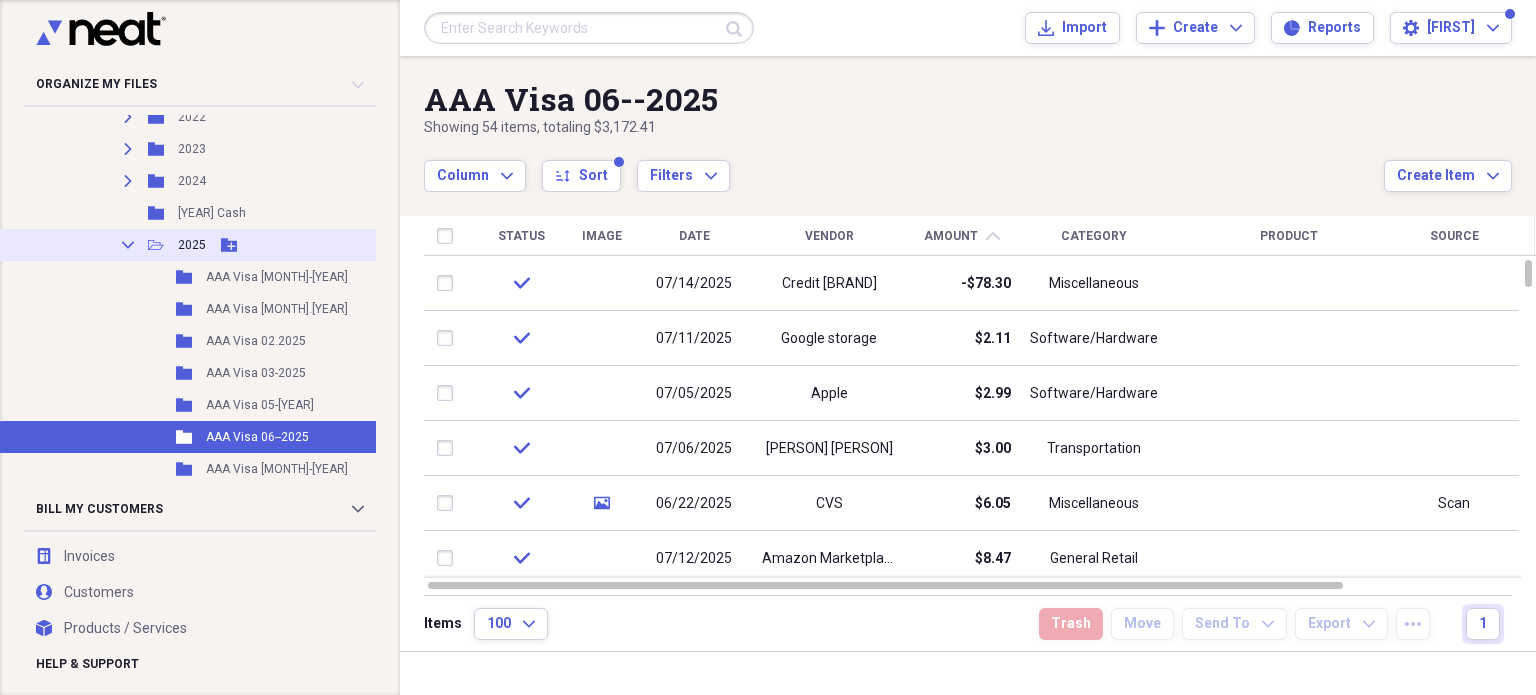 click on "2025" at bounding box center [192, 245] 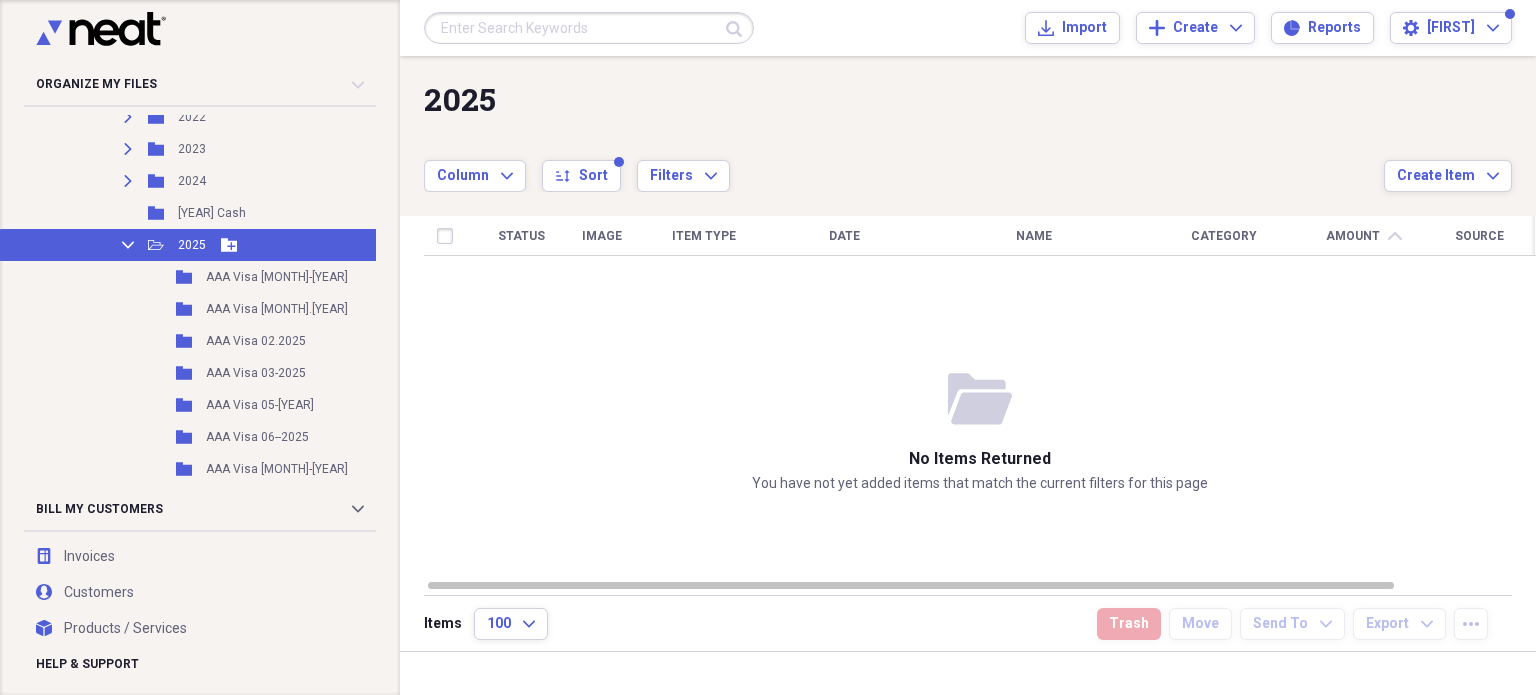 click 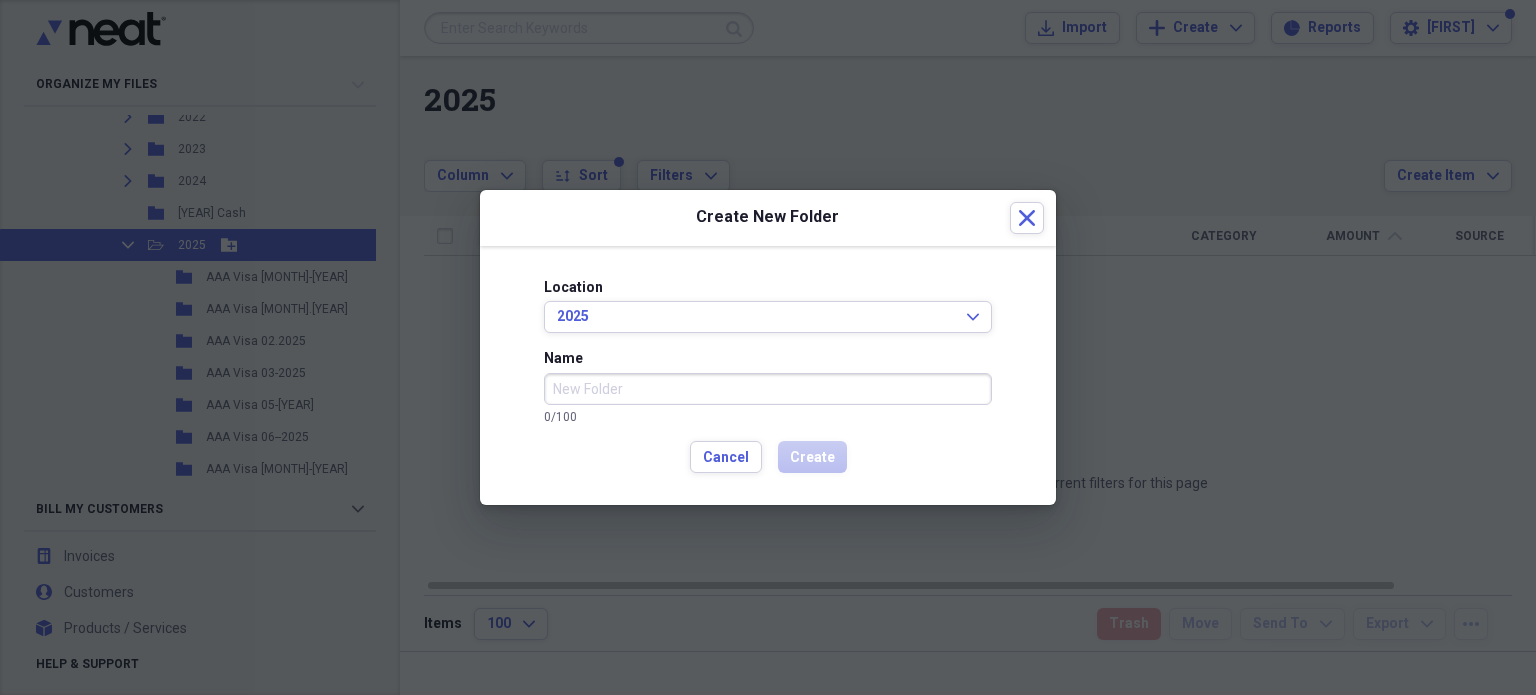 click on "Name" at bounding box center [768, 389] 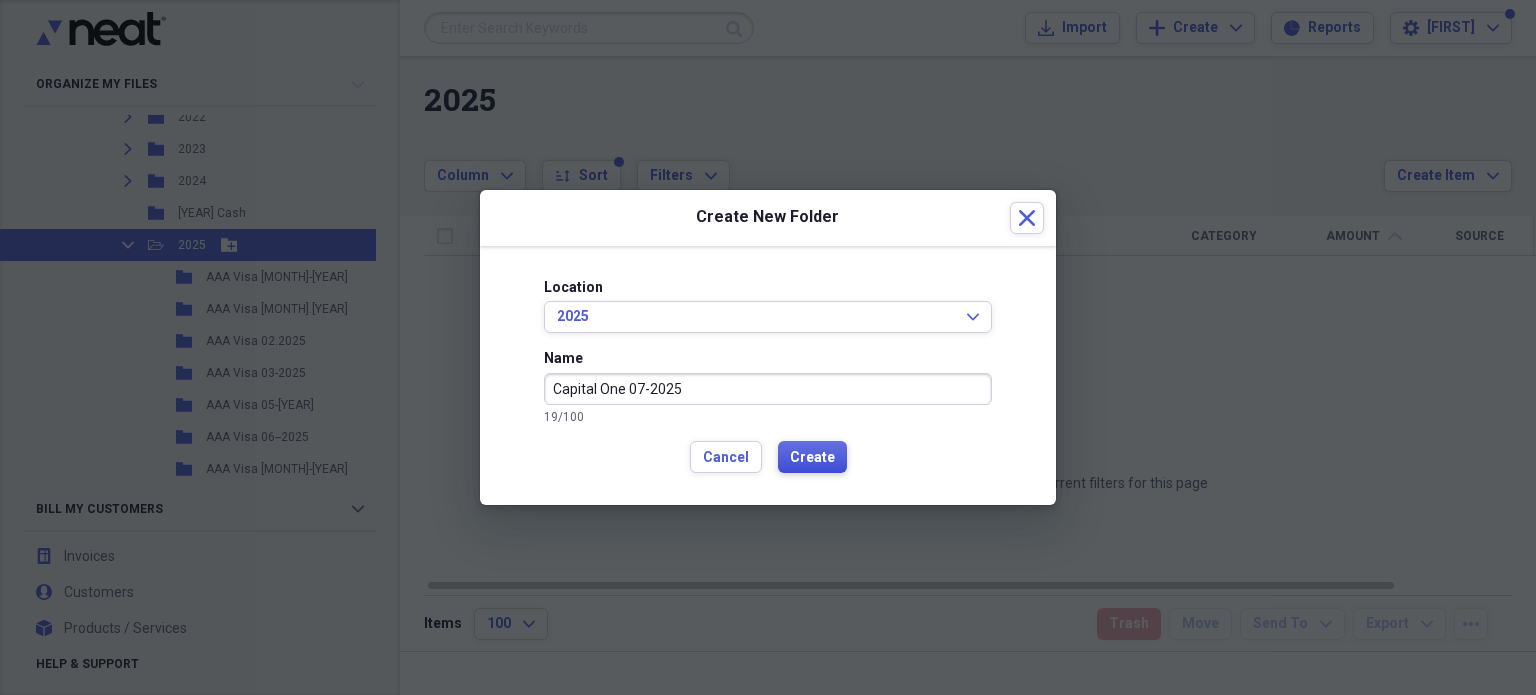 type on "Capital One 07-2025" 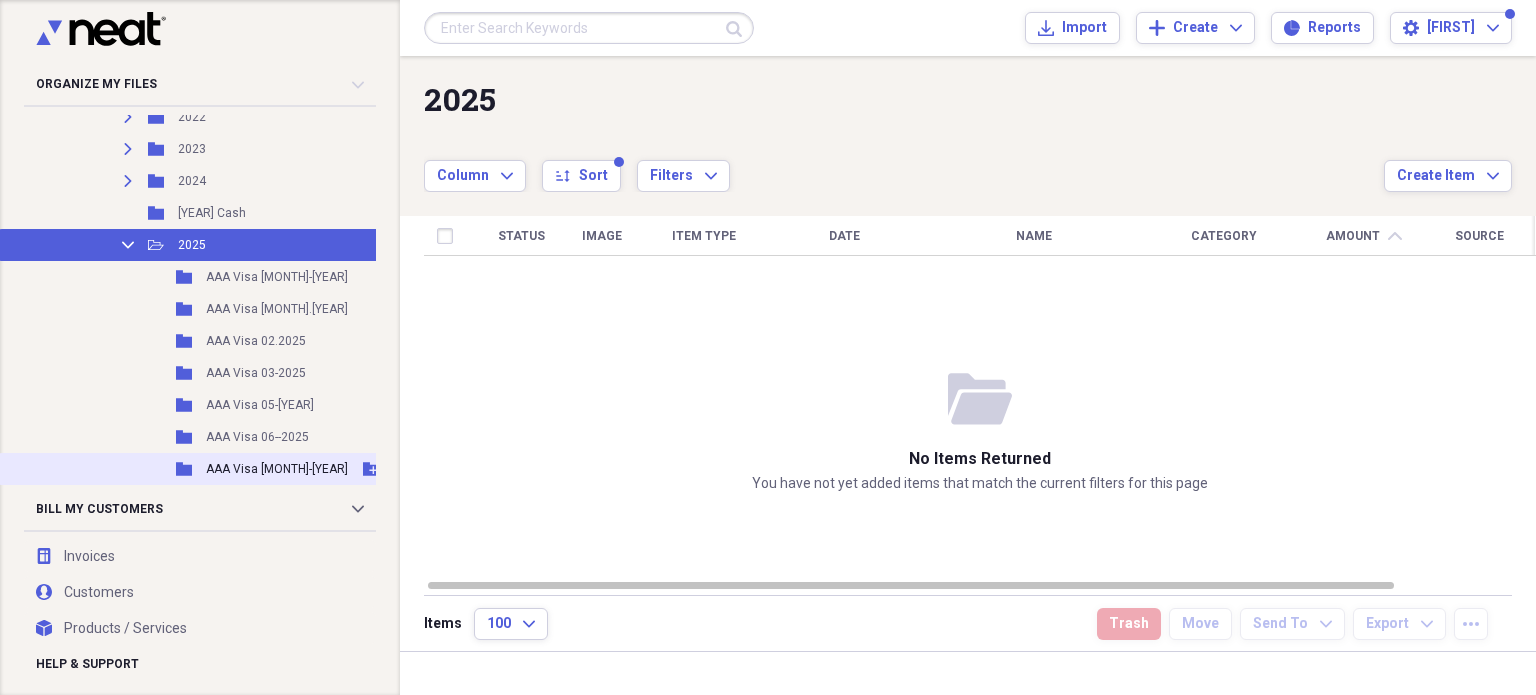 click on "AAA Visa [MONTH]-[YEAR]" at bounding box center [277, 469] 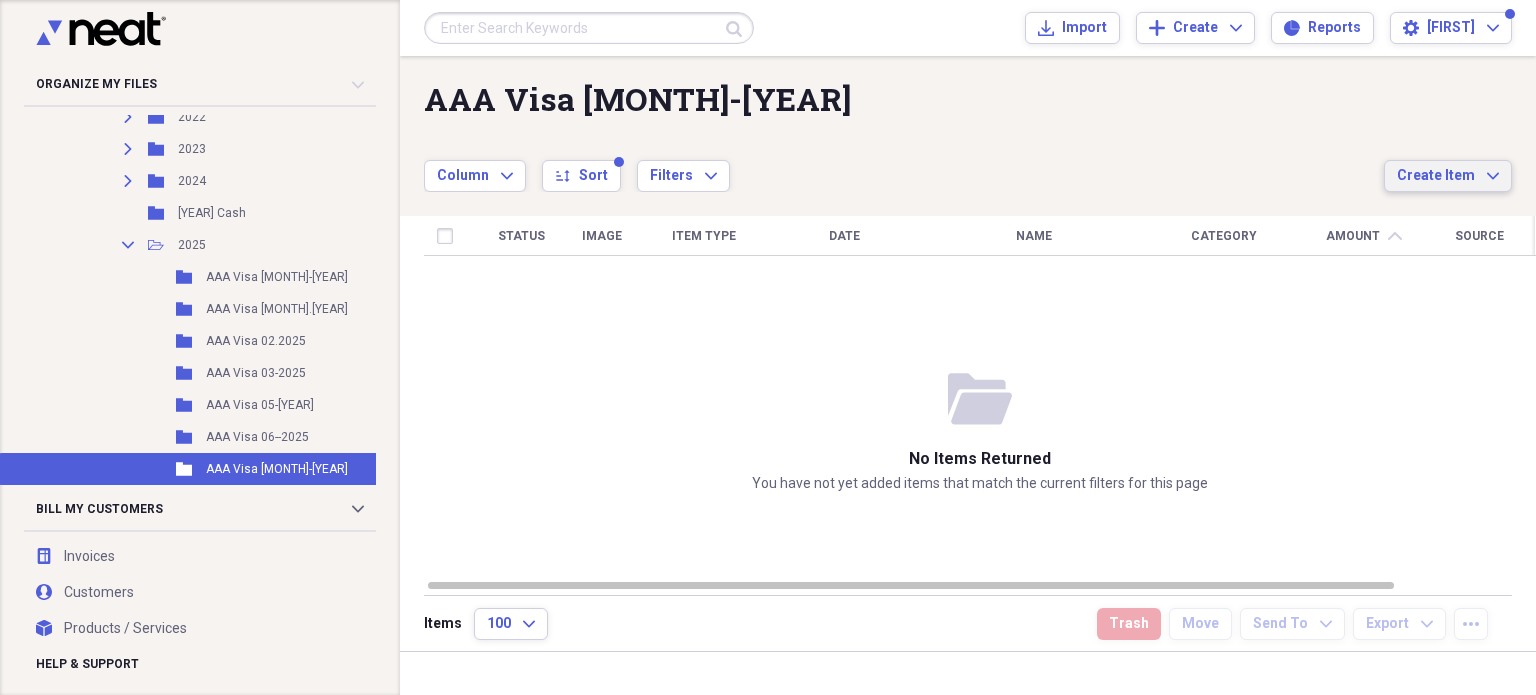 click on "Create Item" at bounding box center (1436, 176) 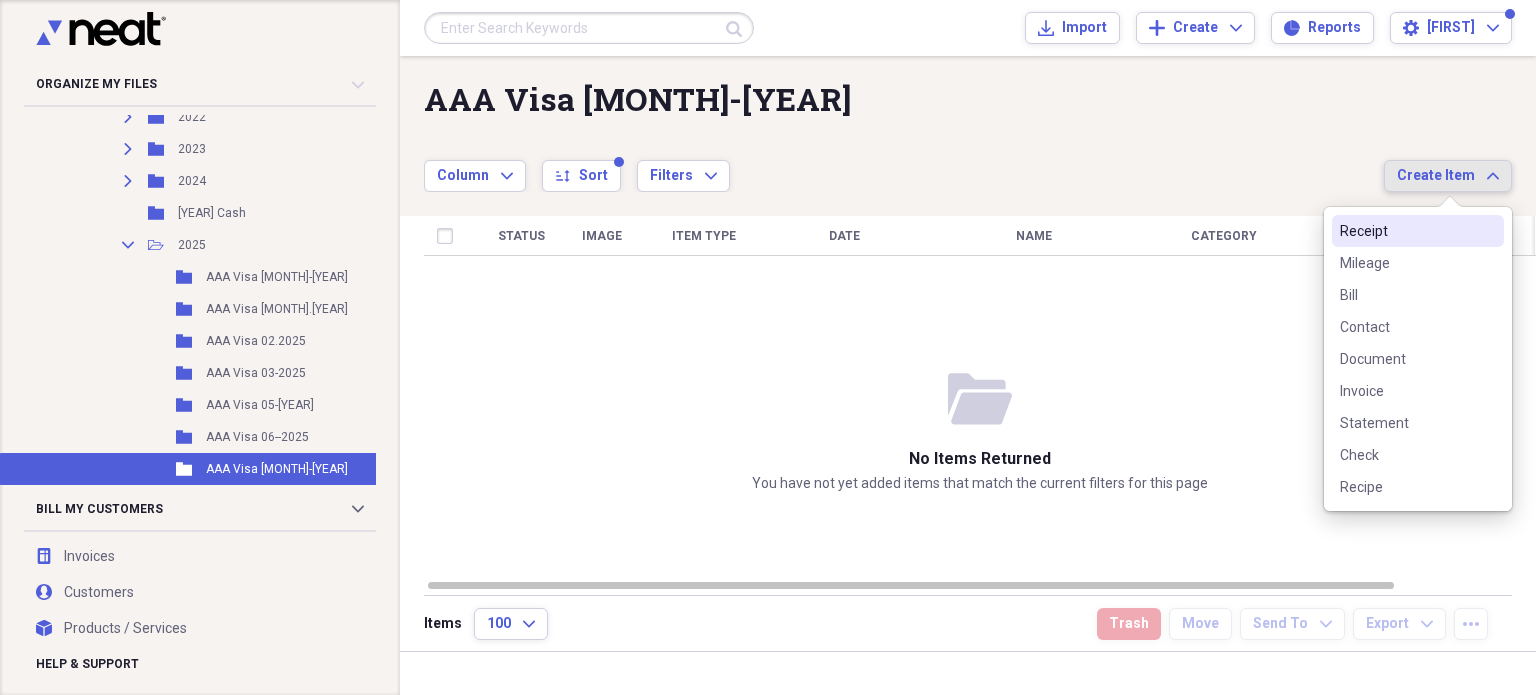click on "Receipt" at bounding box center [1406, 231] 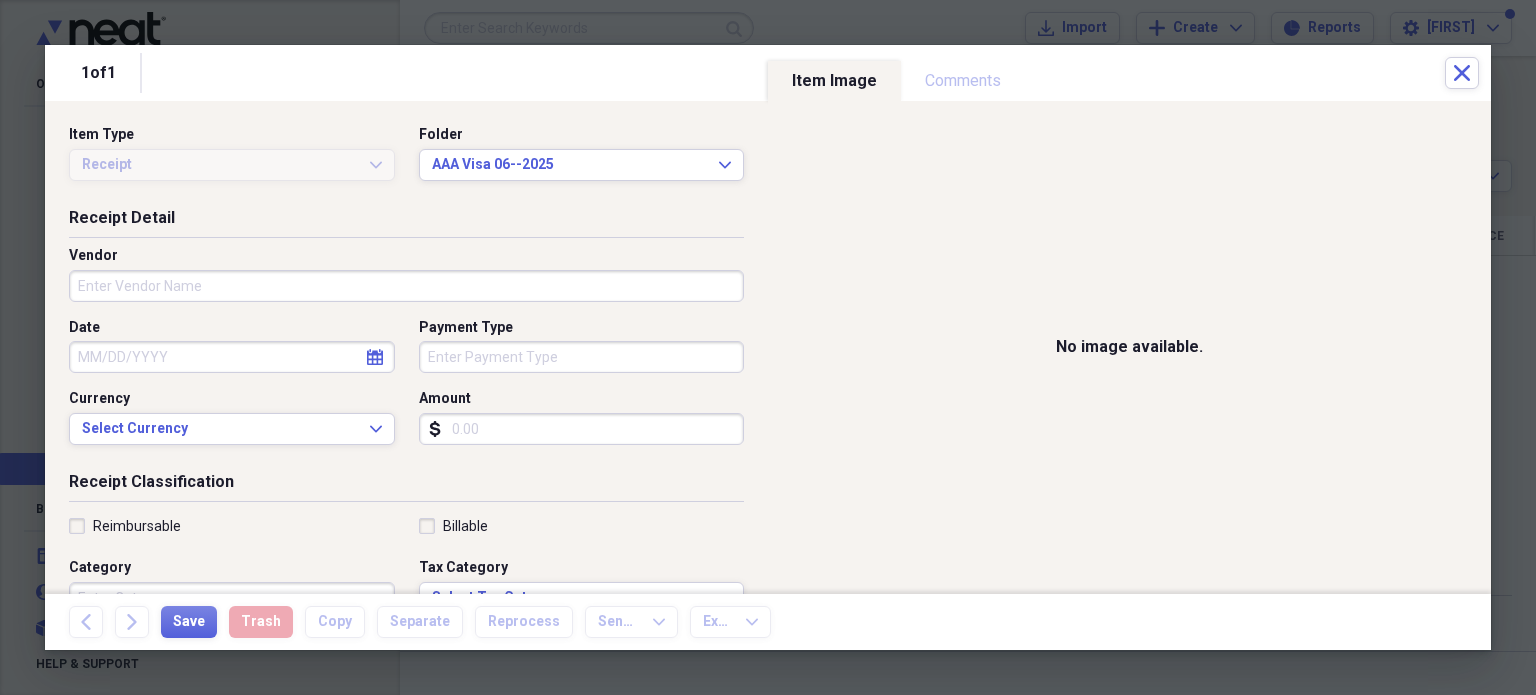 click on "Vendor" at bounding box center [406, 286] 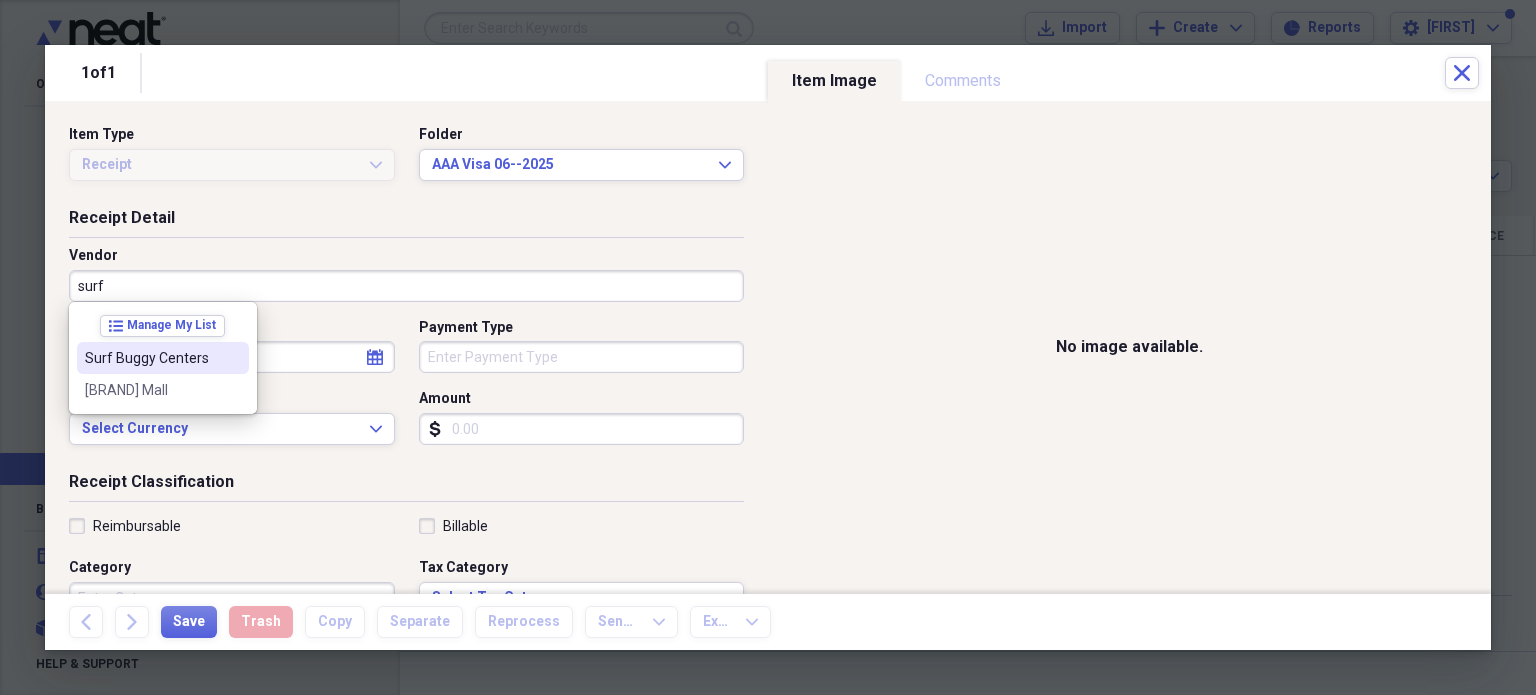 click on "Surf Buggy Centers" at bounding box center (151, 358) 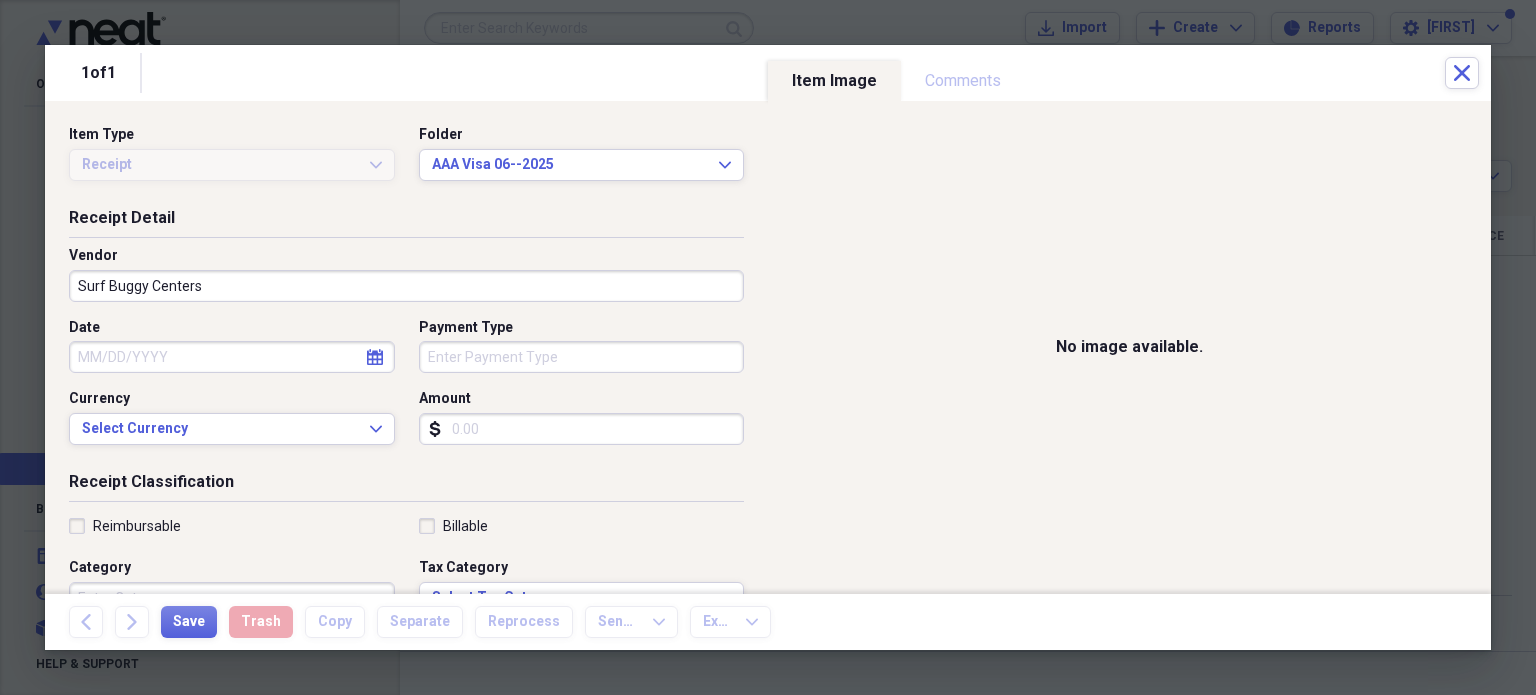 click on "Date" at bounding box center [232, 357] 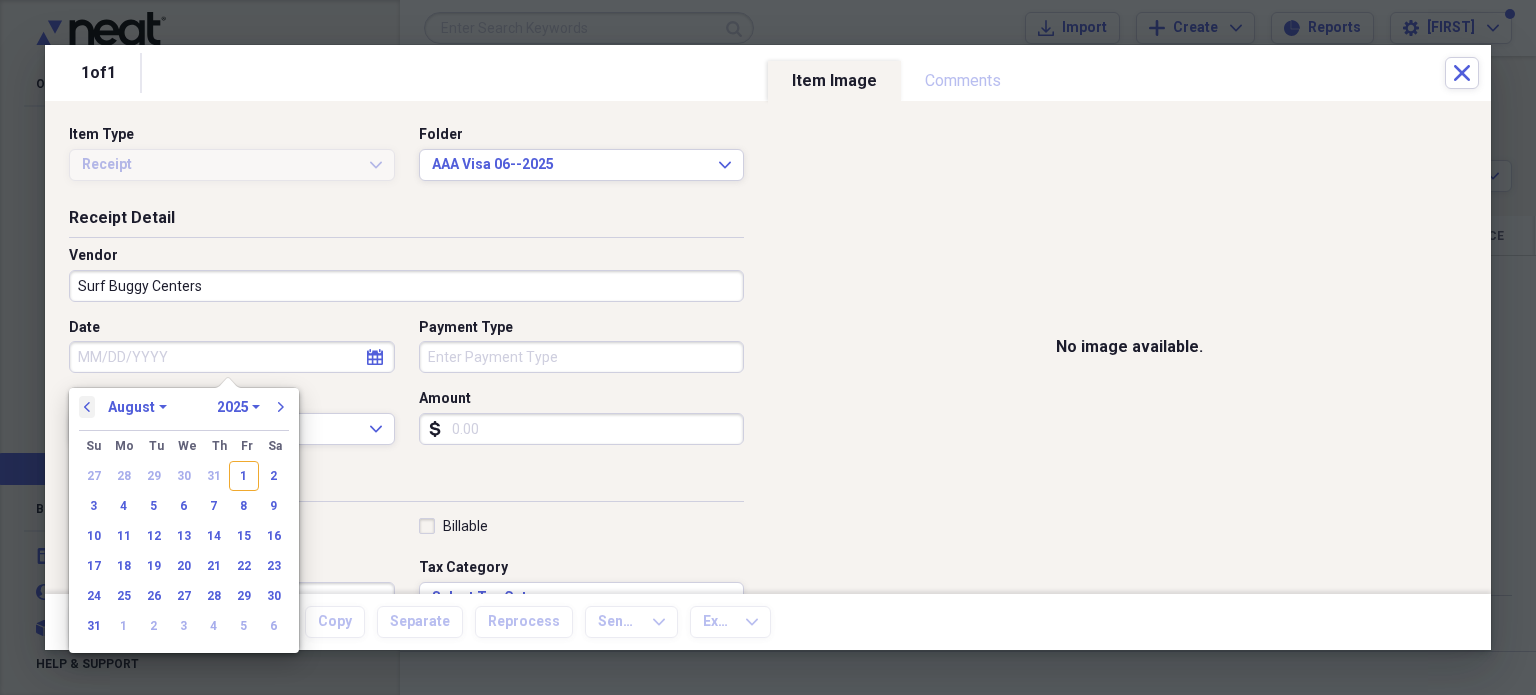 click on "previous" at bounding box center (87, 407) 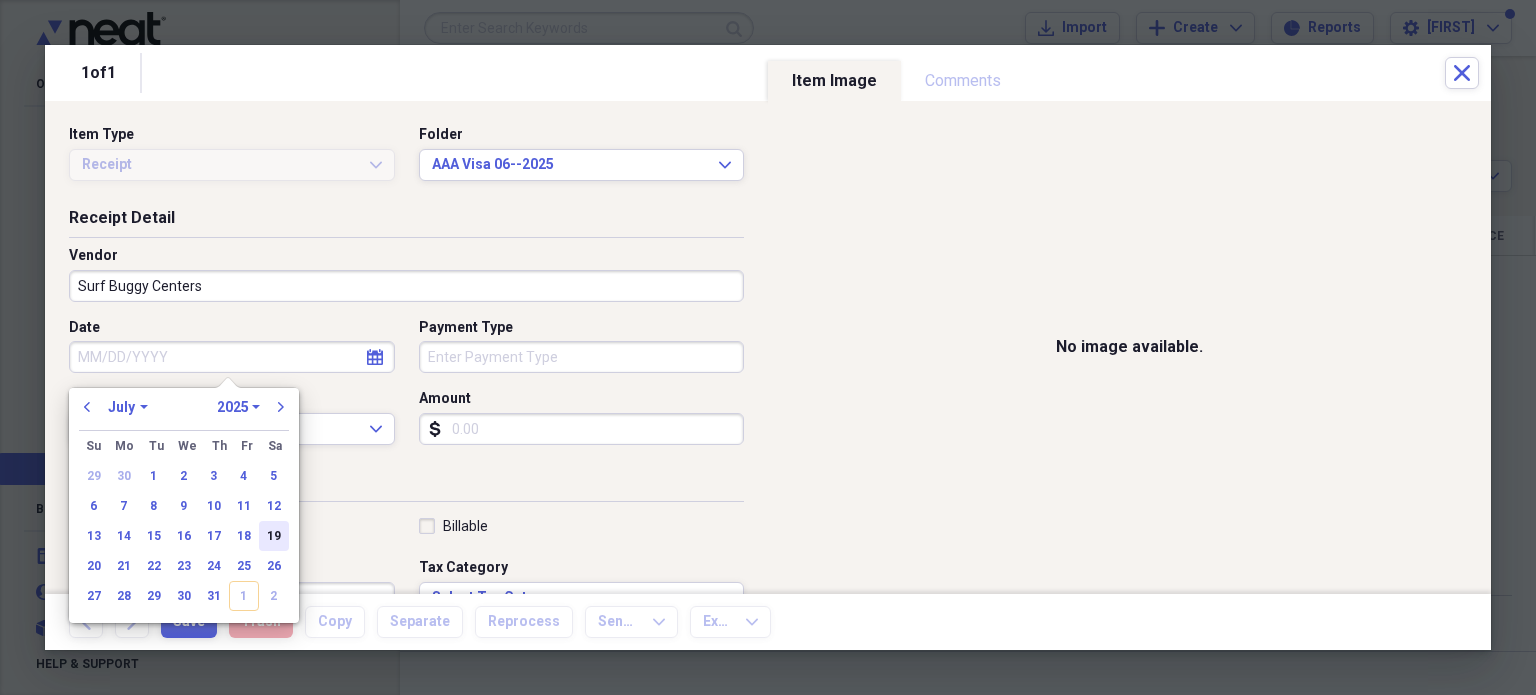 click on "19" at bounding box center [274, 536] 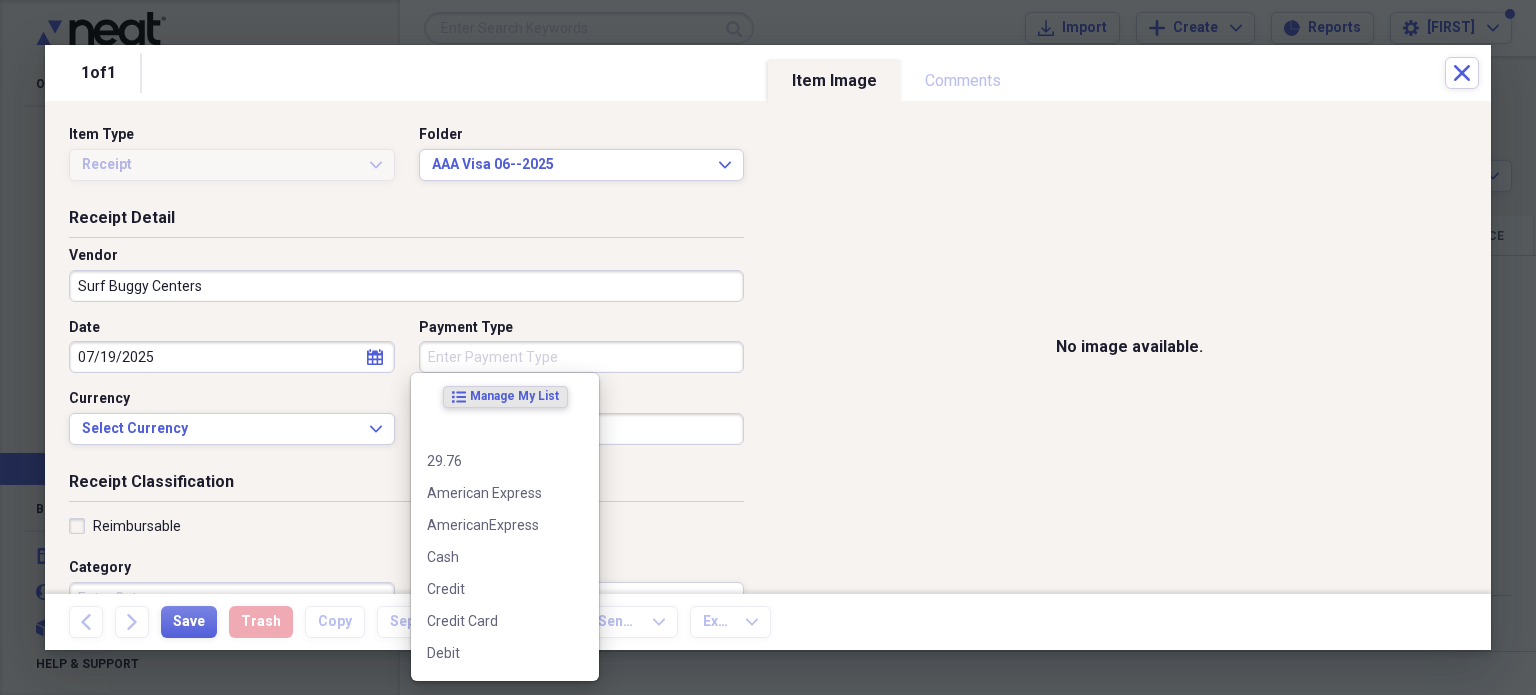 click on "Payment Type" at bounding box center [582, 357] 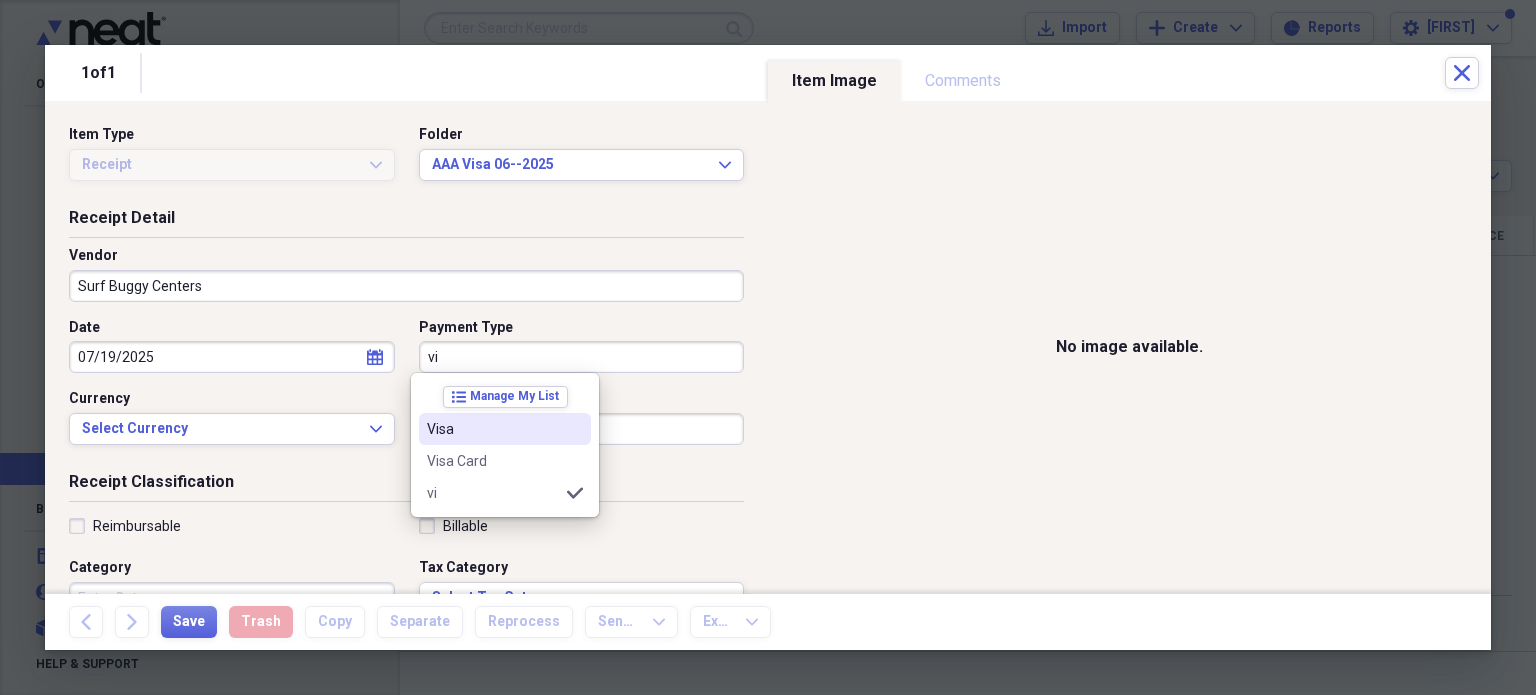 click on "Visa" at bounding box center [505, 429] 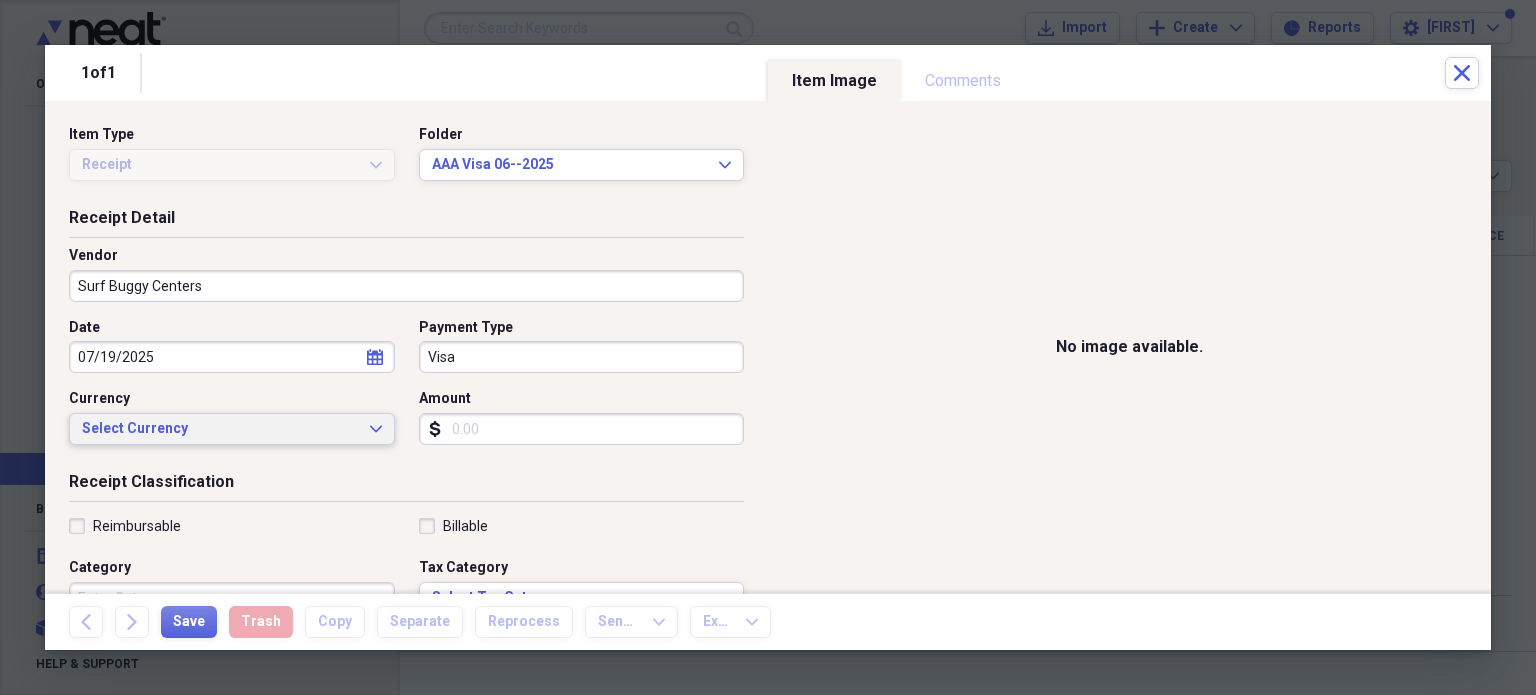 click on "Select Currency" at bounding box center [220, 429] 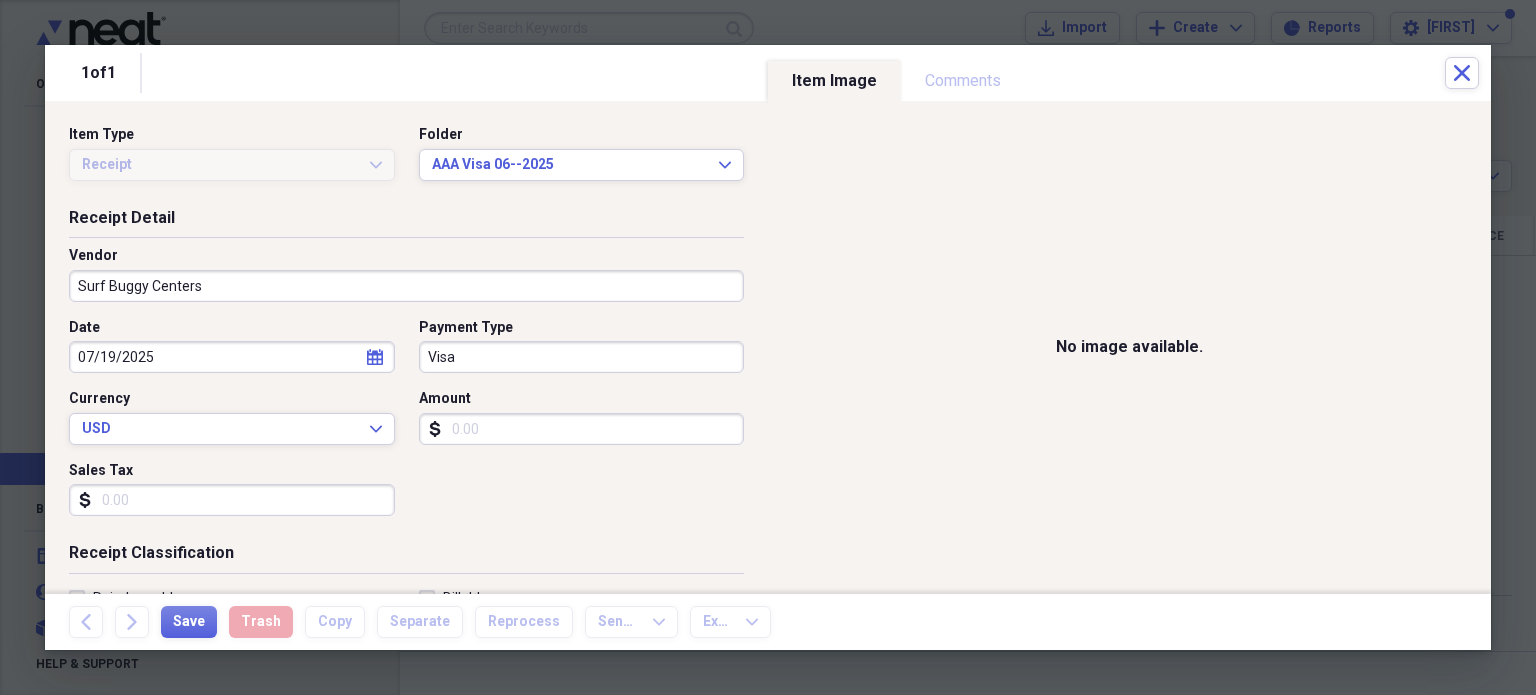 click on "Amount" at bounding box center [582, 429] 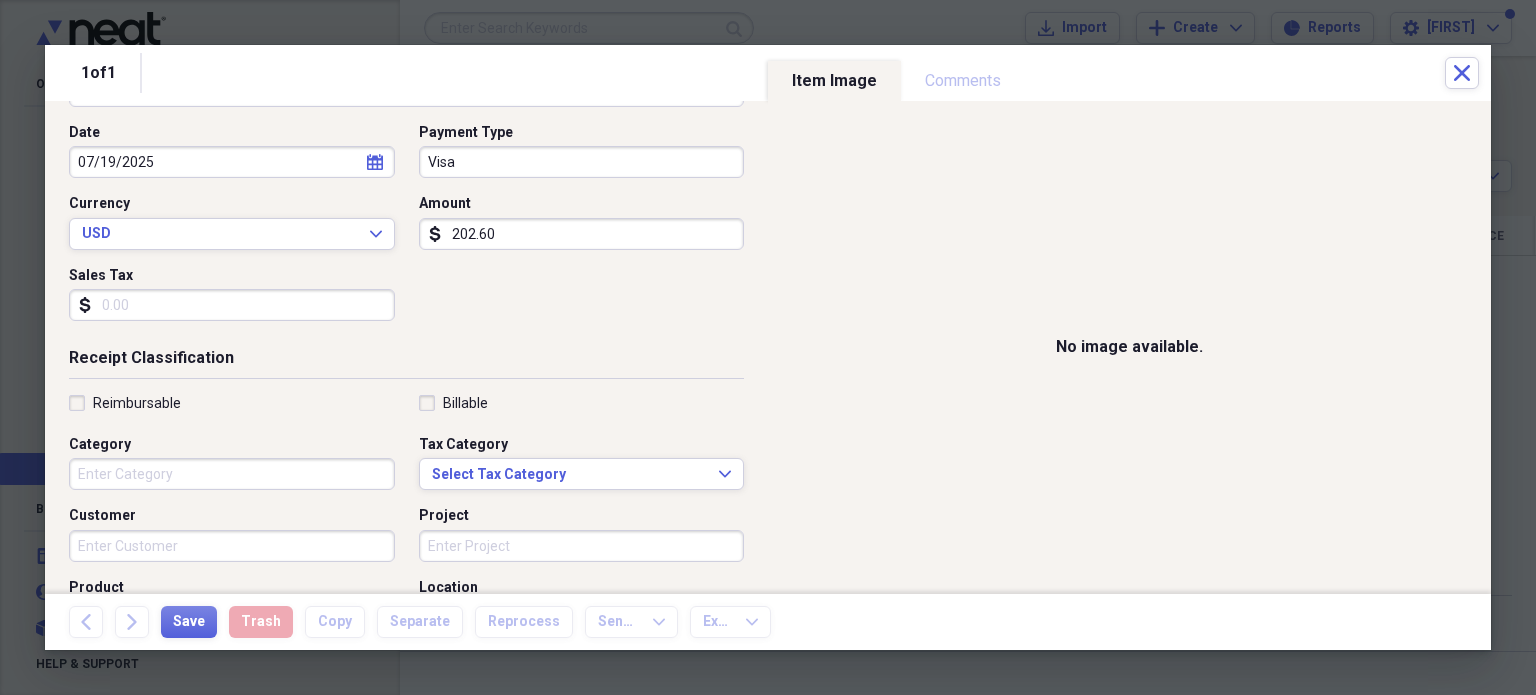 scroll, scrollTop: 196, scrollLeft: 0, axis: vertical 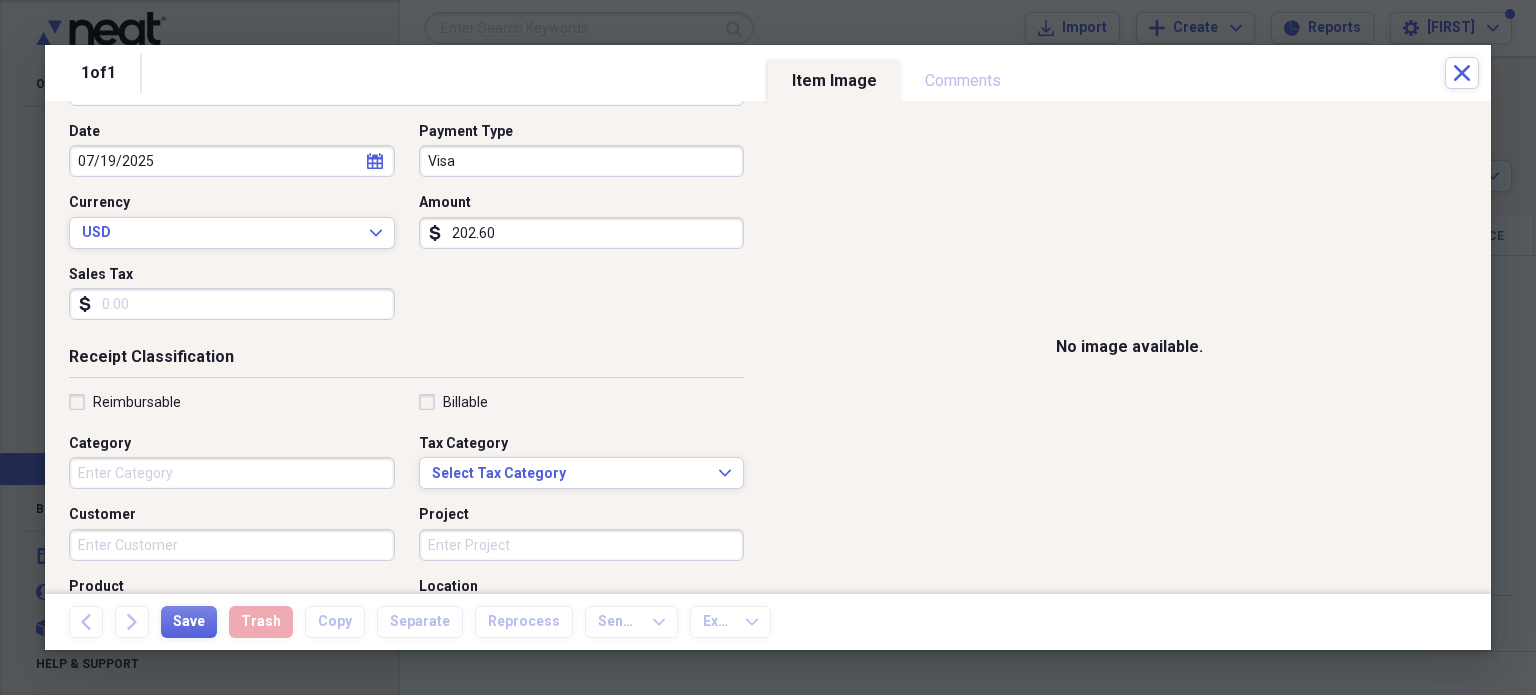 type on "202.60" 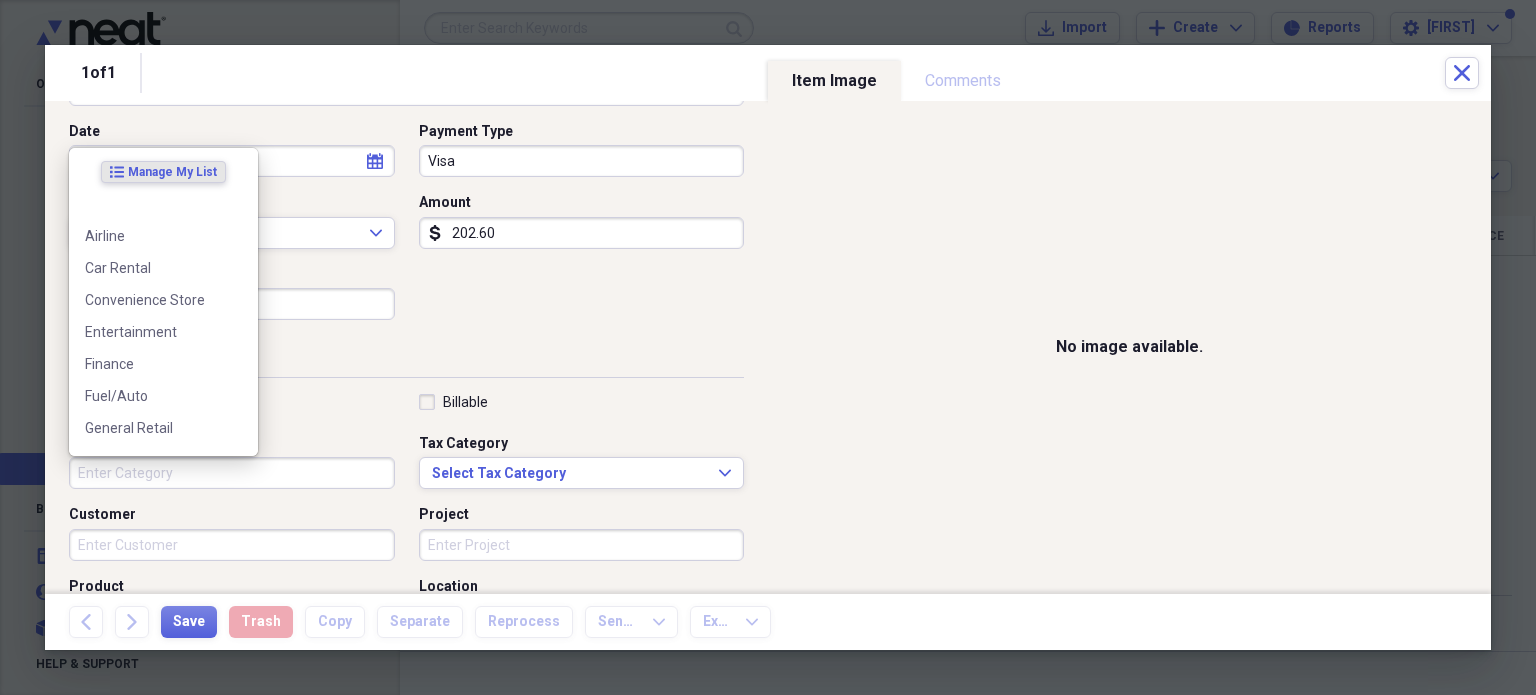 click on "Category" at bounding box center (232, 473) 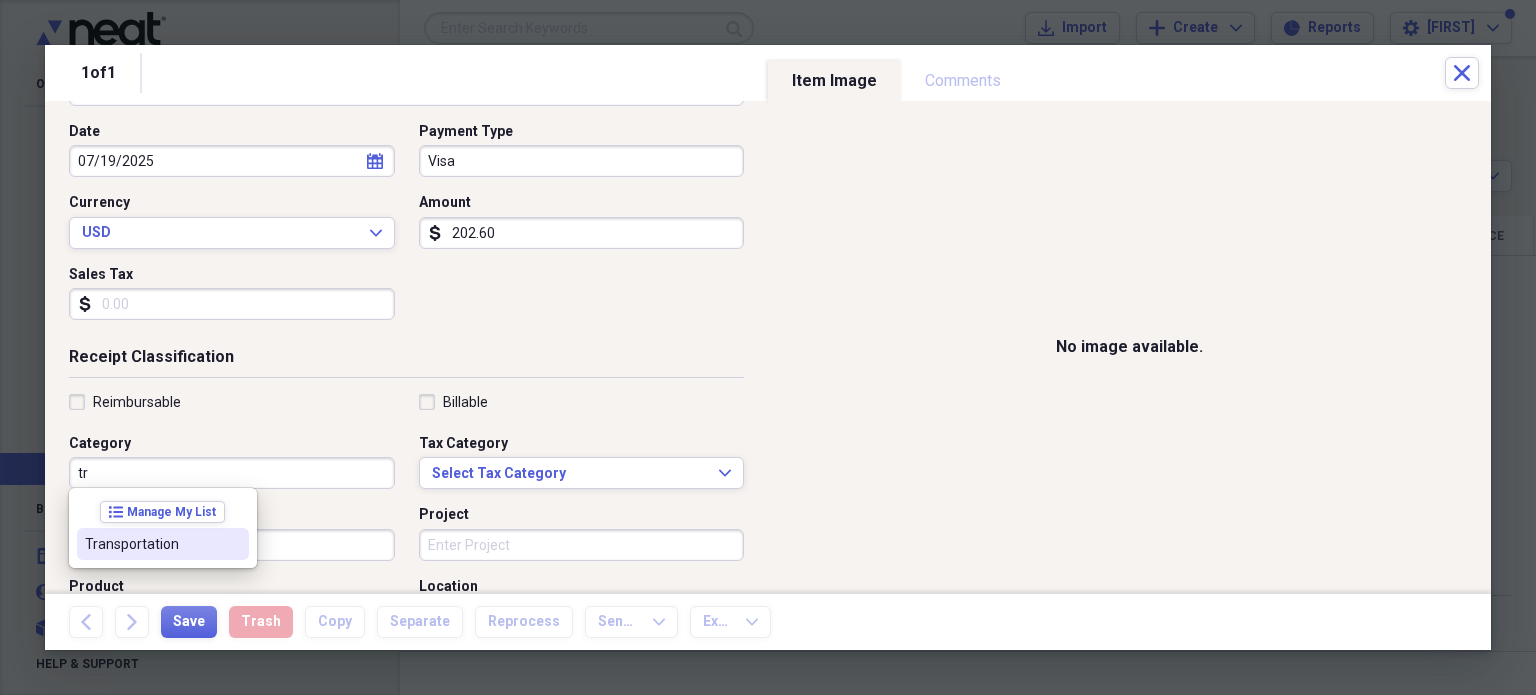 click on "Transportation" at bounding box center [151, 544] 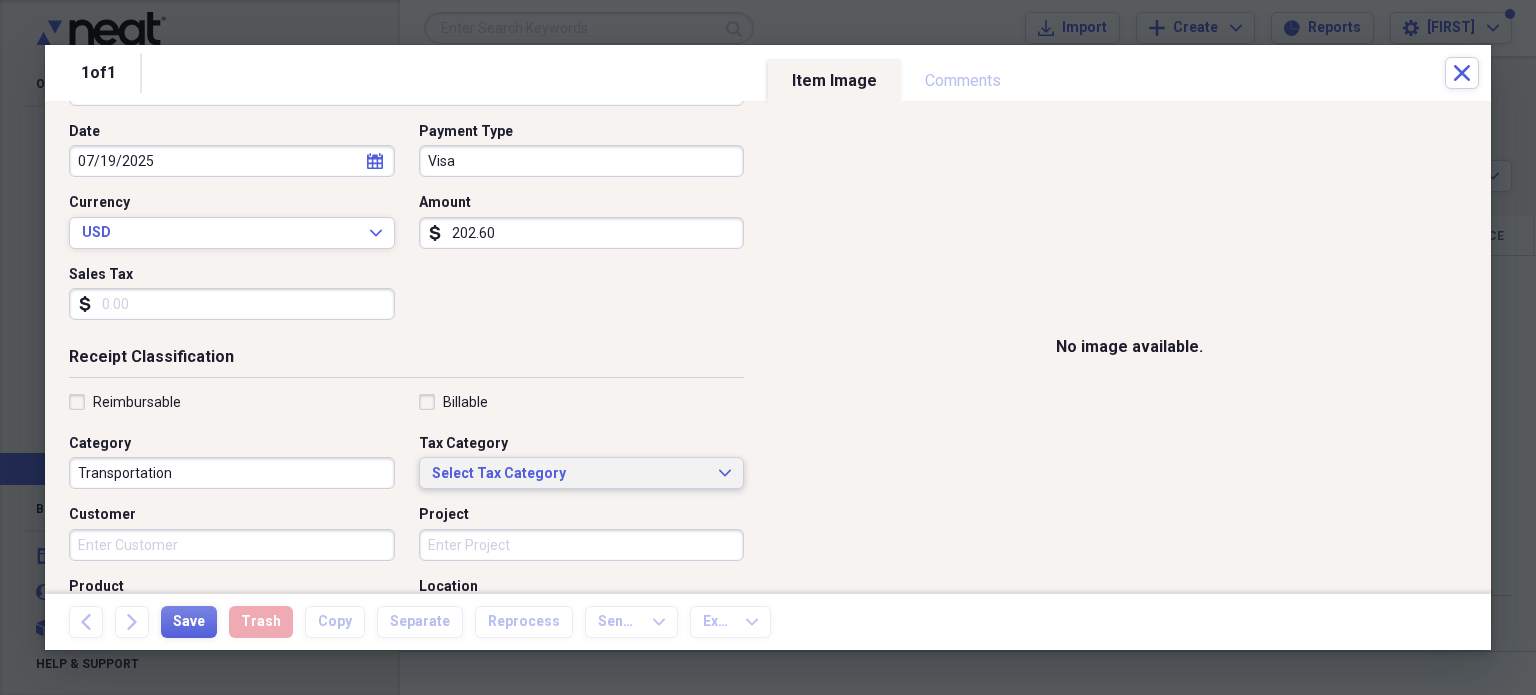 click on "Select Tax Category" at bounding box center [570, 474] 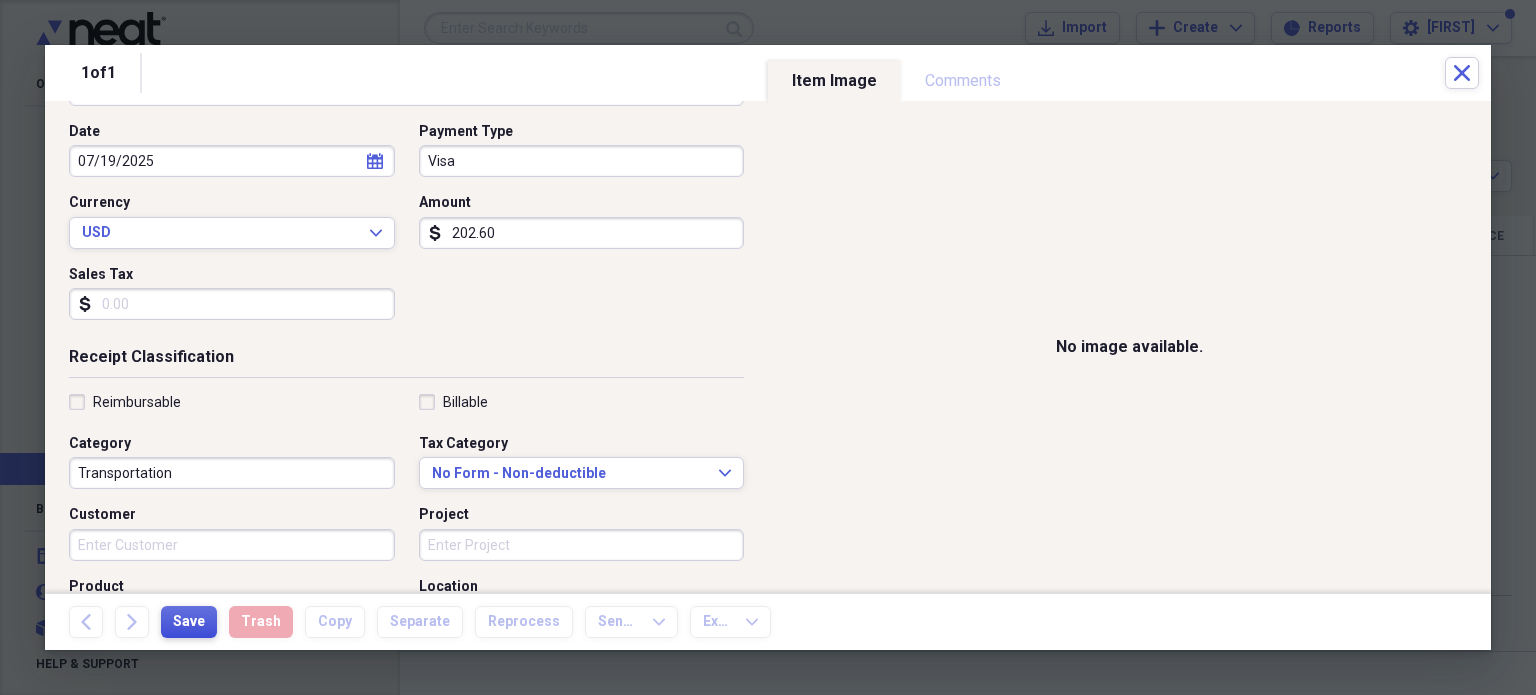 click on "Save" at bounding box center [189, 622] 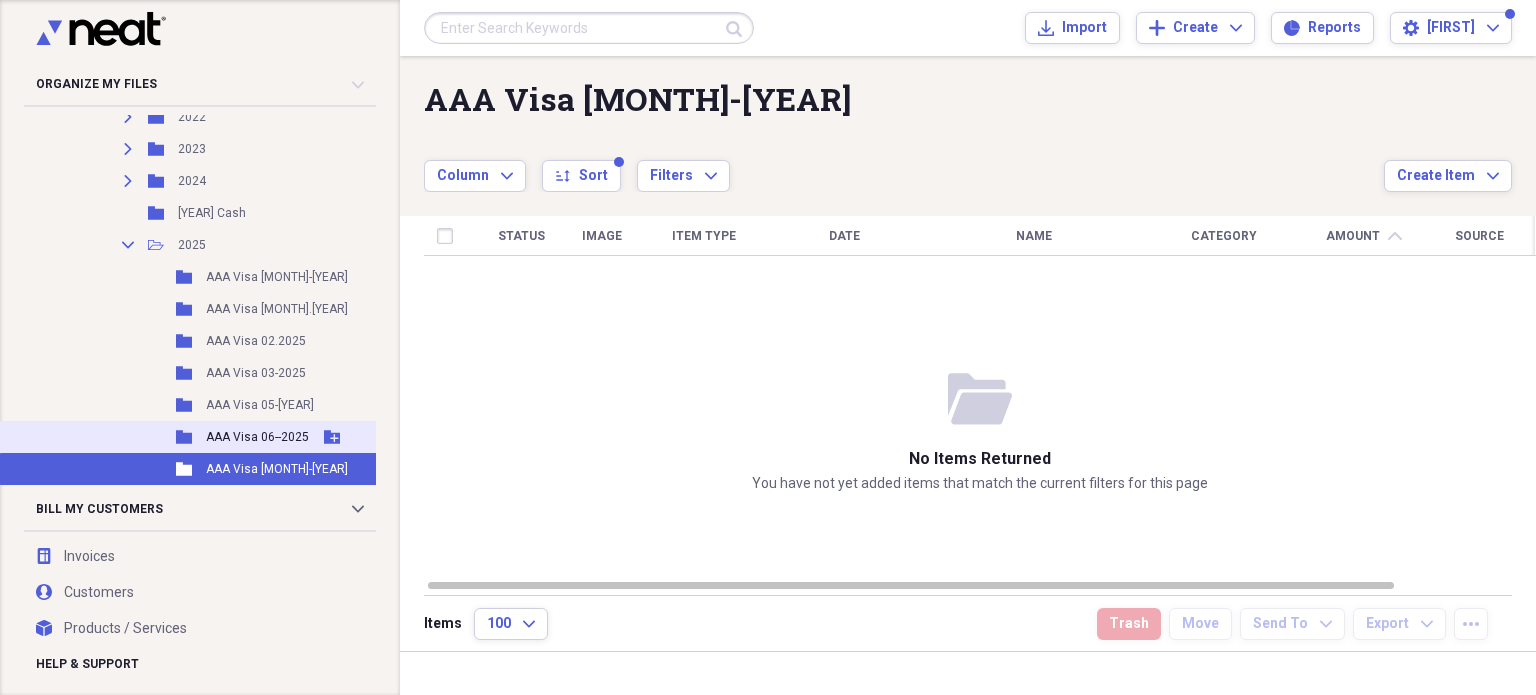 click on "AAA Visa 06--2025" at bounding box center (257, 437) 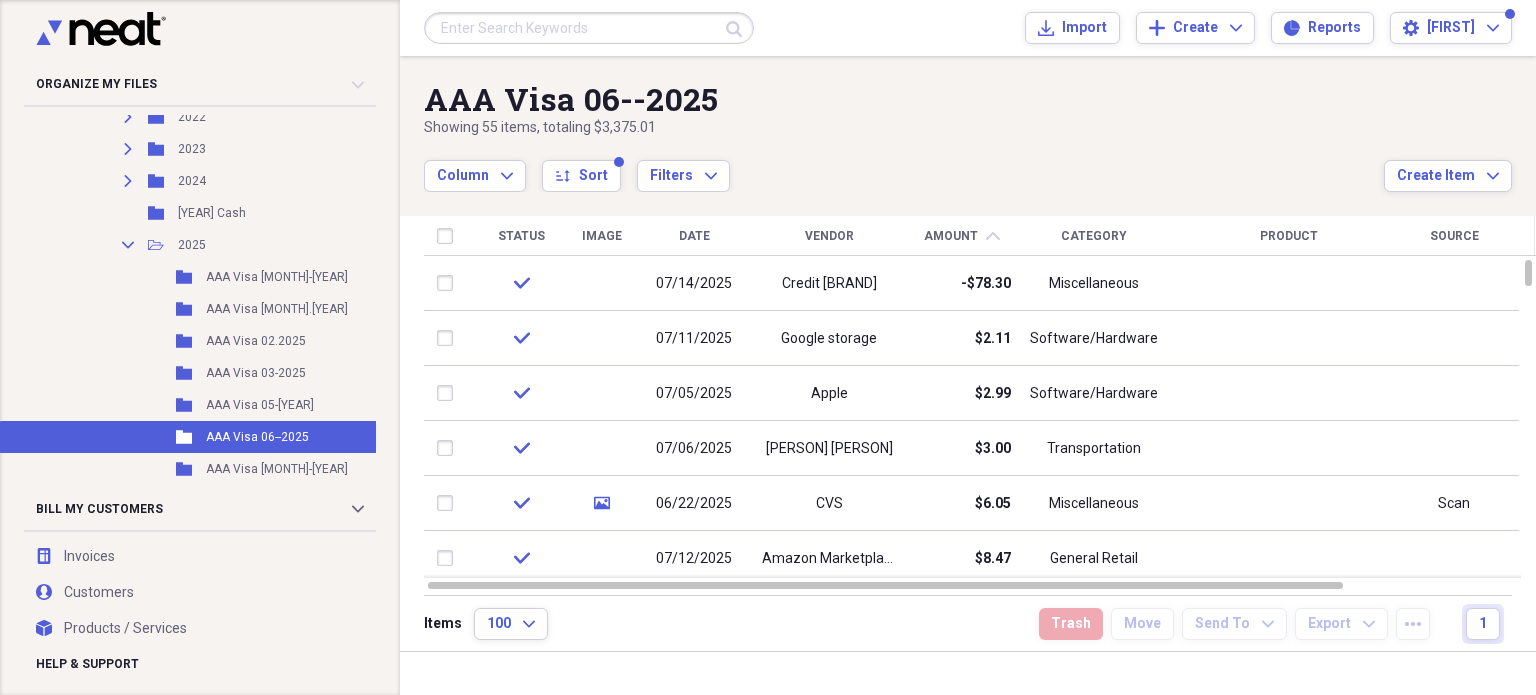 click on "Date" at bounding box center (694, 236) 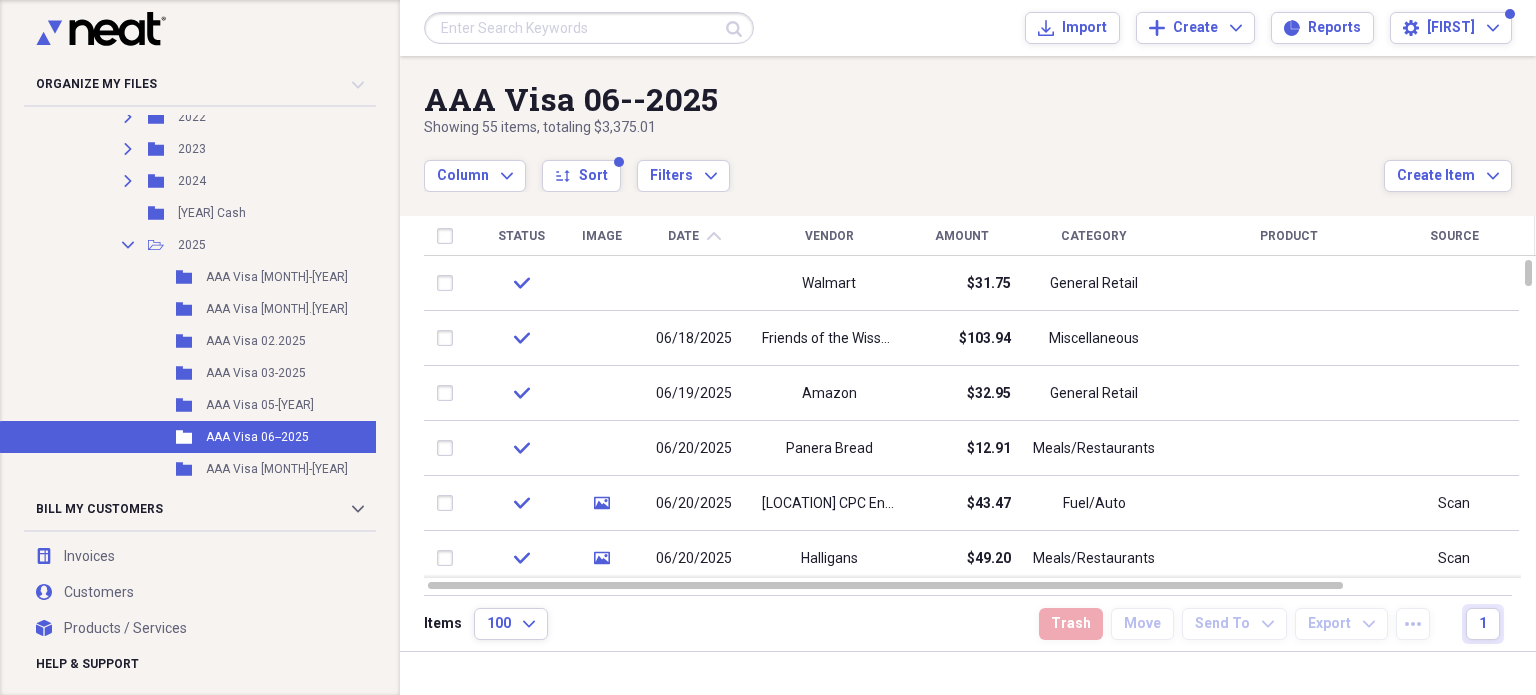 click on "Date chevron-up" at bounding box center [694, 236] 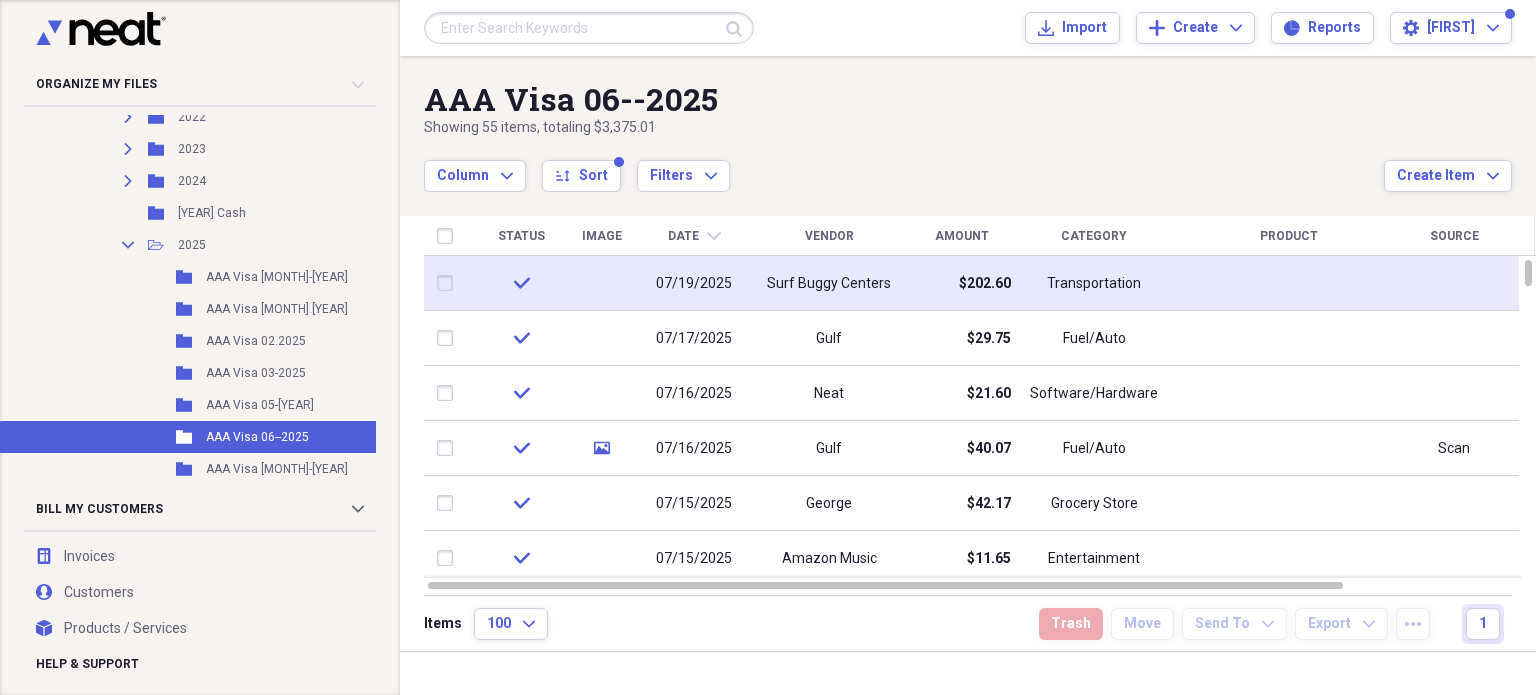 click at bounding box center [449, 283] 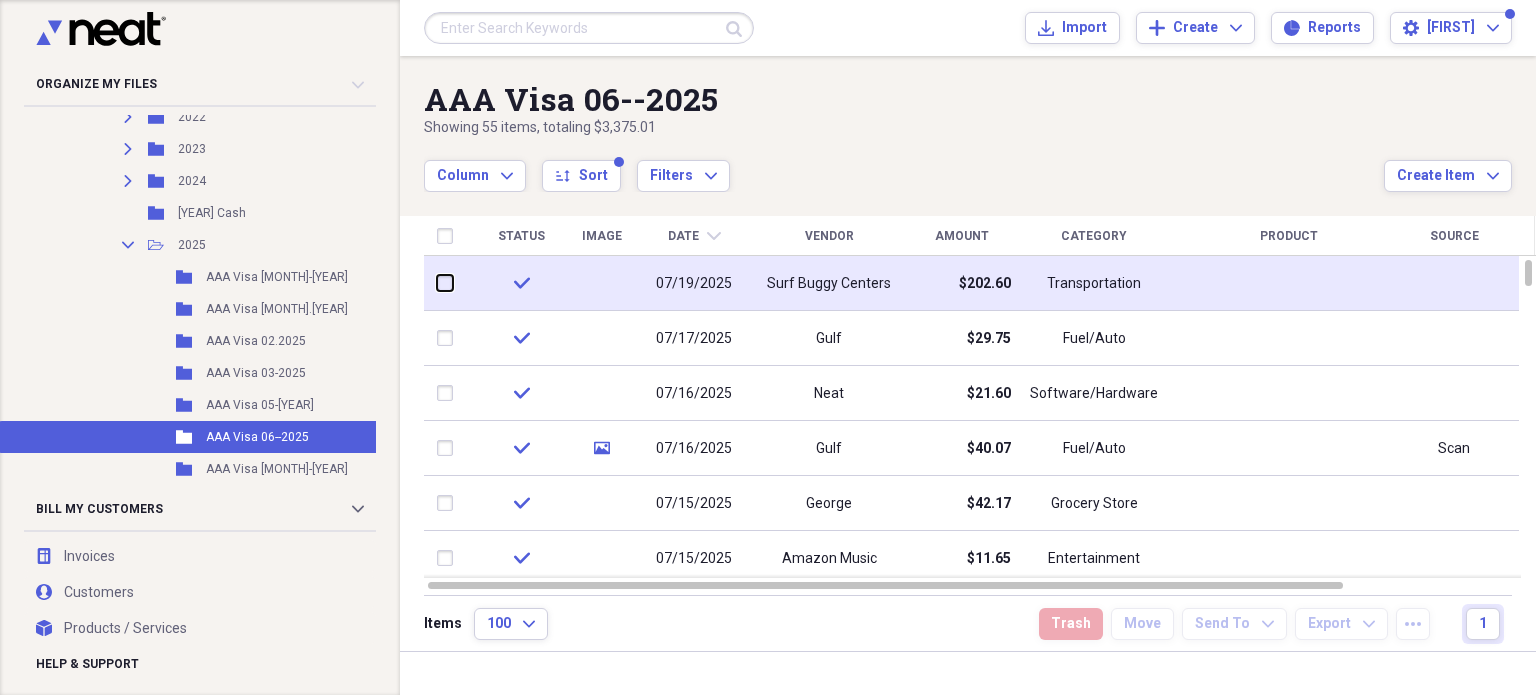 click at bounding box center (437, 283) 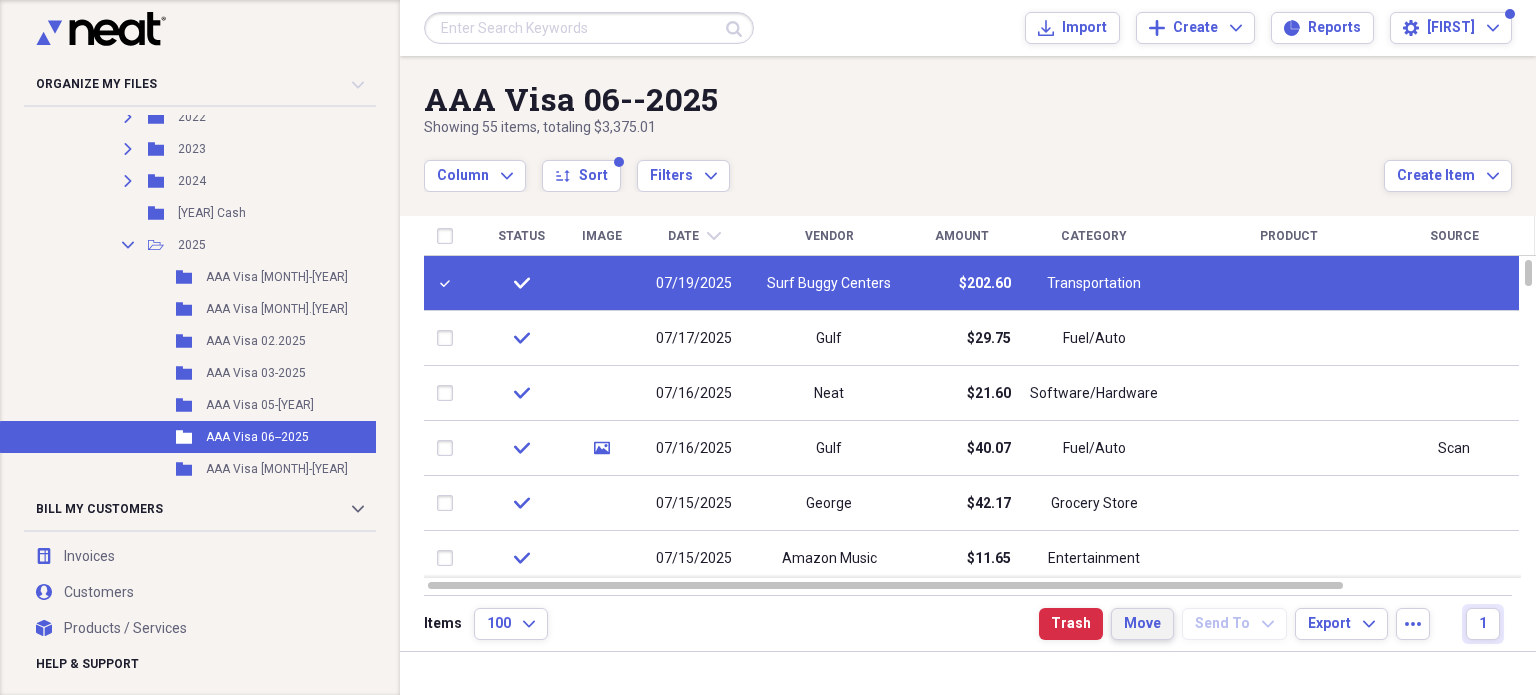click on "Move" at bounding box center (1142, 624) 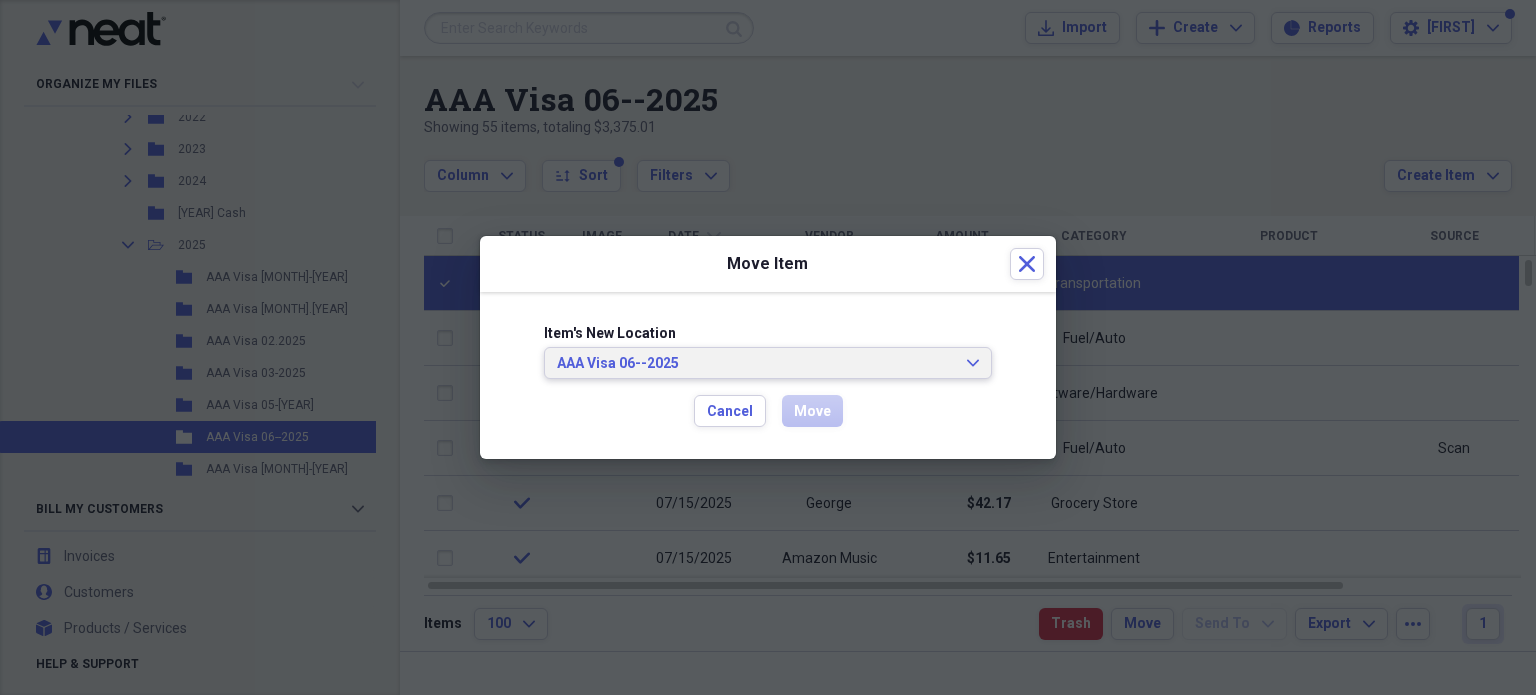 click on "AAA Visa [MONTH]--[YEAR] Expand" at bounding box center (768, 363) 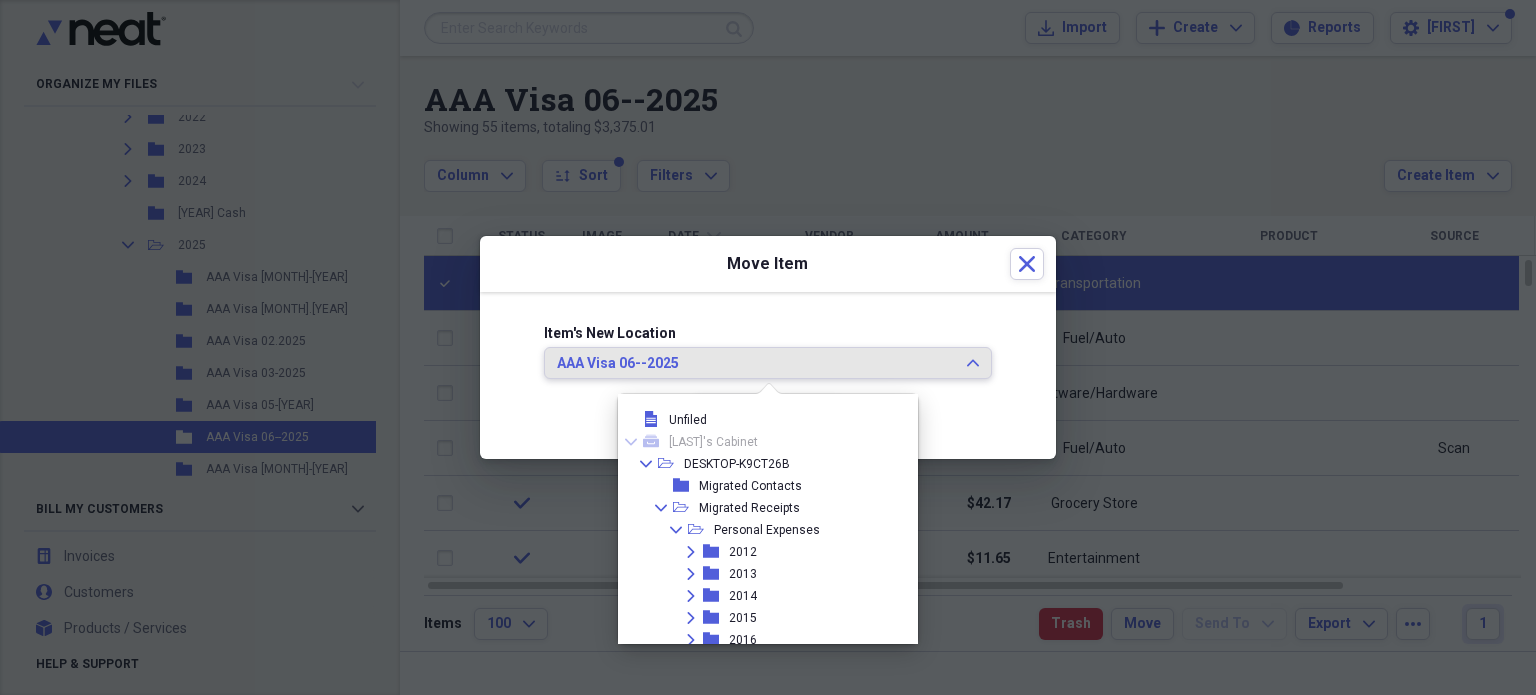 scroll, scrollTop: 979, scrollLeft: 0, axis: vertical 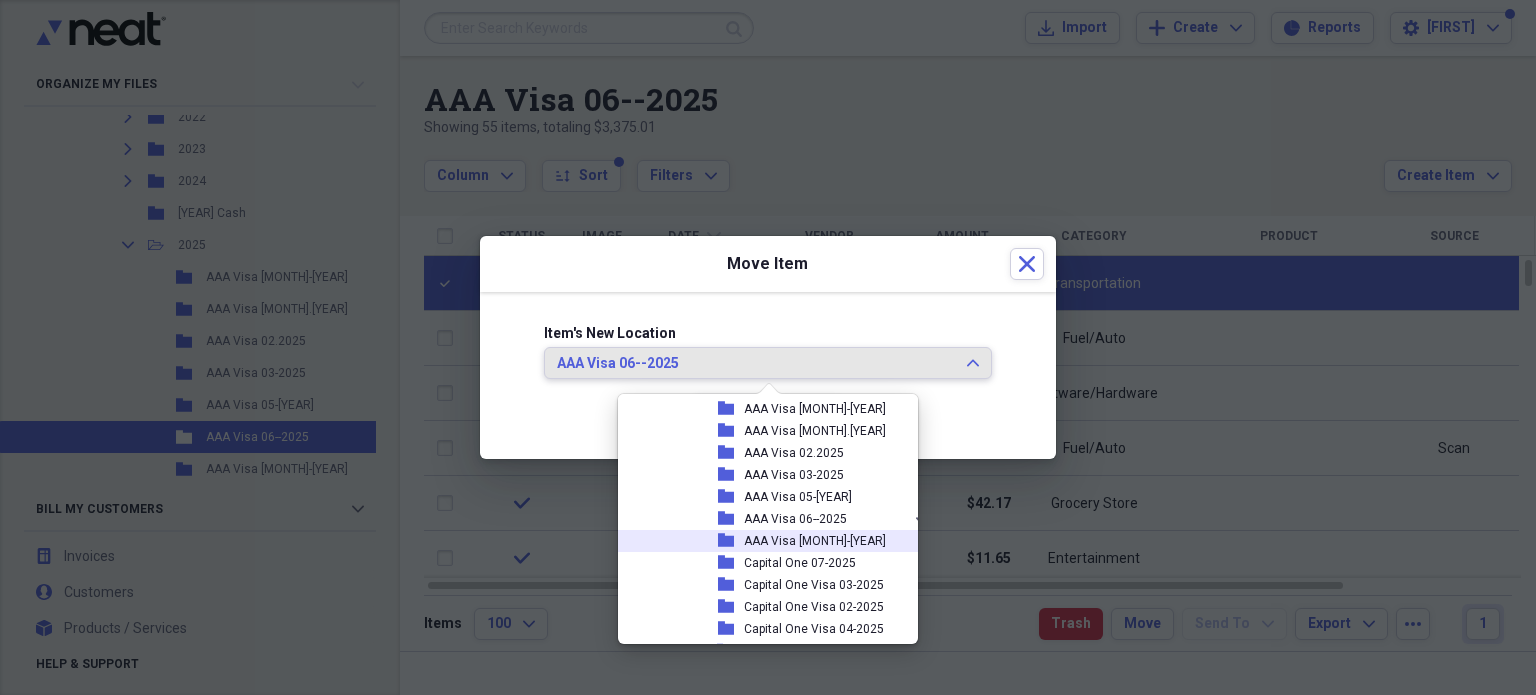 click on "AAA Visa [MONTH]-[YEAR]" at bounding box center (815, 541) 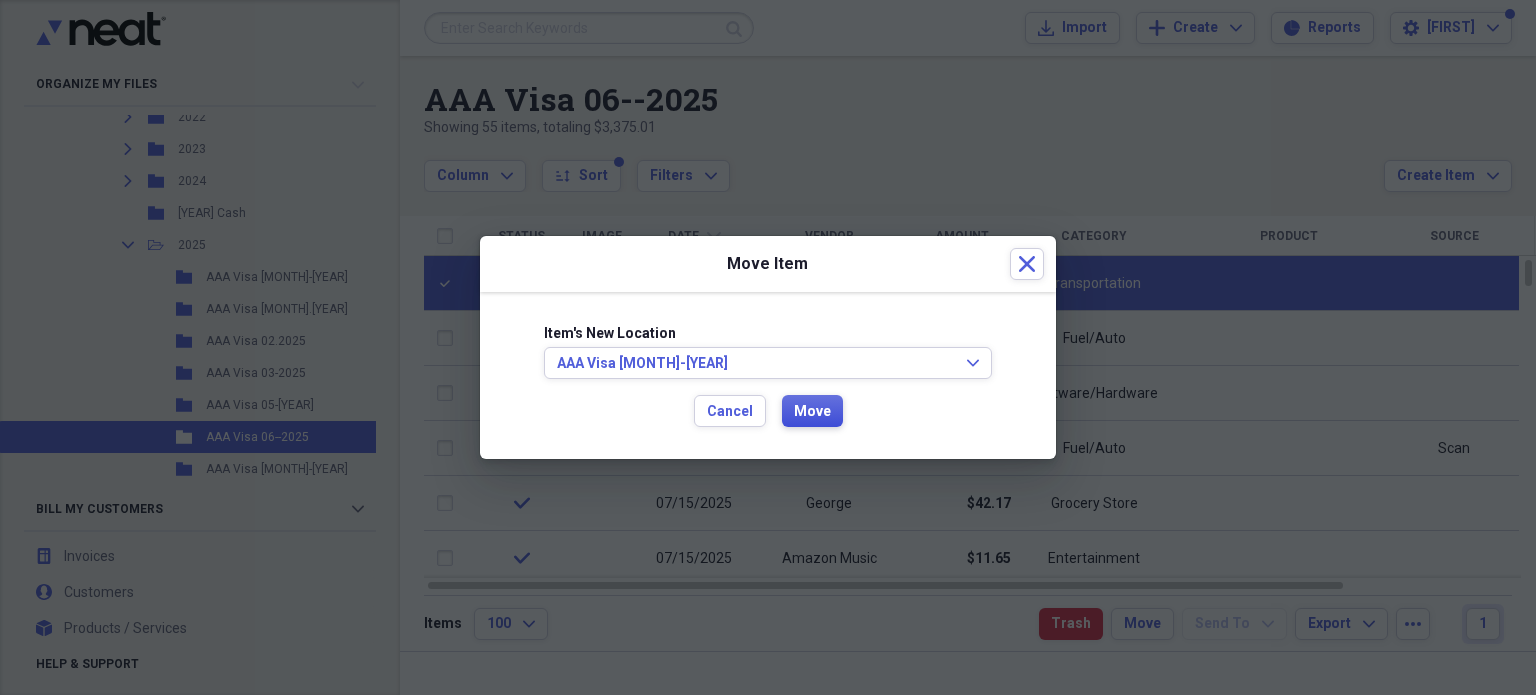 click on "Move" at bounding box center (812, 412) 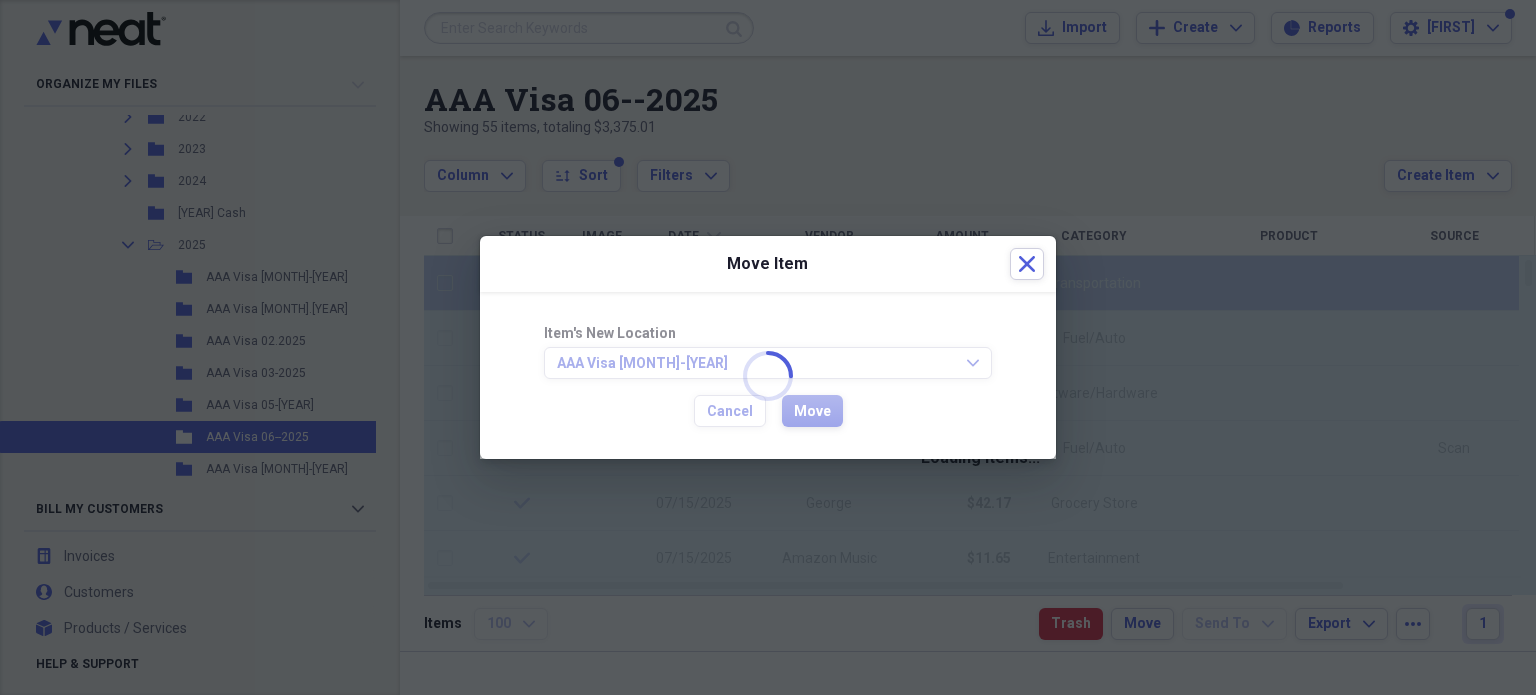 checkbox on "false" 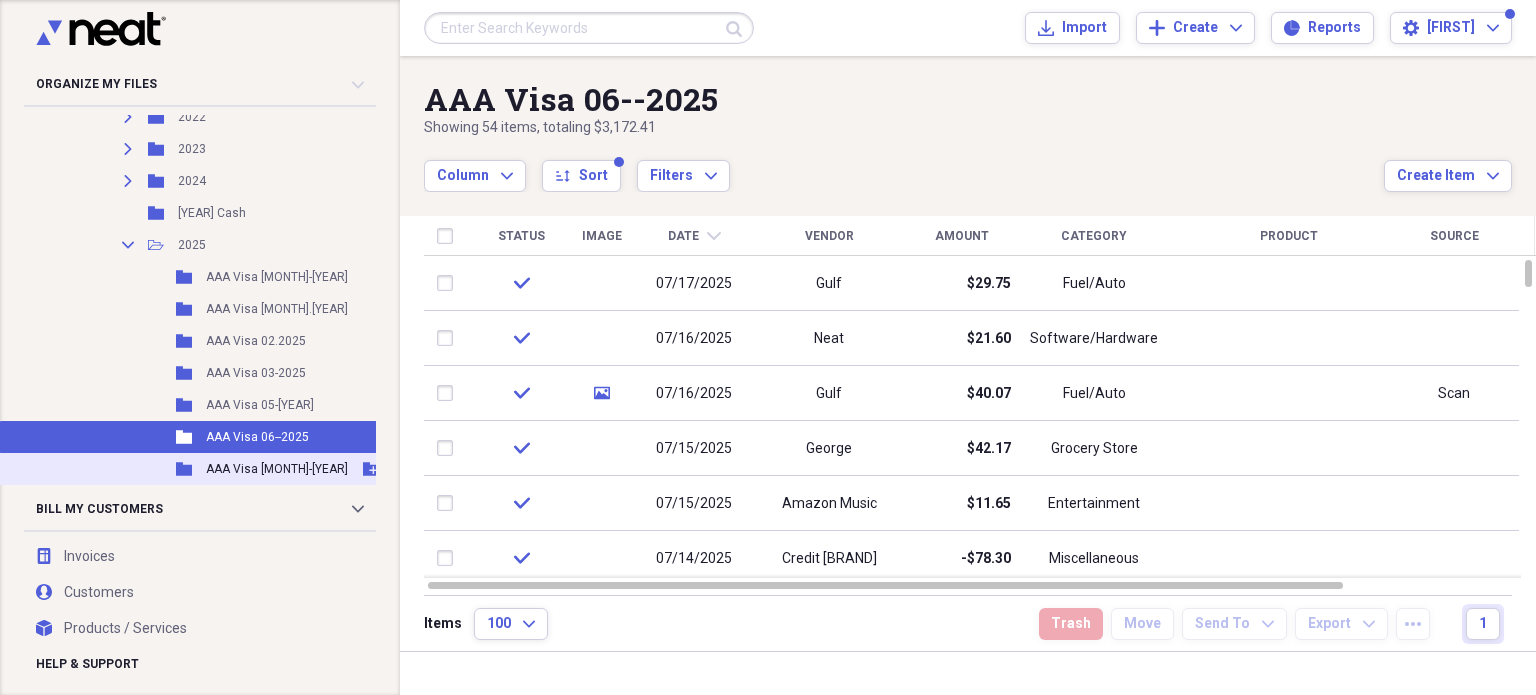 click on "AAA Visa [MONTH]-[YEAR]" at bounding box center [277, 469] 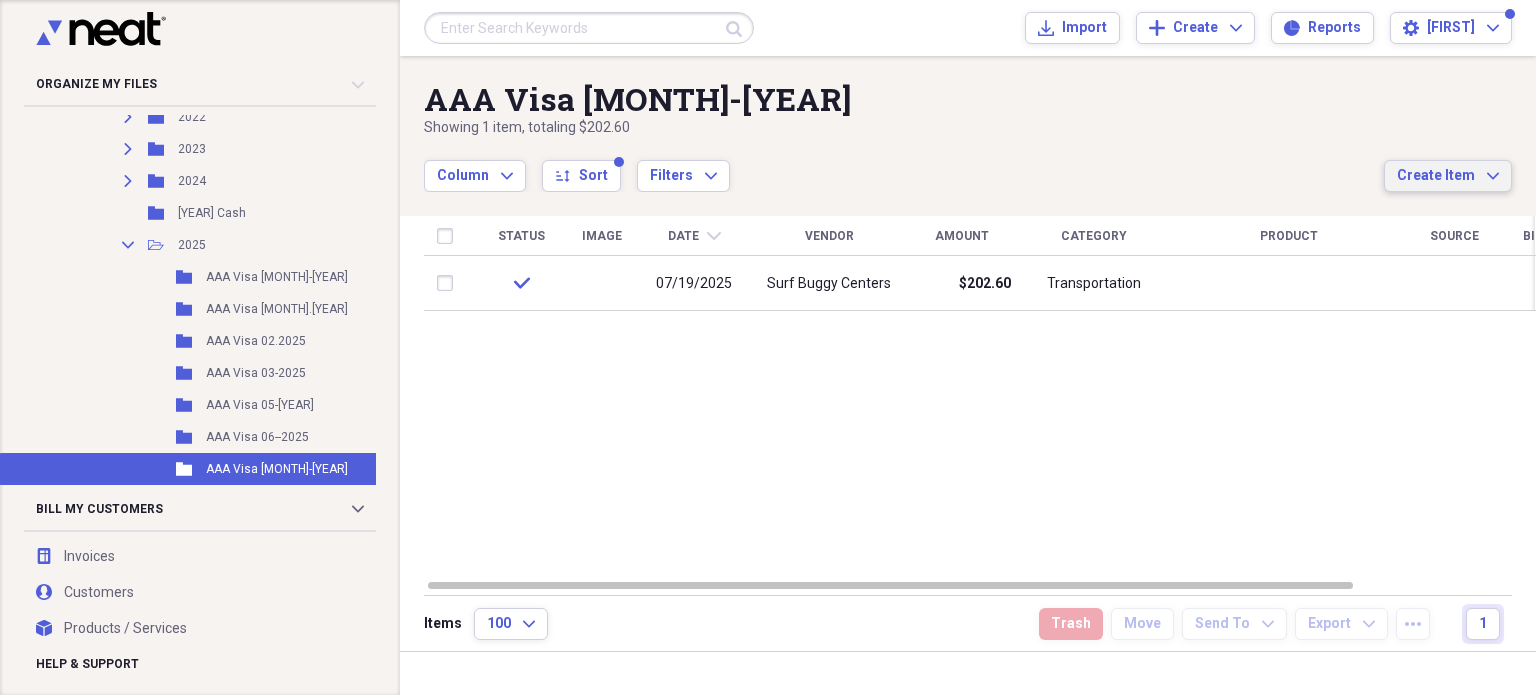 click on "Create Item" at bounding box center (1436, 176) 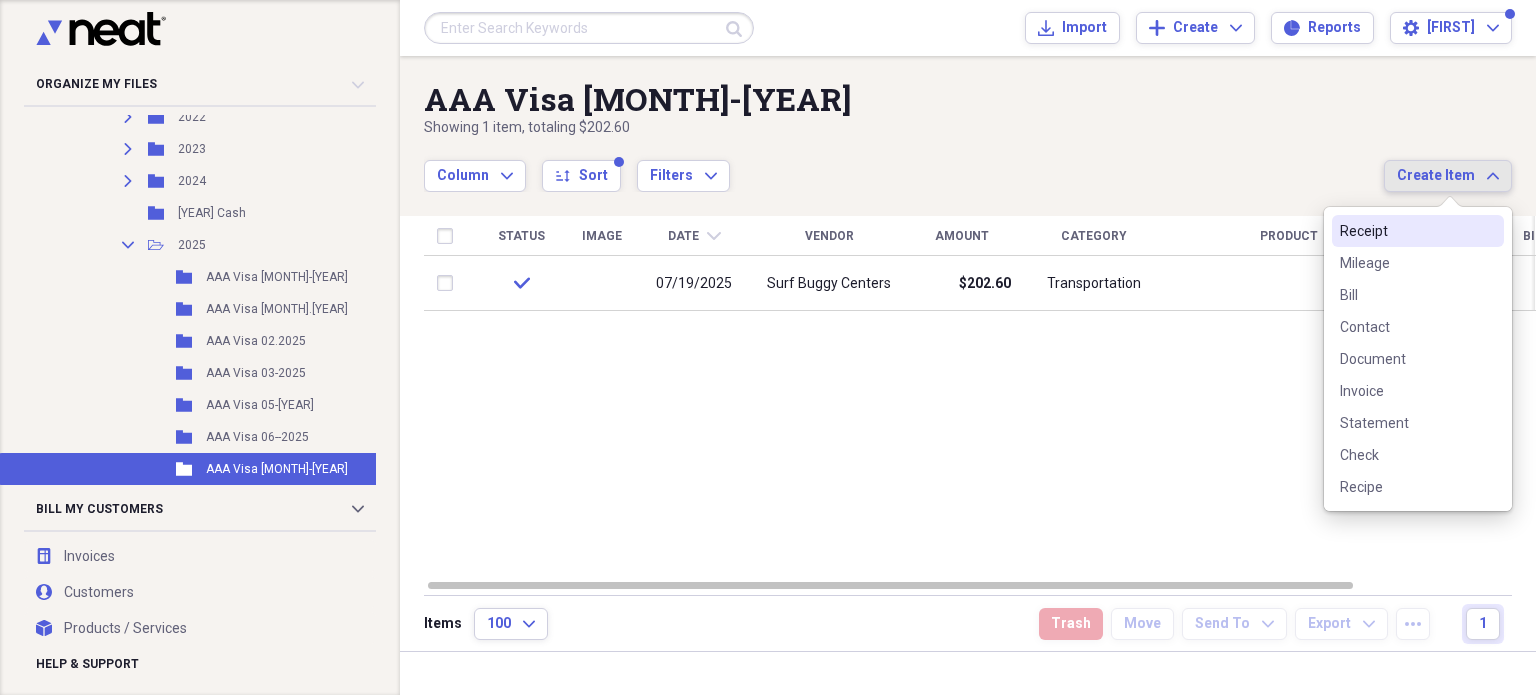 click on "Receipt" at bounding box center [1406, 231] 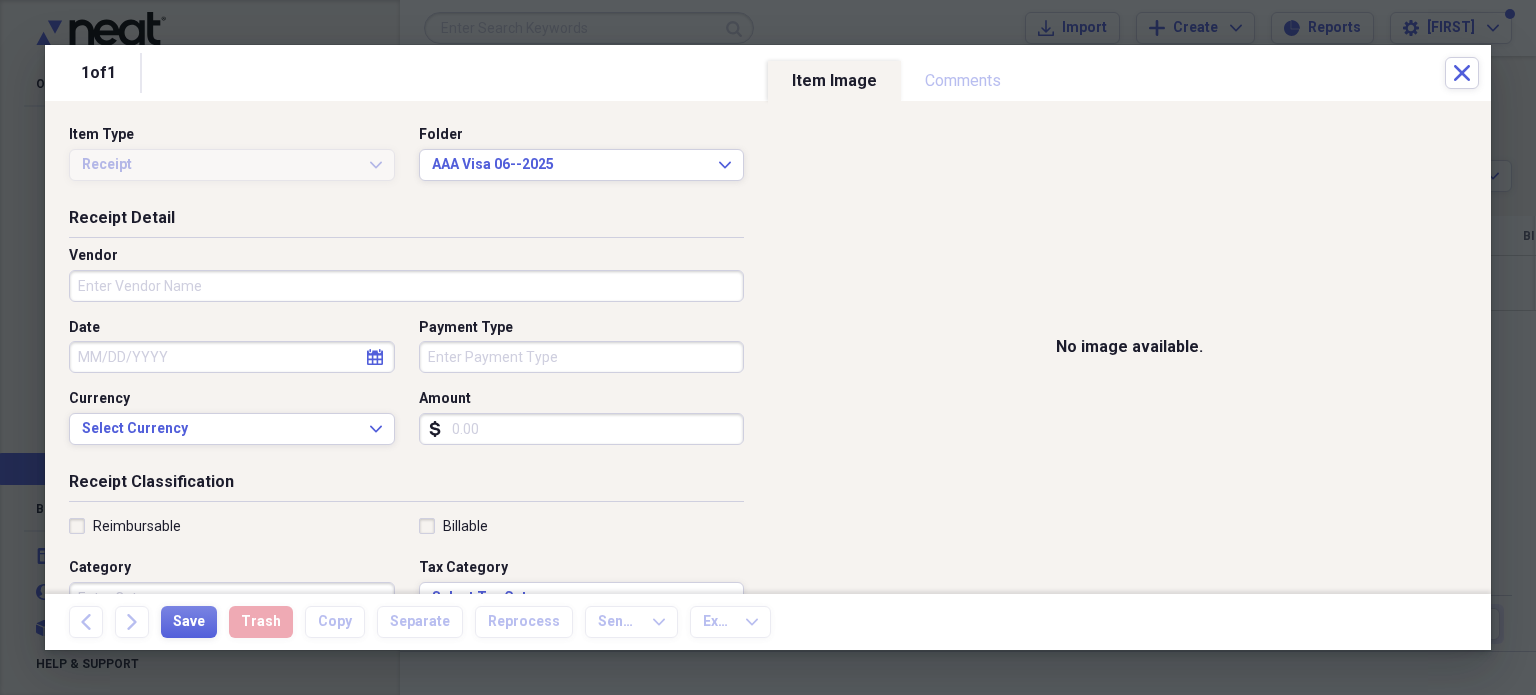 click on "Vendor" at bounding box center (406, 286) 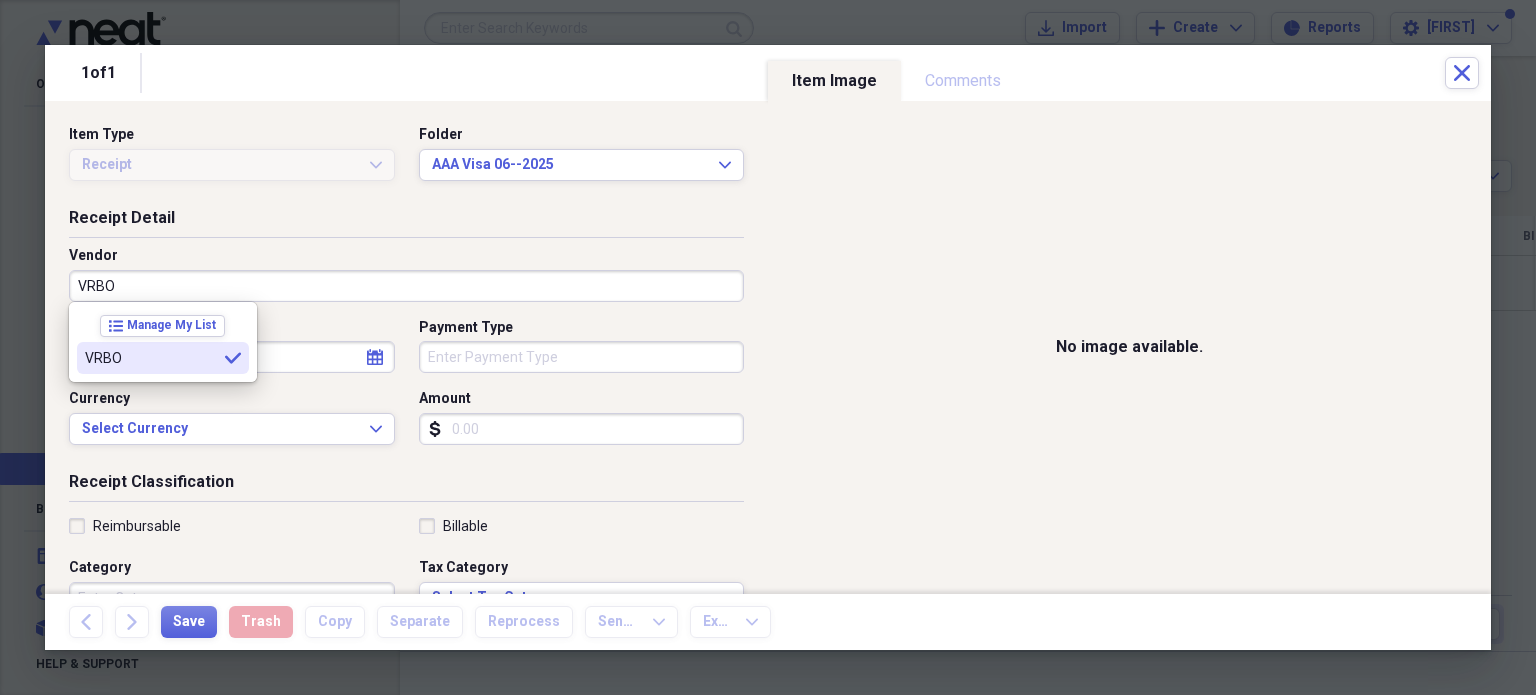 type on "VRBO" 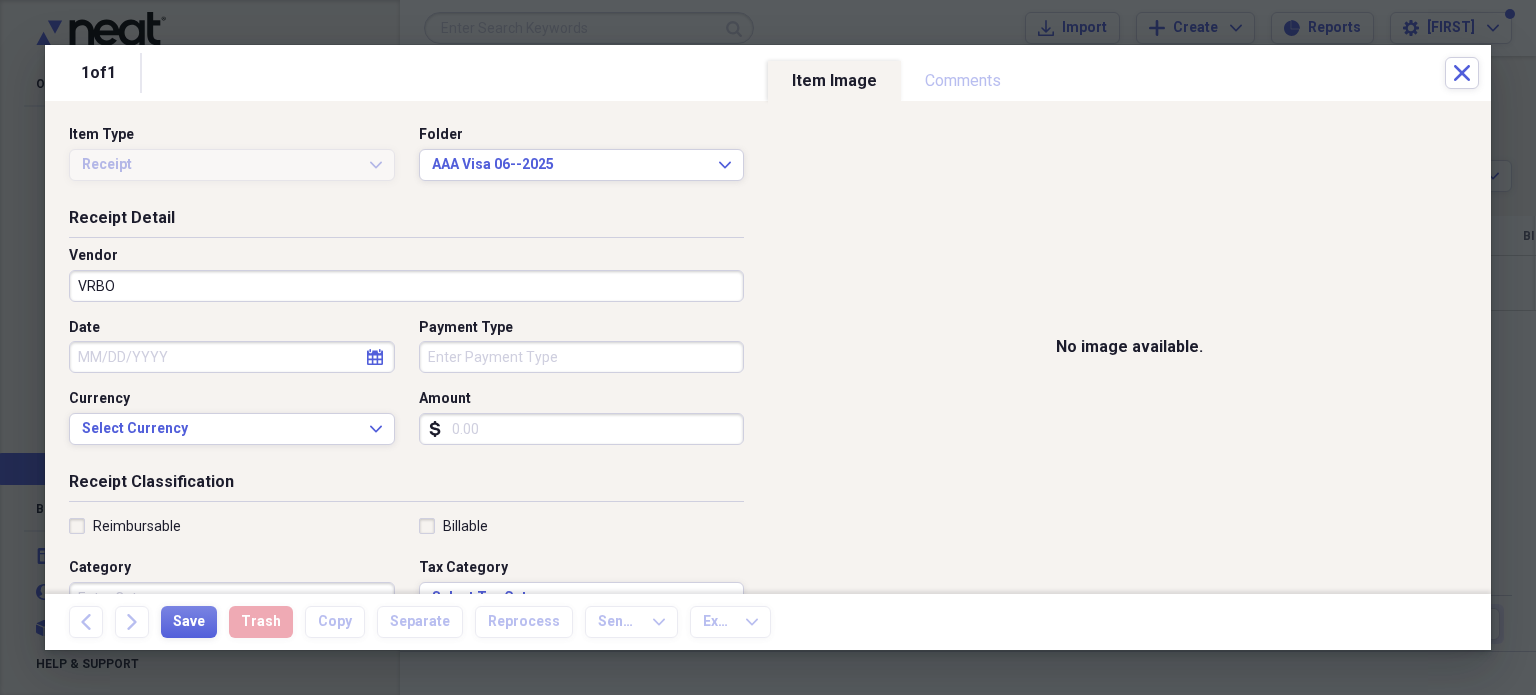 select on "7" 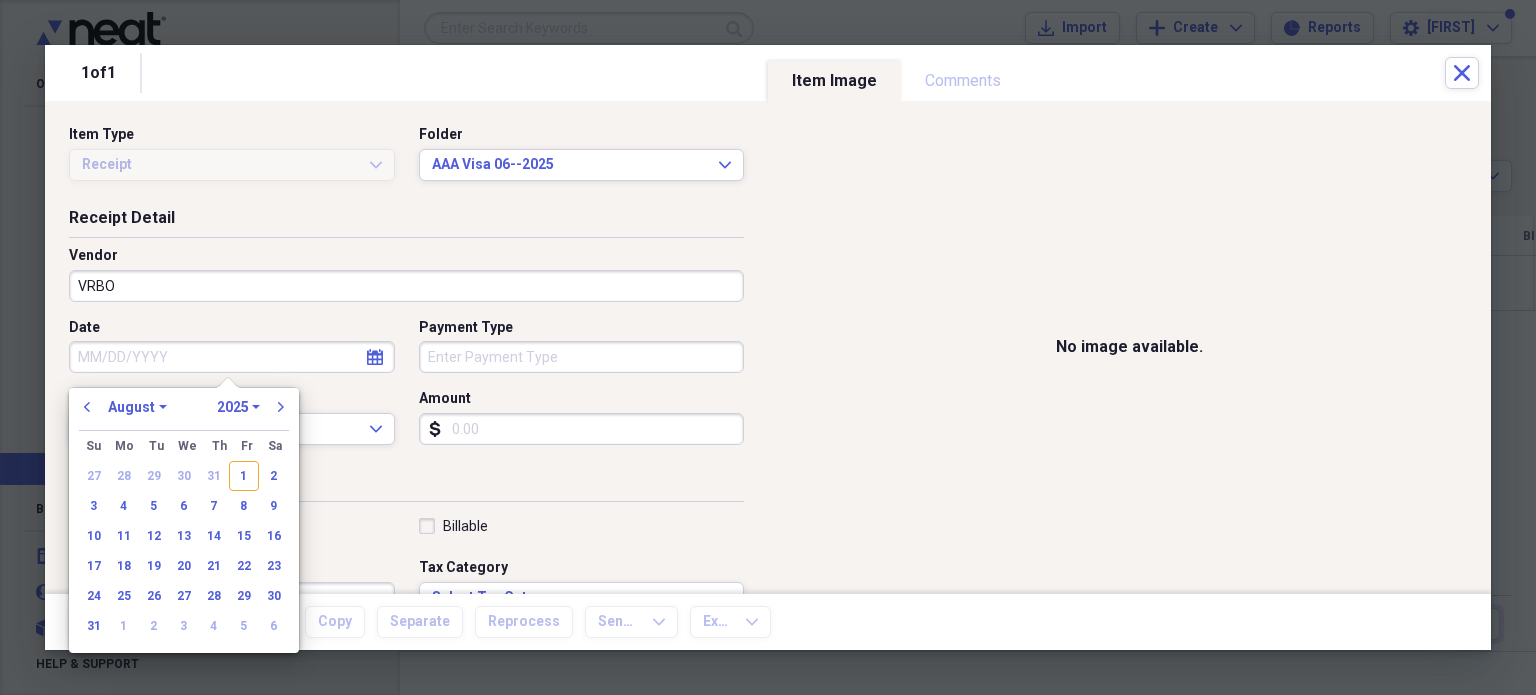 click on "Date" at bounding box center [232, 357] 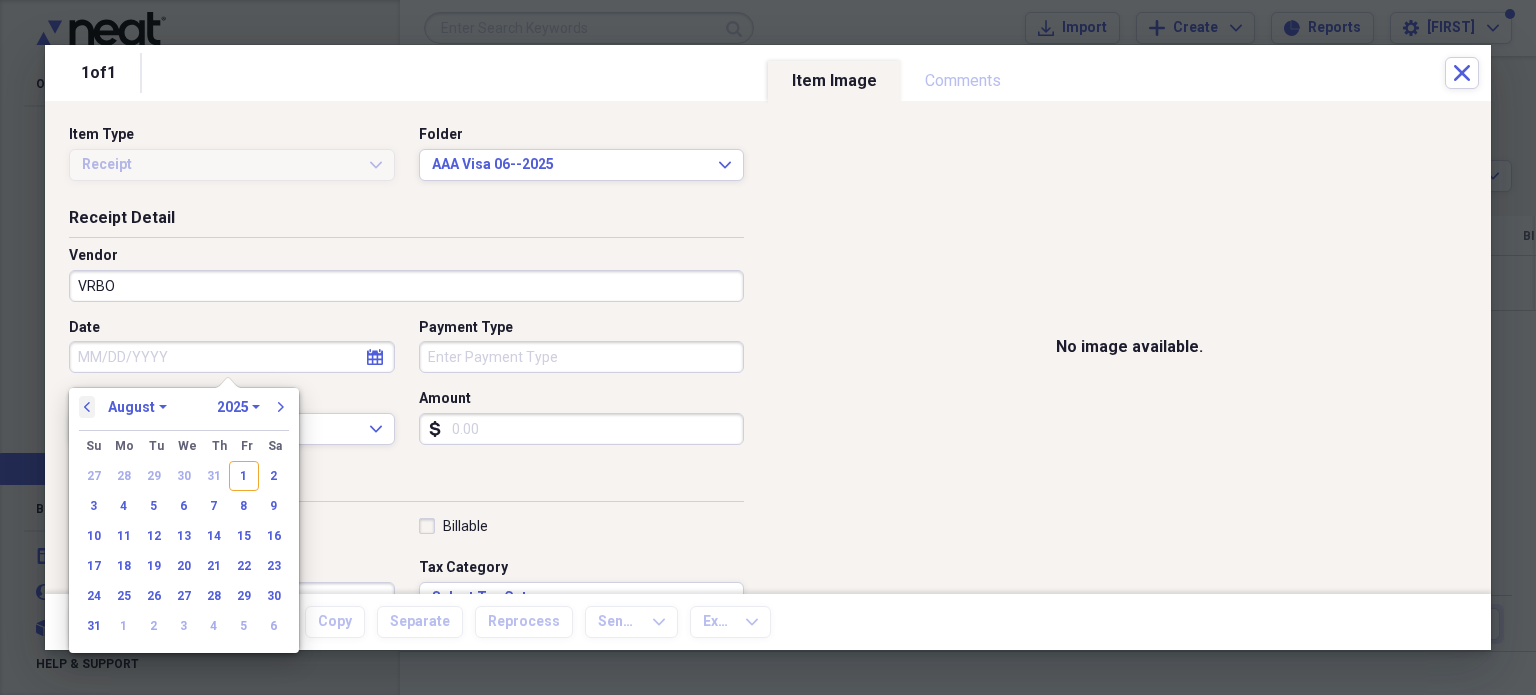 click on "previous" at bounding box center [87, 407] 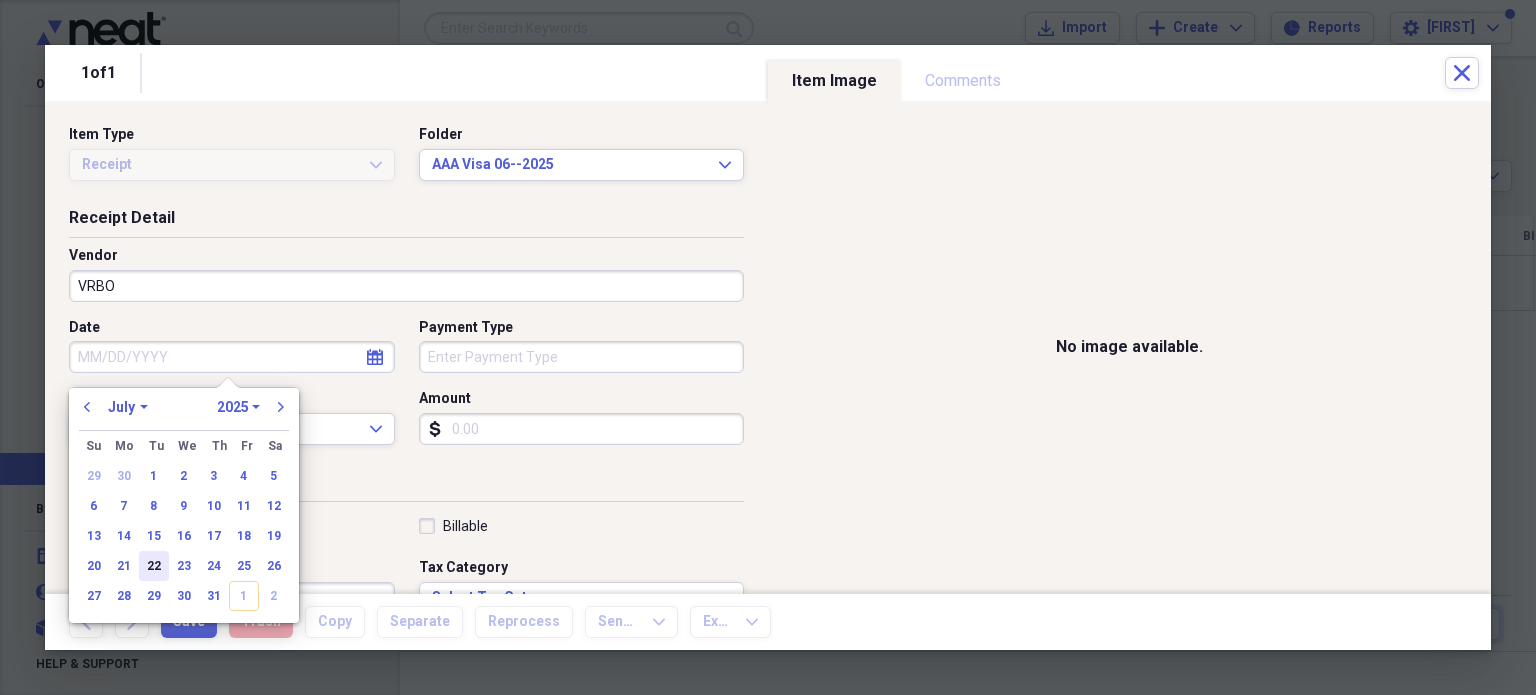 click on "22" at bounding box center [154, 566] 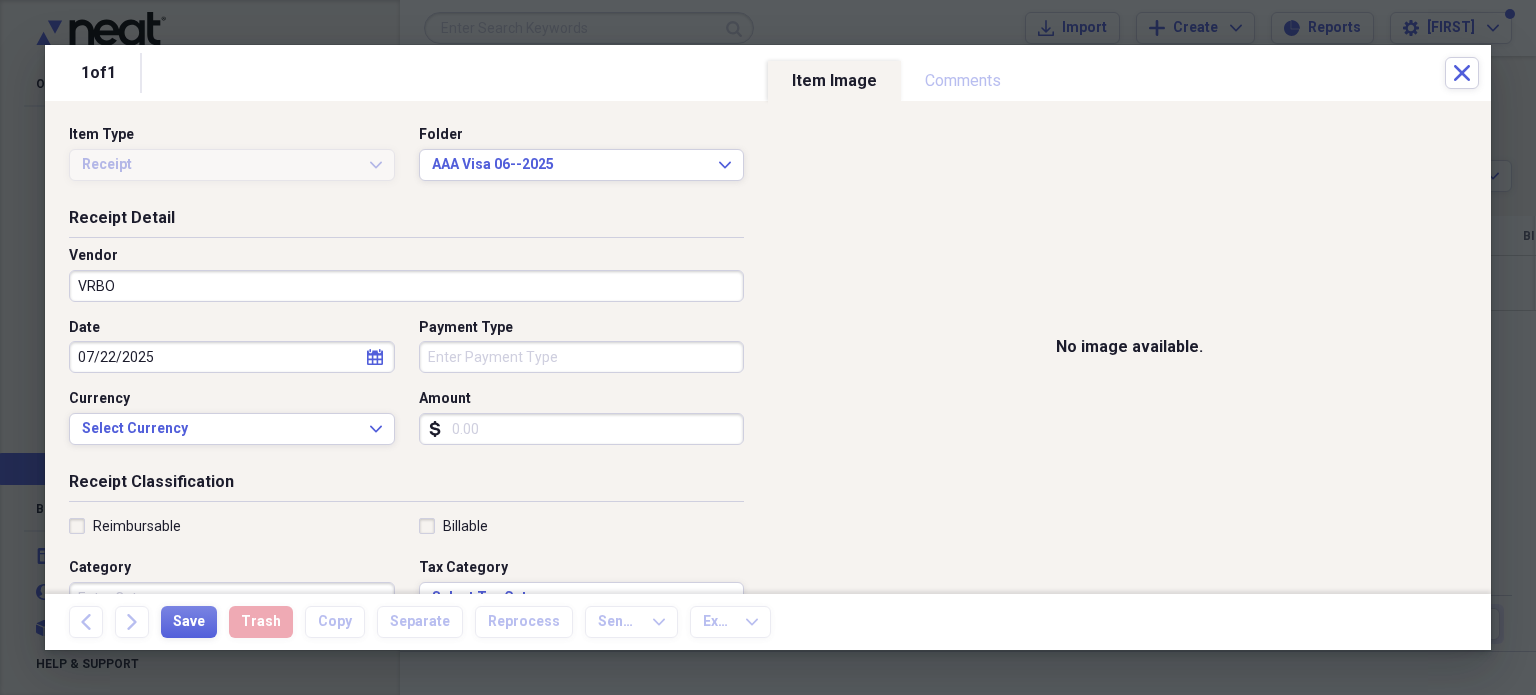 click on "Payment Type" at bounding box center (582, 357) 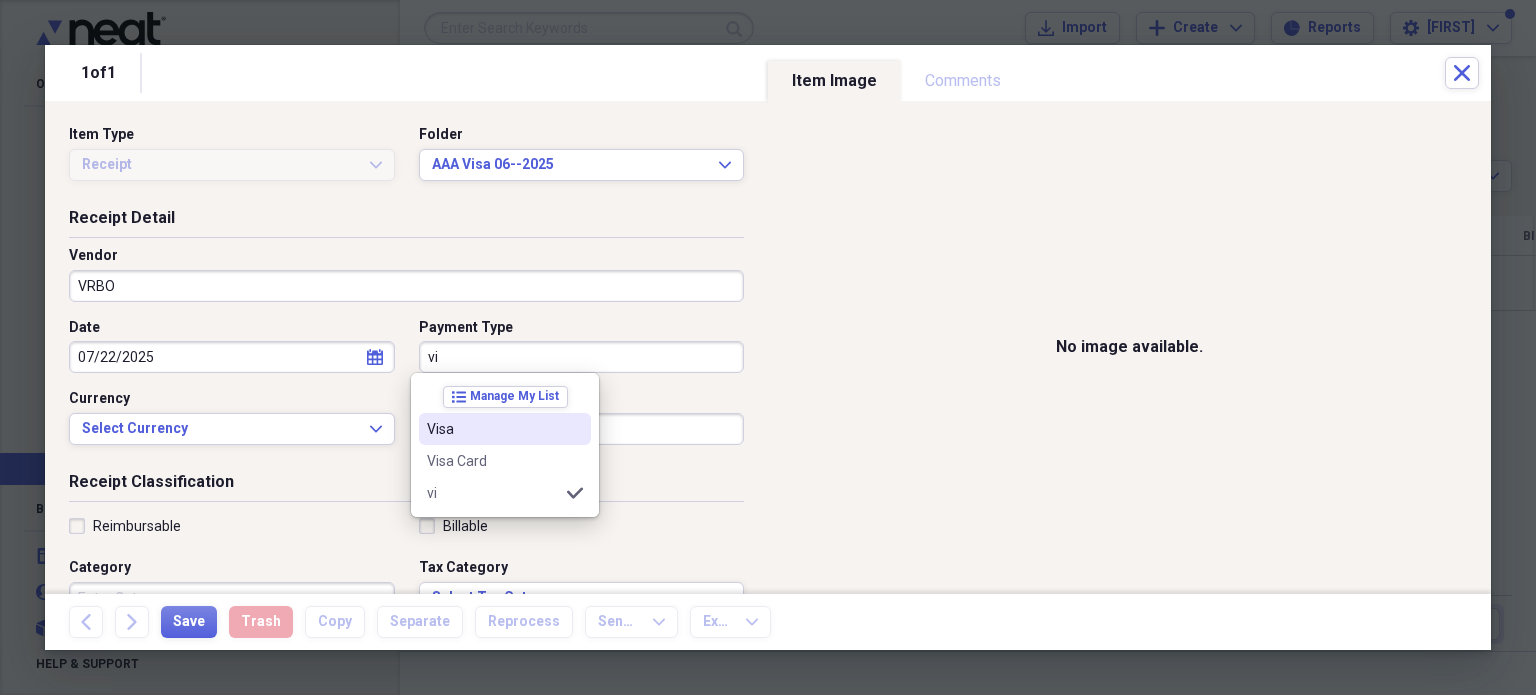 click on "Visa" at bounding box center [493, 429] 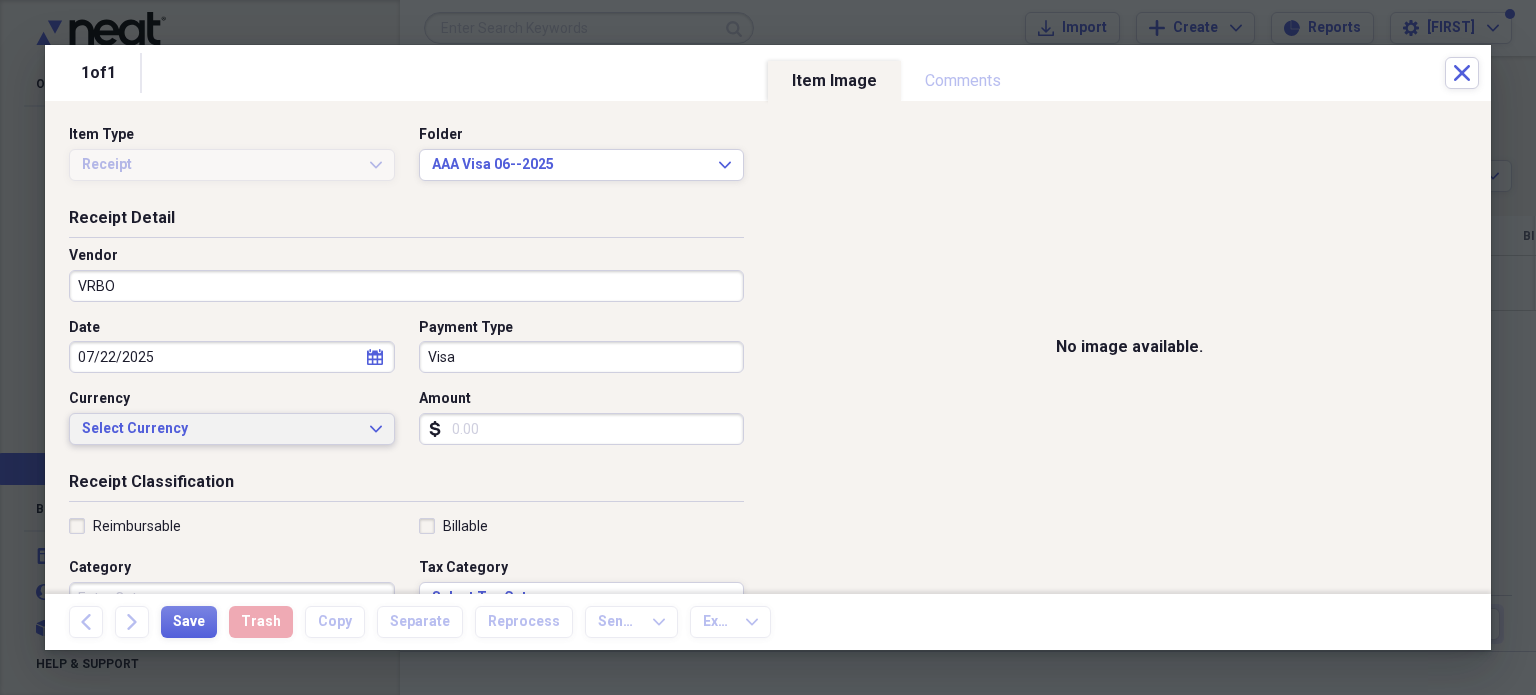 click on "Select Currency" at bounding box center [220, 429] 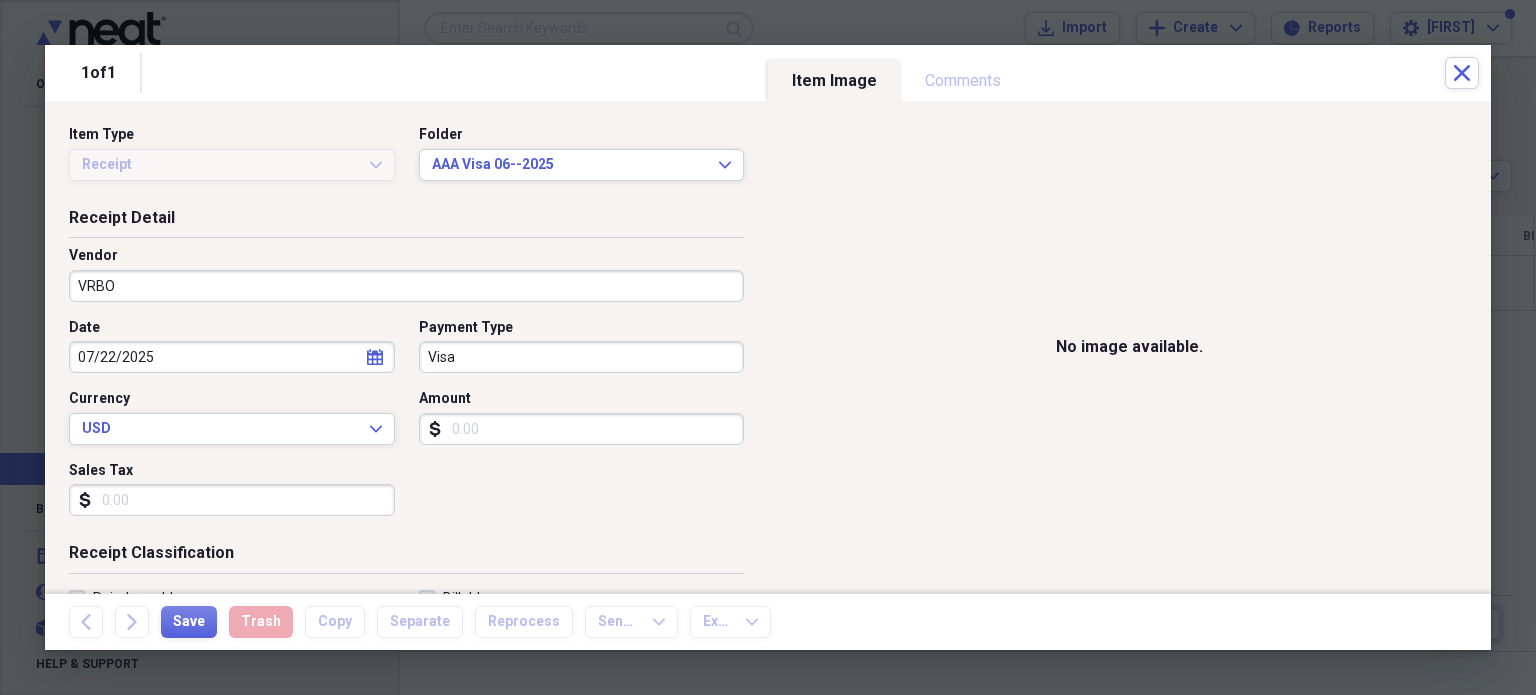 click on "Amount" at bounding box center (582, 429) 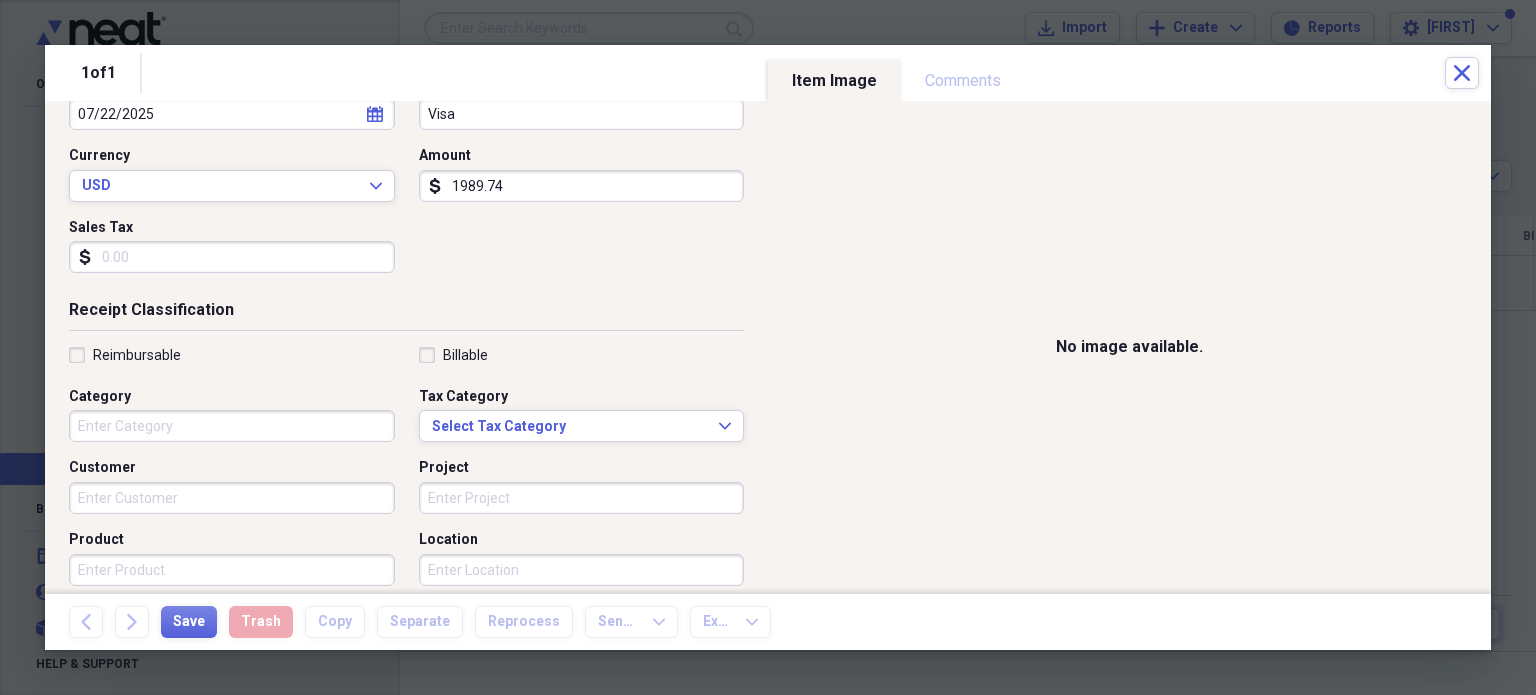 scroll, scrollTop: 256, scrollLeft: 0, axis: vertical 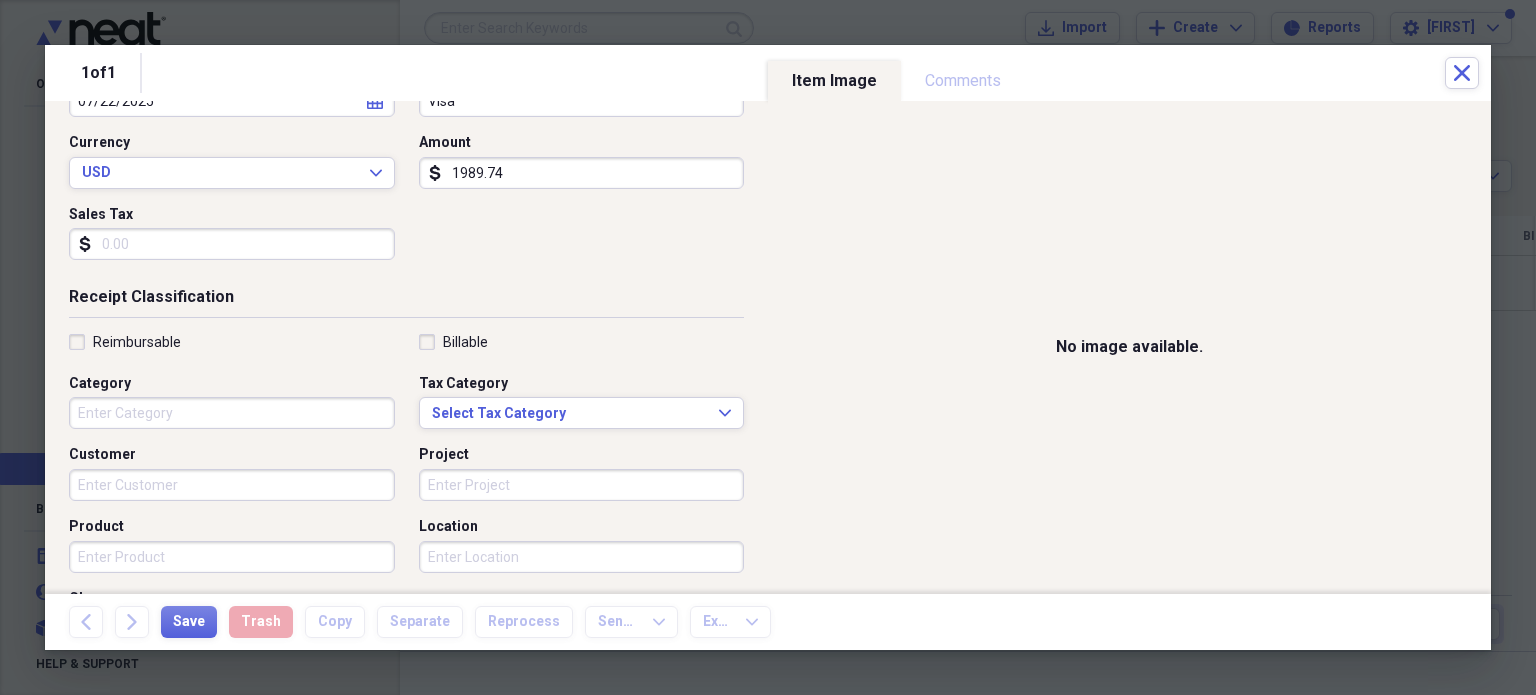 type on "1989.74" 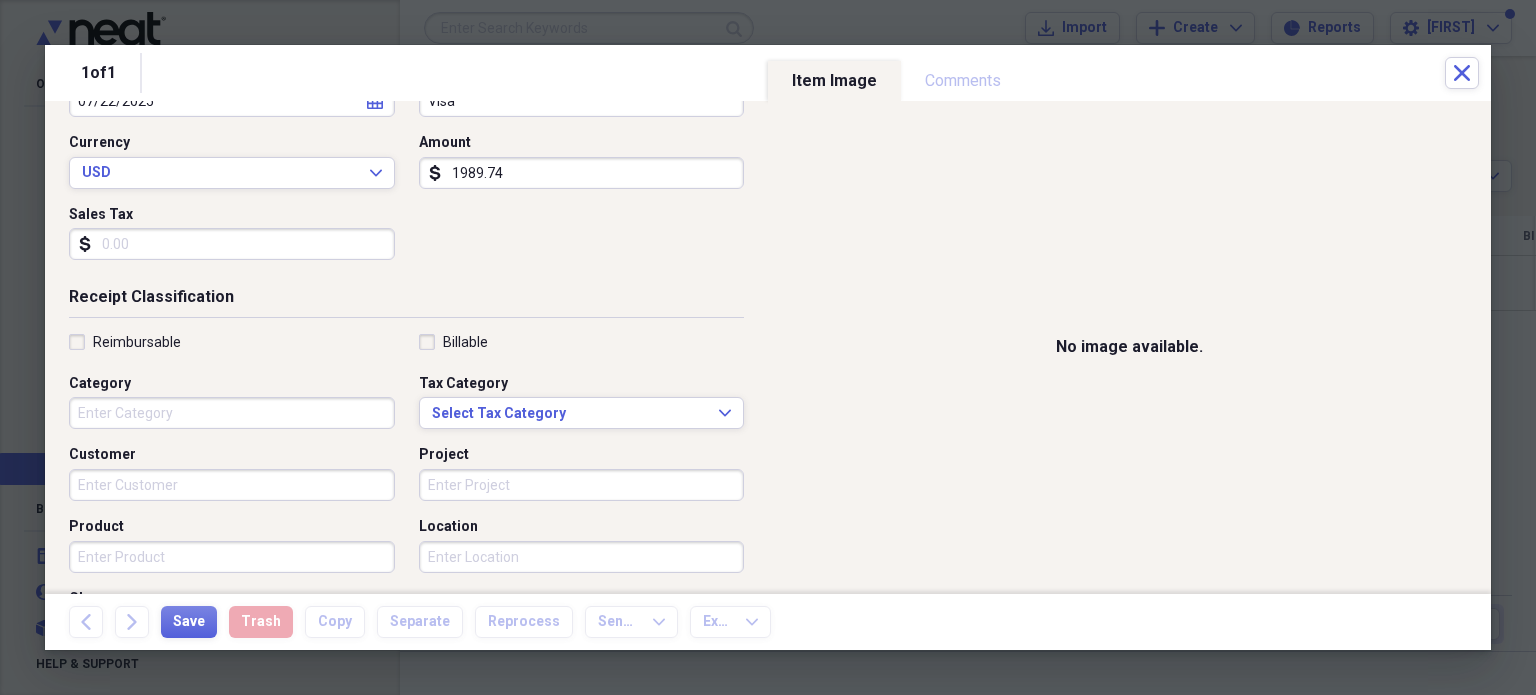 click on "Category" at bounding box center (232, 413) 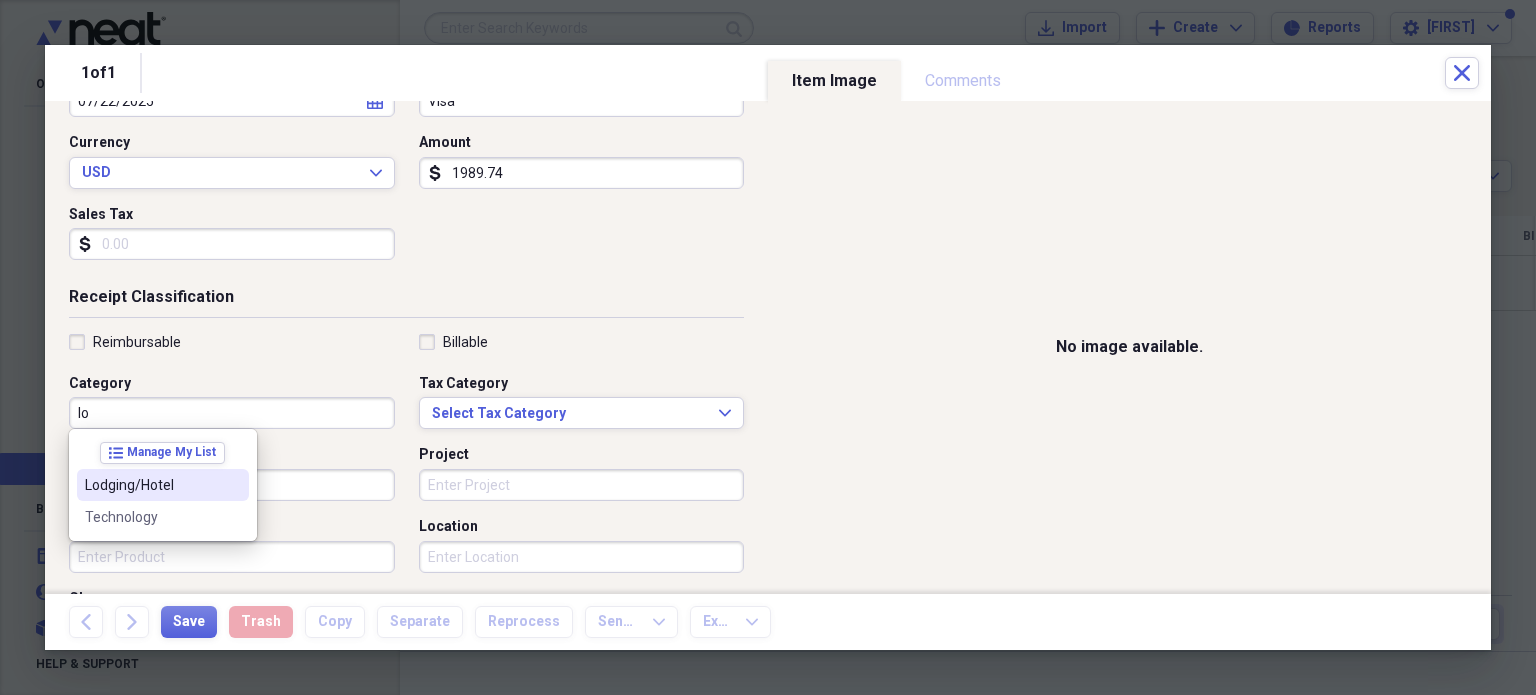 click on "Lodging/Hotel" at bounding box center [151, 485] 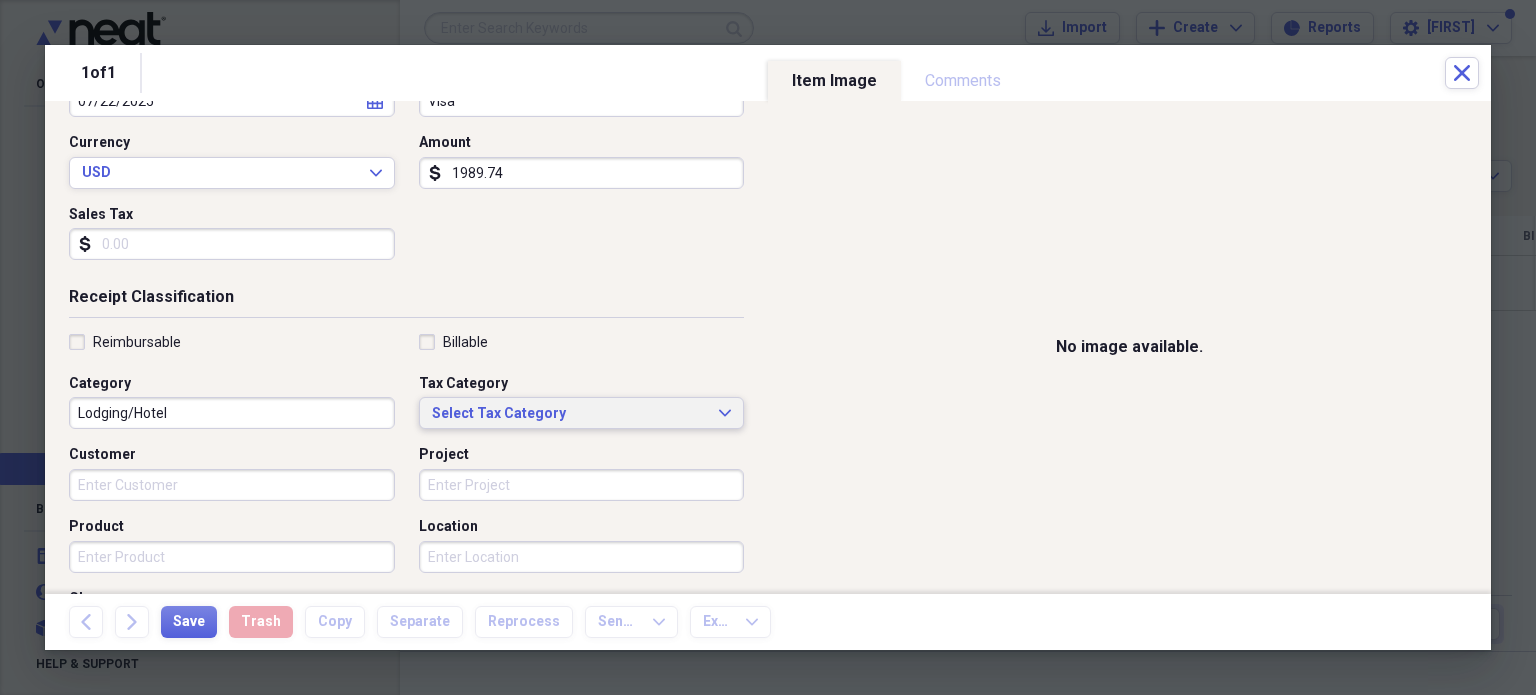 click on "Select Tax Category" at bounding box center [570, 414] 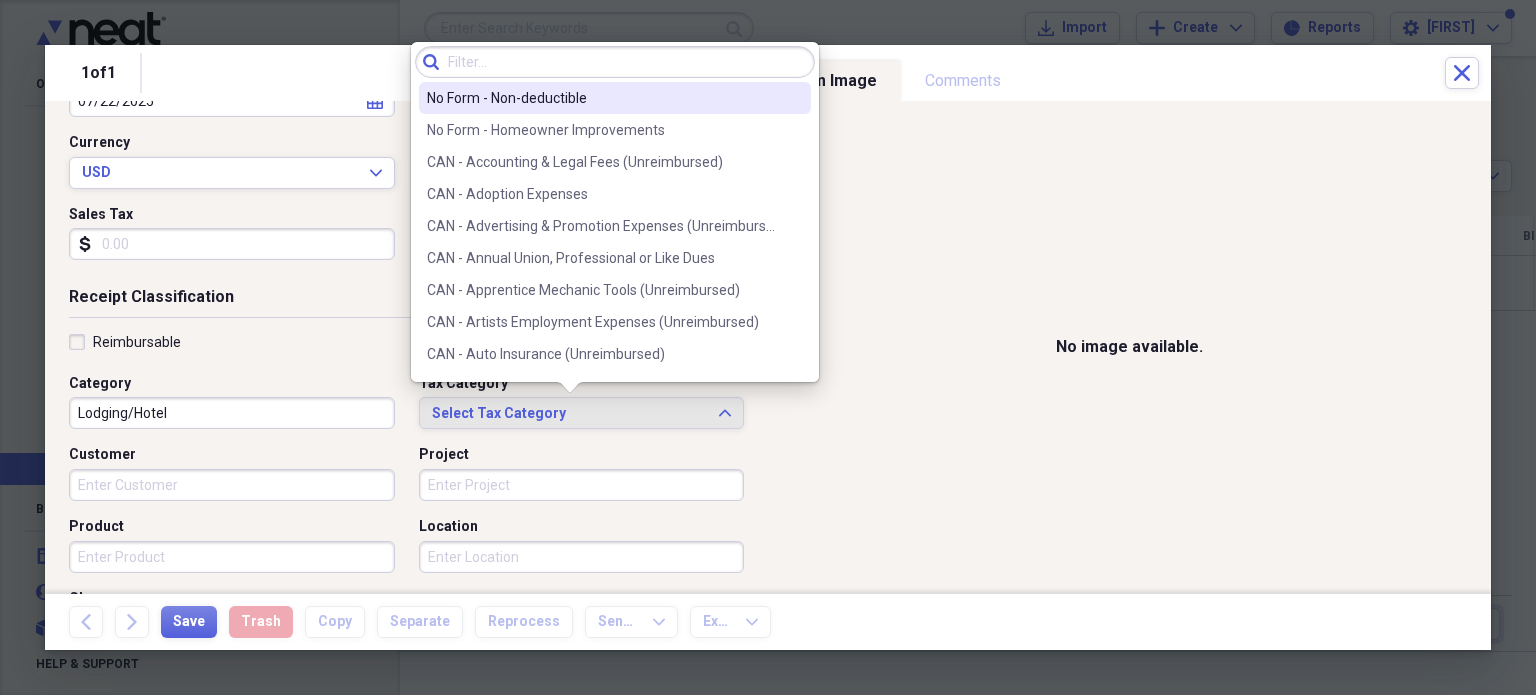 click on "No Form - Non-deductible" at bounding box center (603, 98) 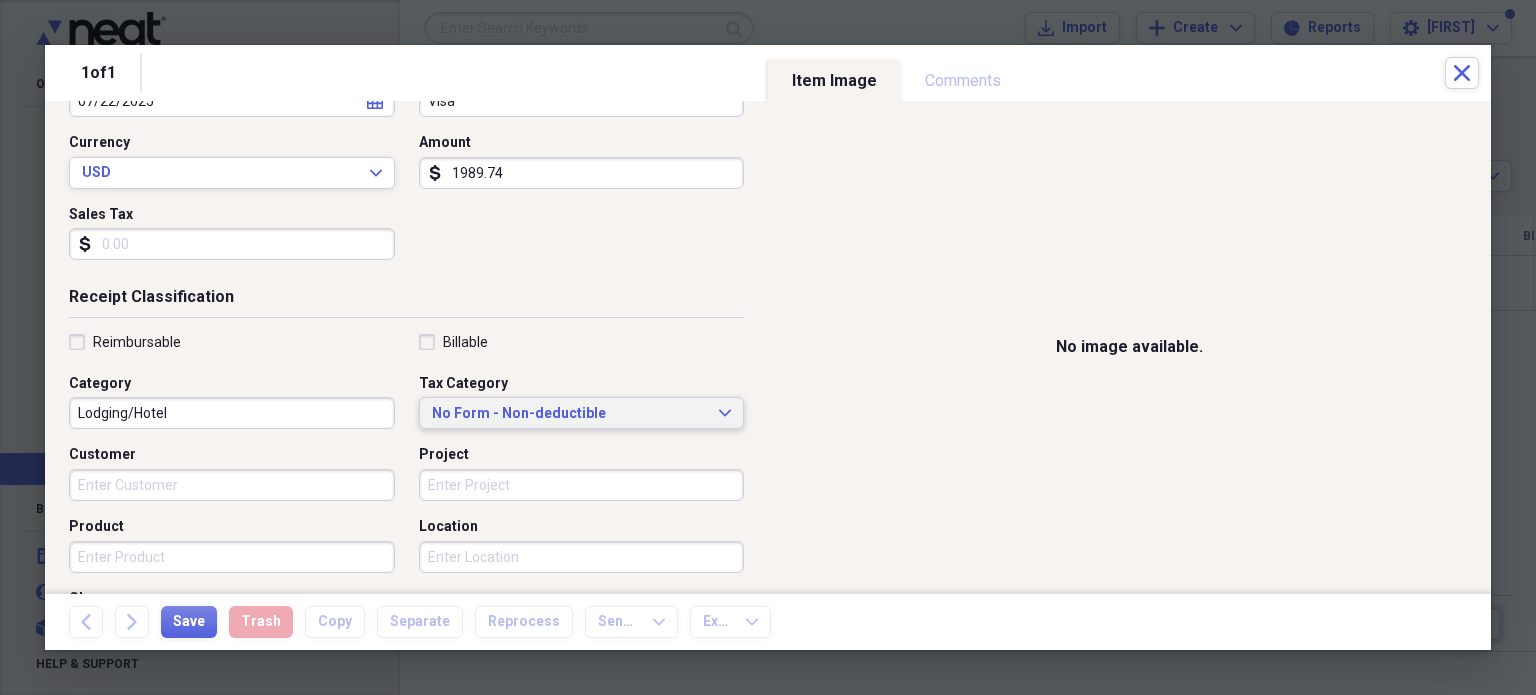 scroll, scrollTop: 526, scrollLeft: 0, axis: vertical 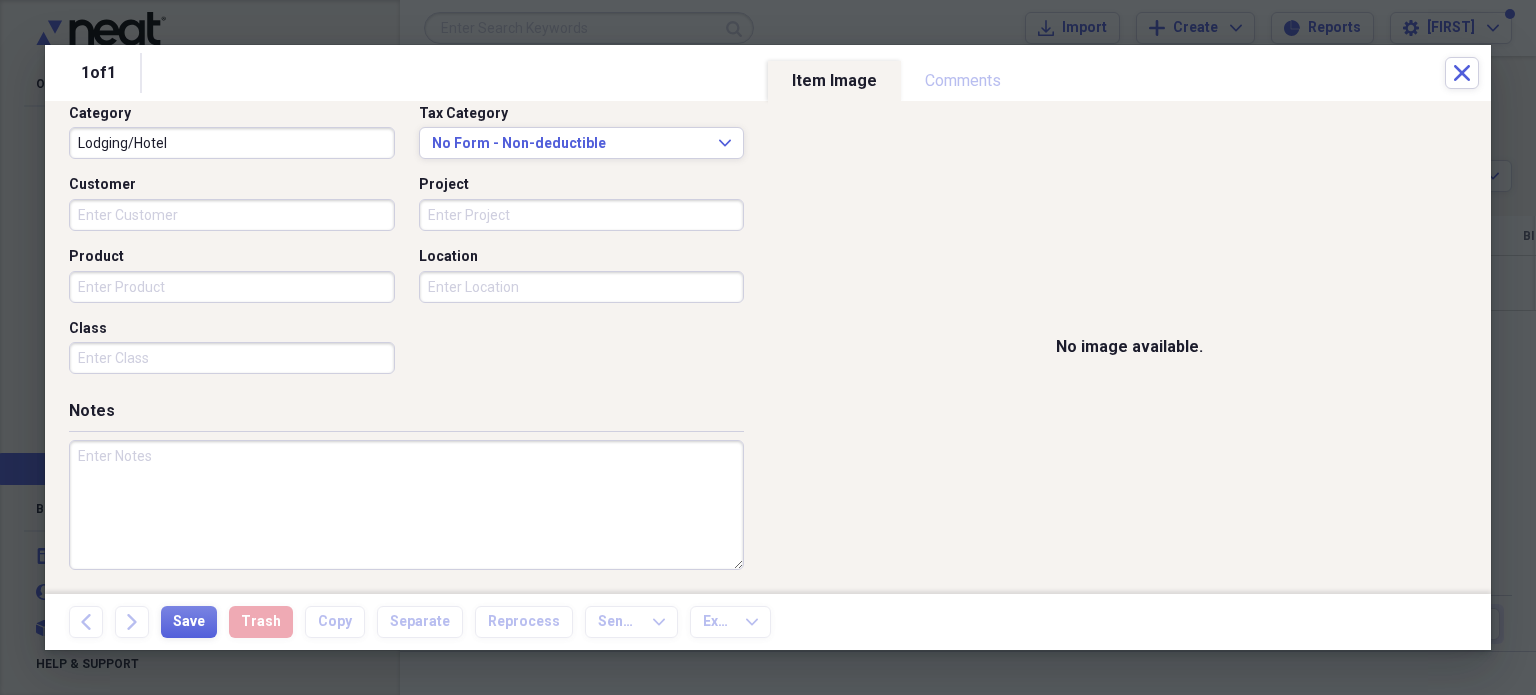 click at bounding box center (406, 505) 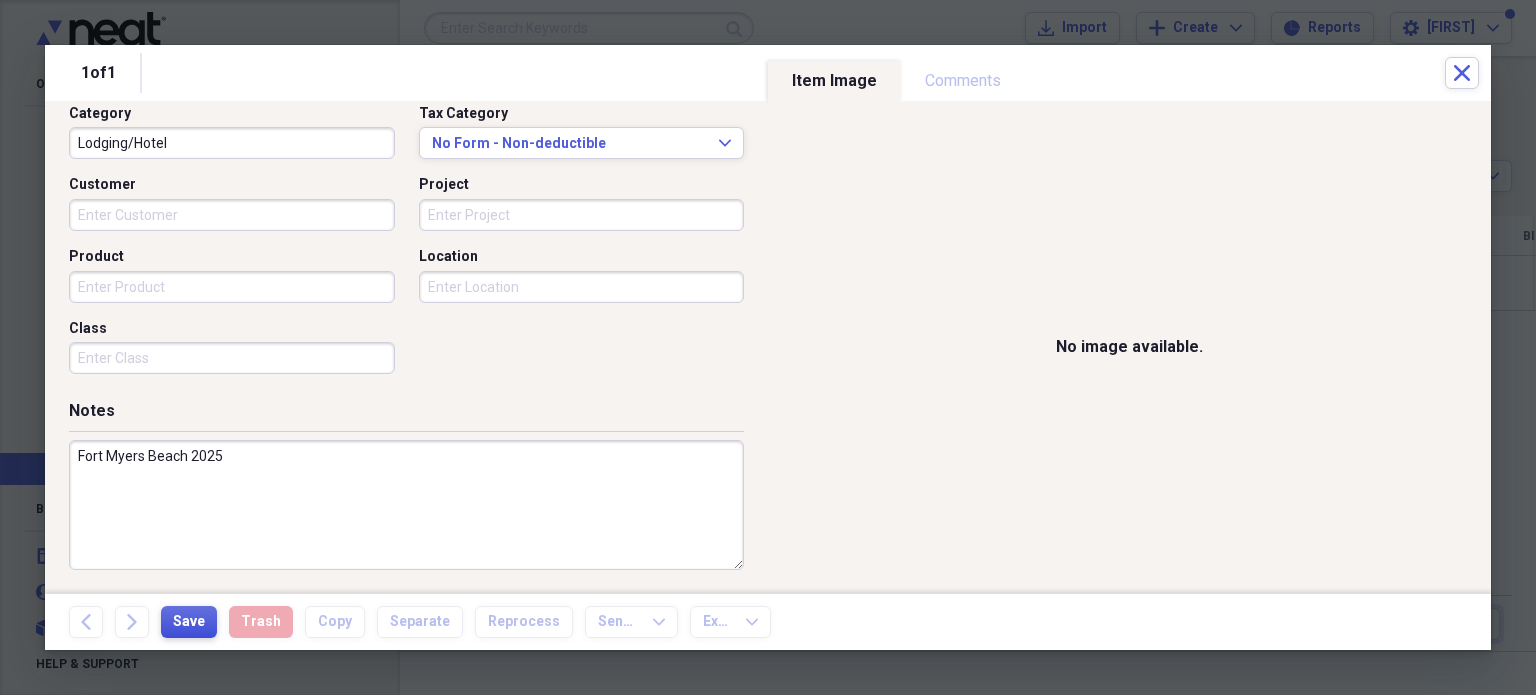 type on "Fort Myers Beach 2025" 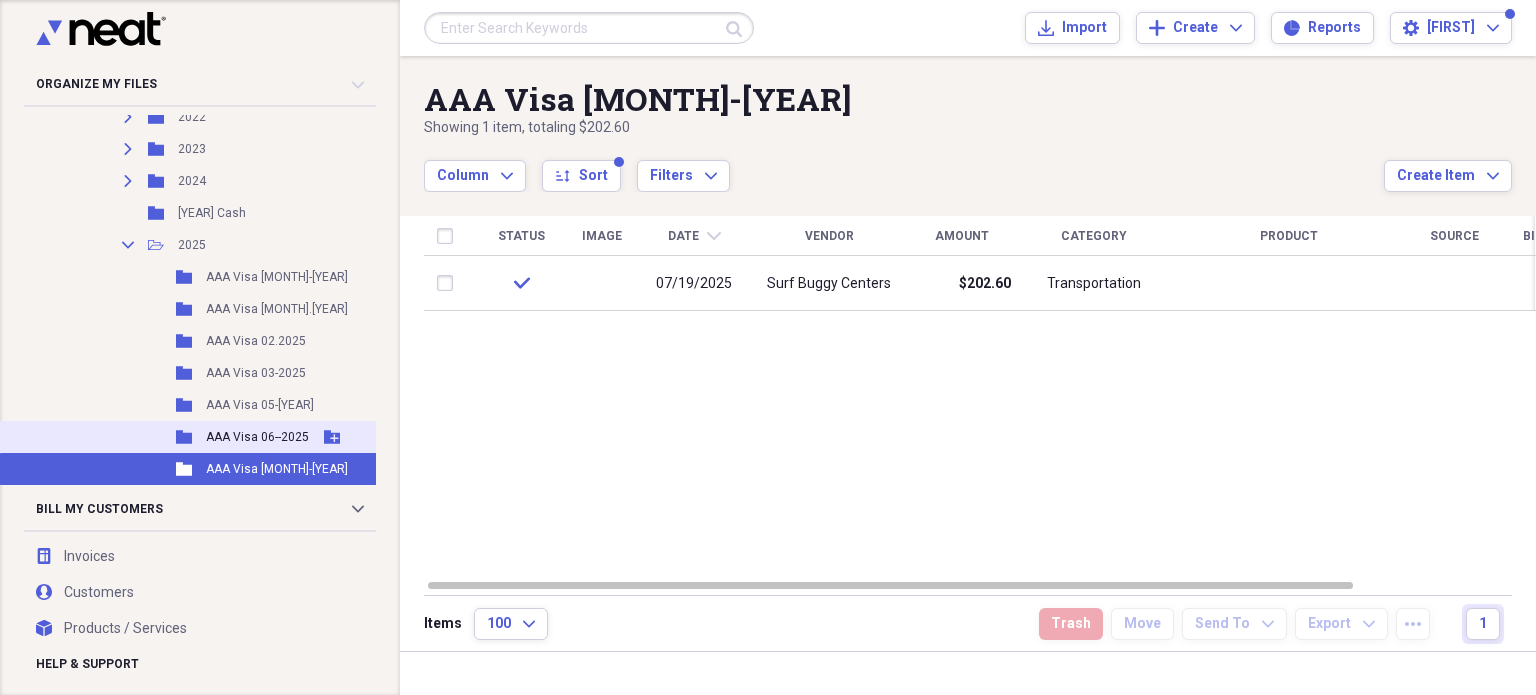 click on "AAA Visa 06--2025" at bounding box center (257, 437) 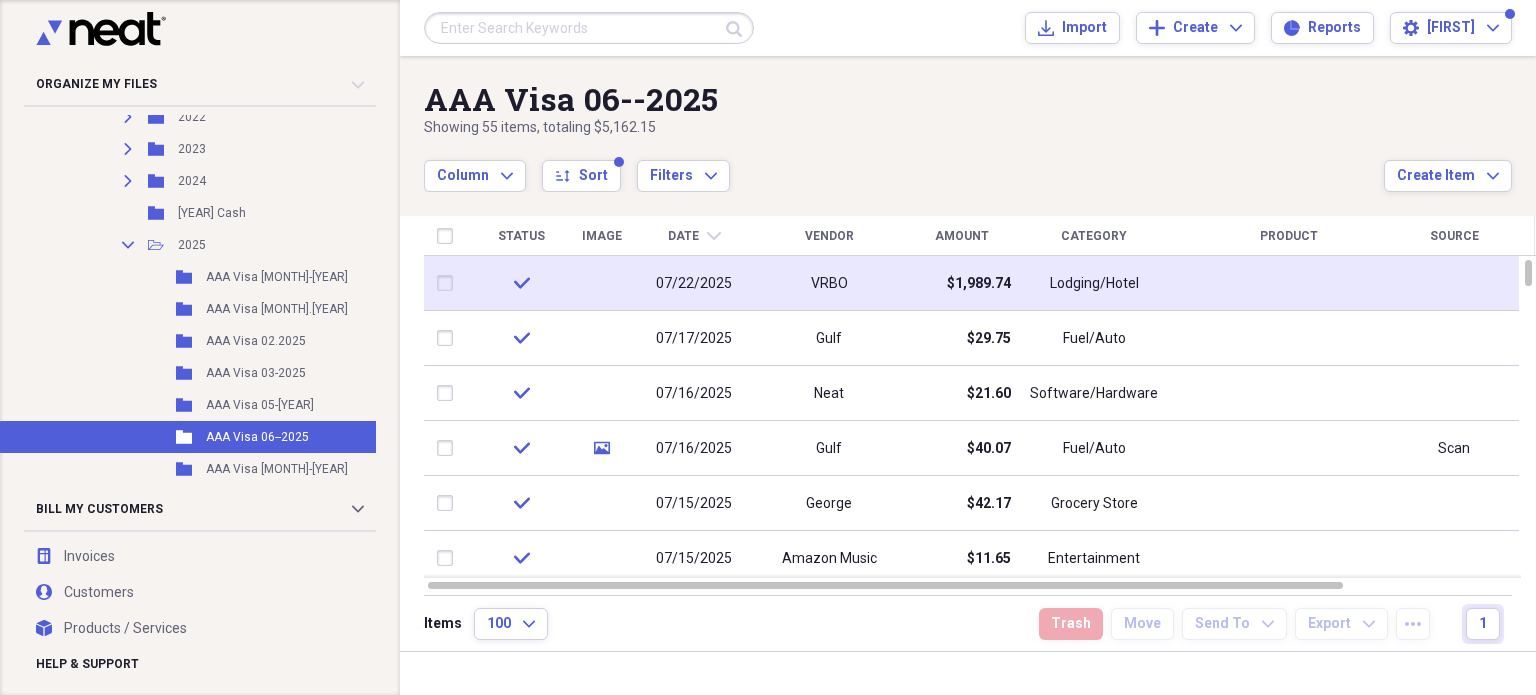 click at bounding box center (449, 283) 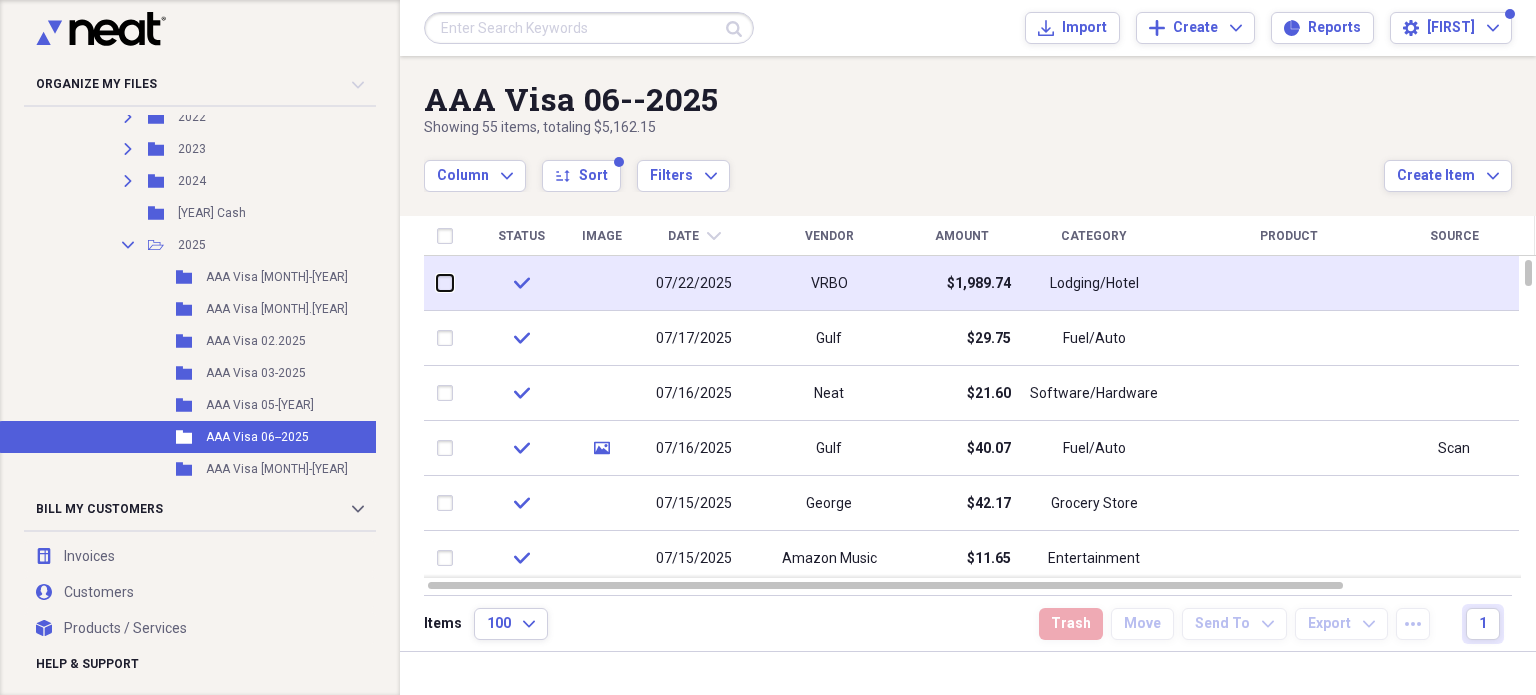 click at bounding box center (437, 283) 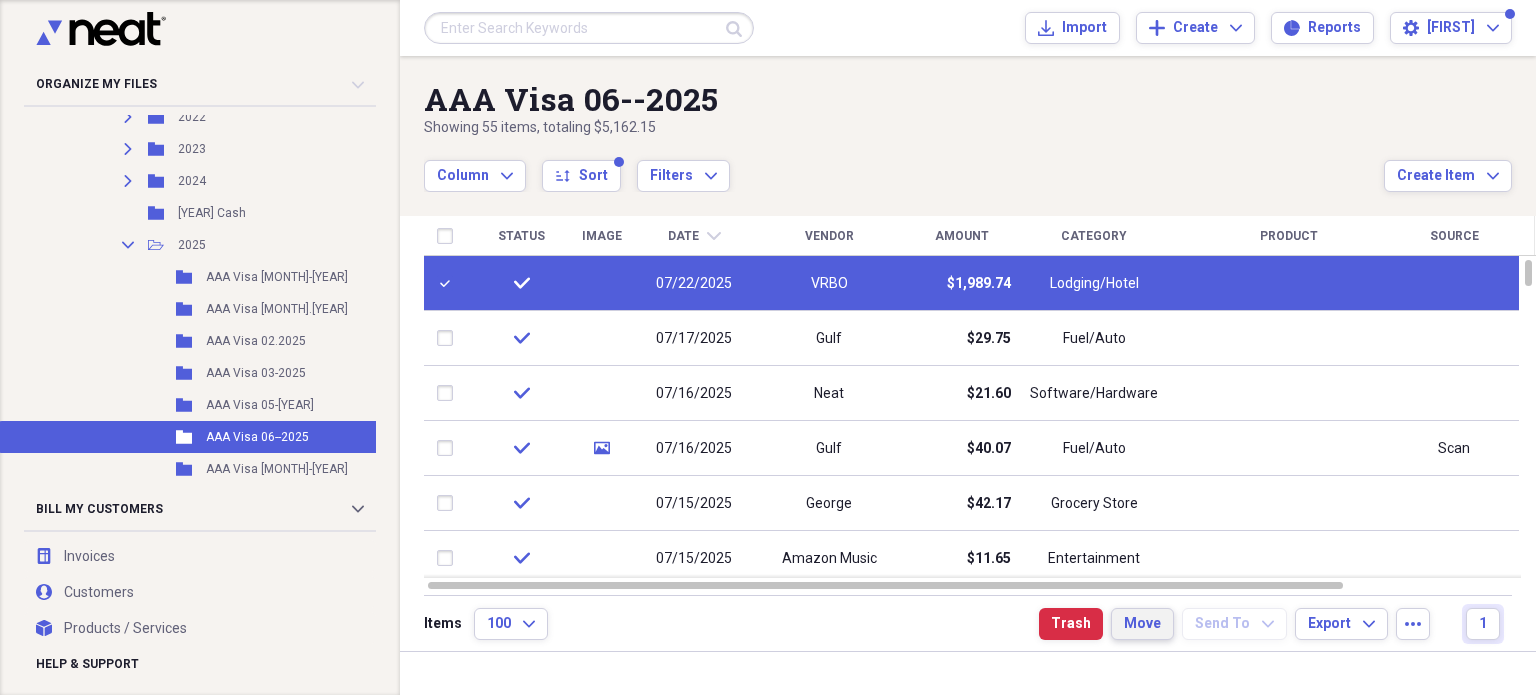 click on "Move" at bounding box center [1142, 624] 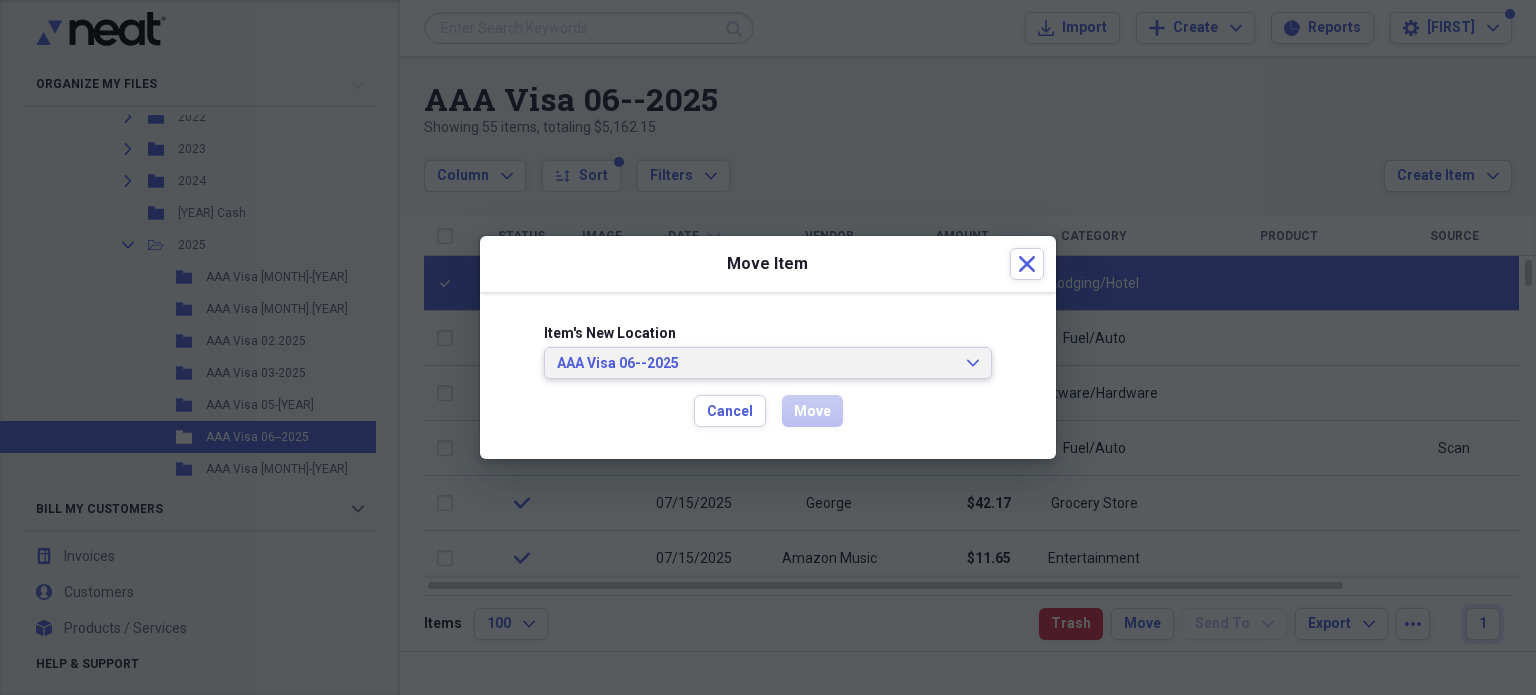 click on "Expand" 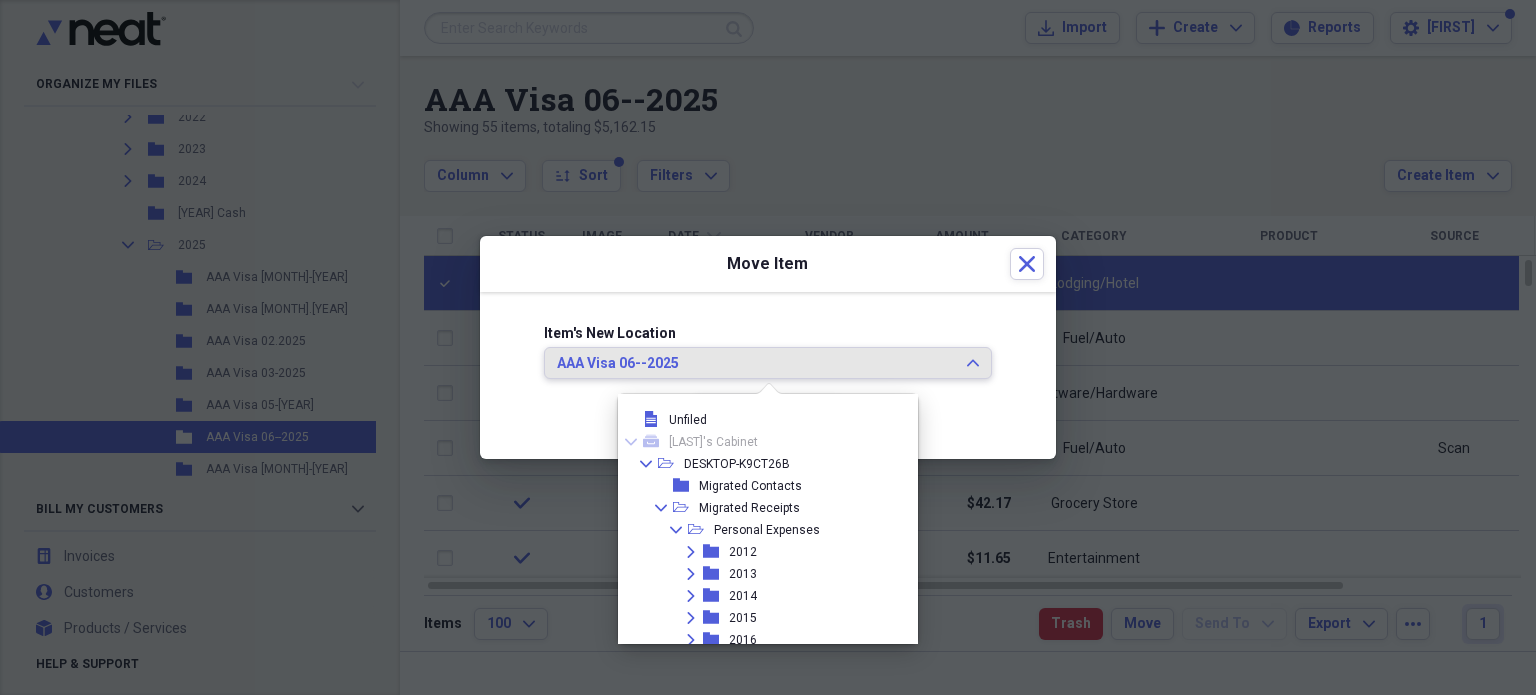 scroll, scrollTop: 979, scrollLeft: 0, axis: vertical 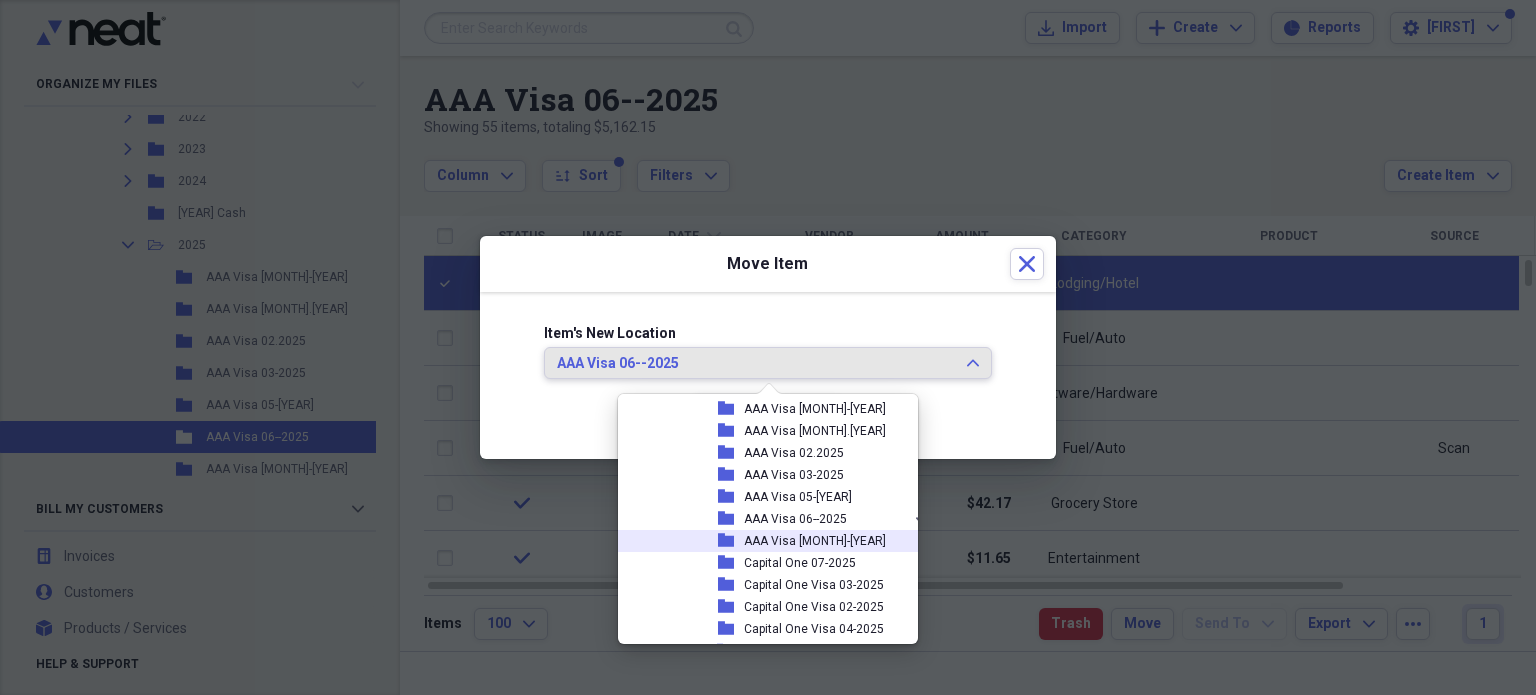 click on "AAA Visa [MONTH]-[YEAR]" at bounding box center [815, 541] 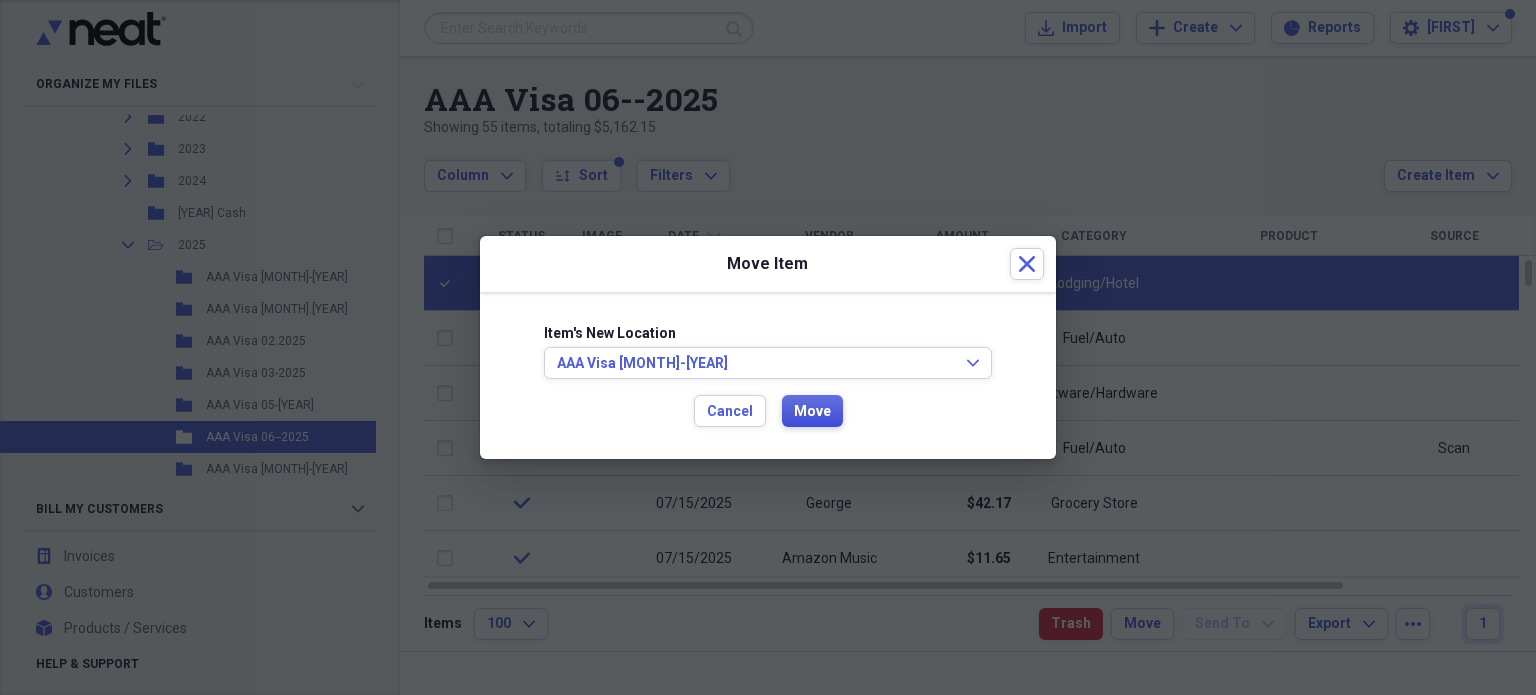 click on "Move" at bounding box center [812, 412] 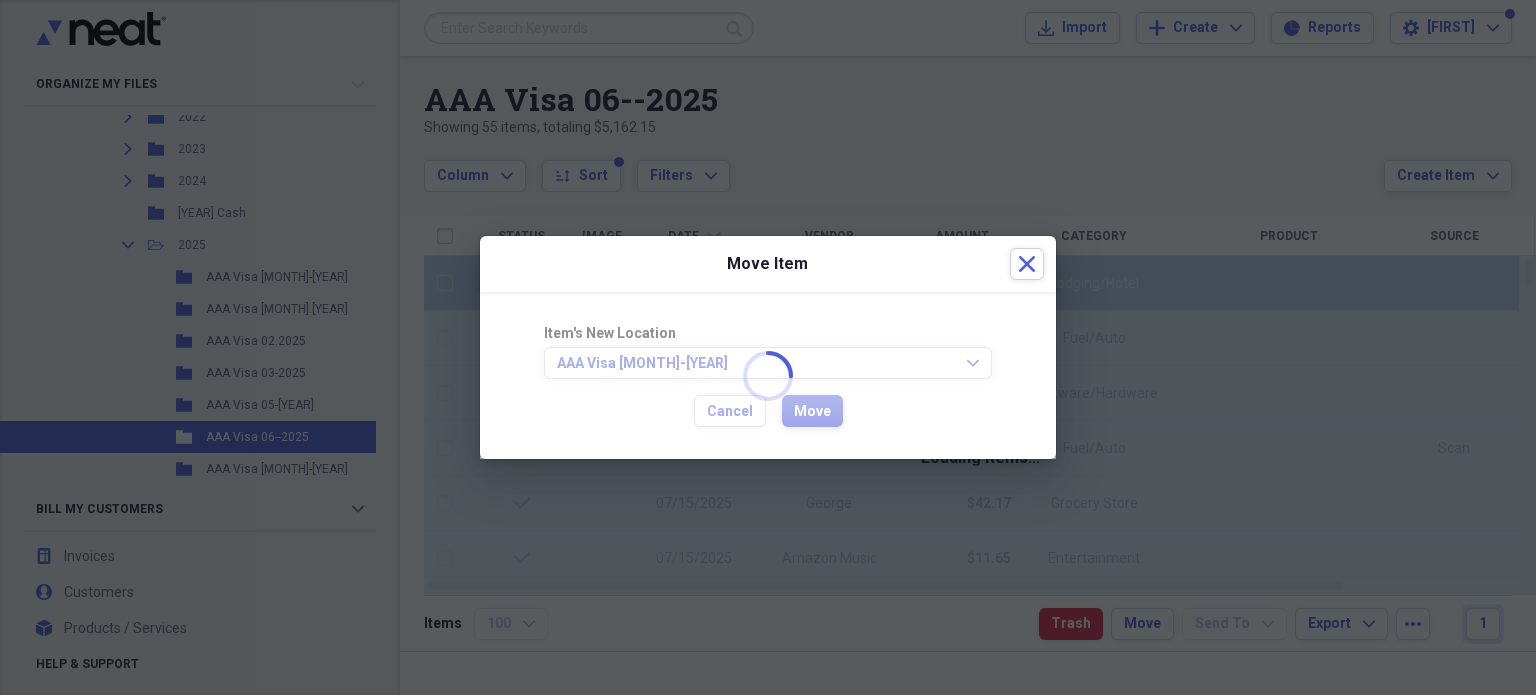 checkbox on "false" 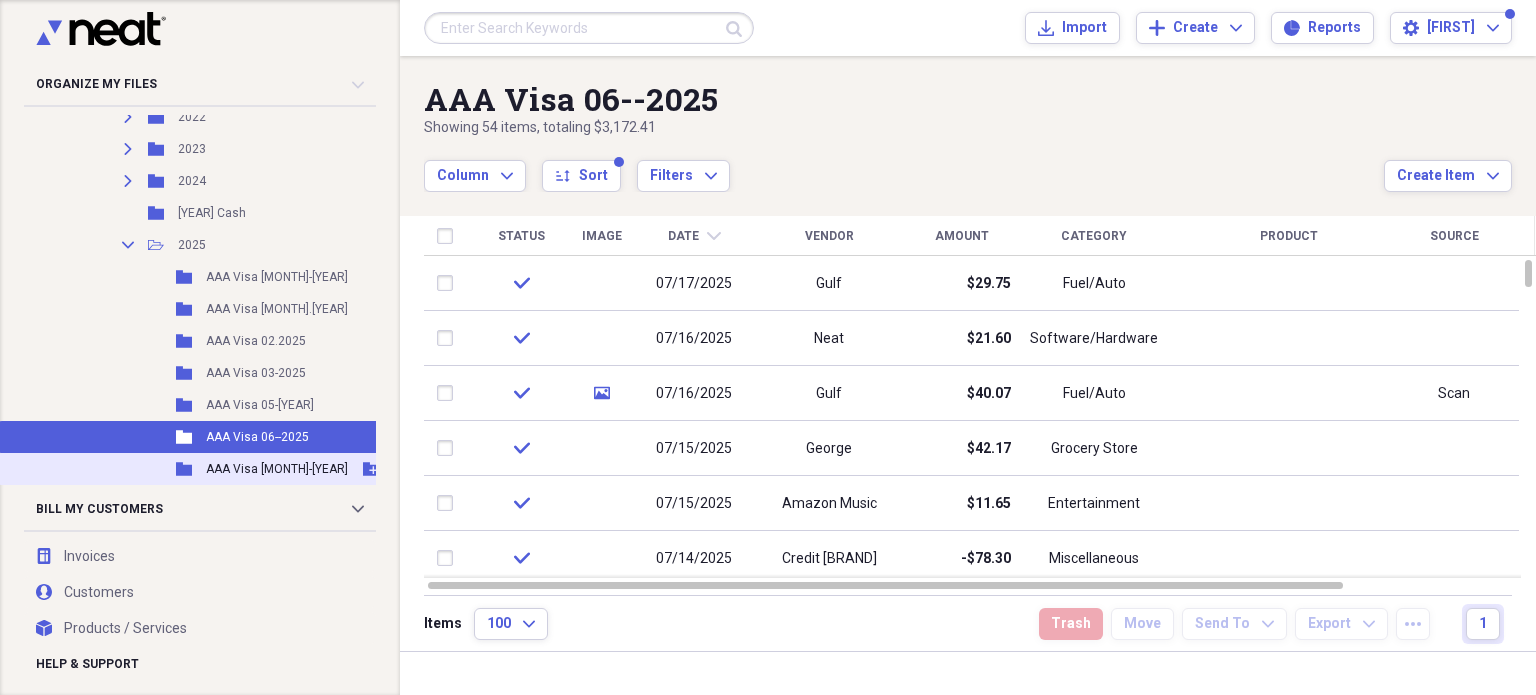 click on "AAA Visa [MONTH]-[YEAR]" at bounding box center [277, 469] 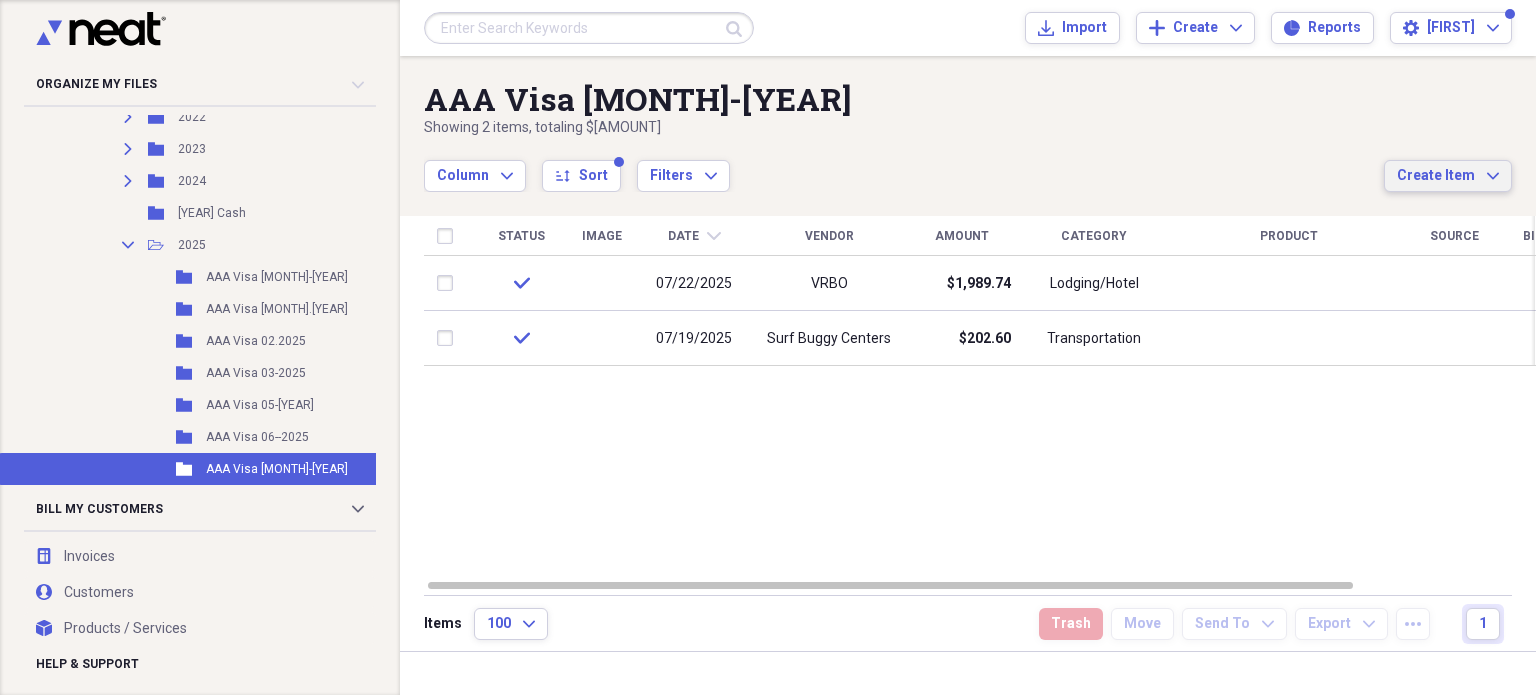 click on "Create Item" at bounding box center [1436, 176] 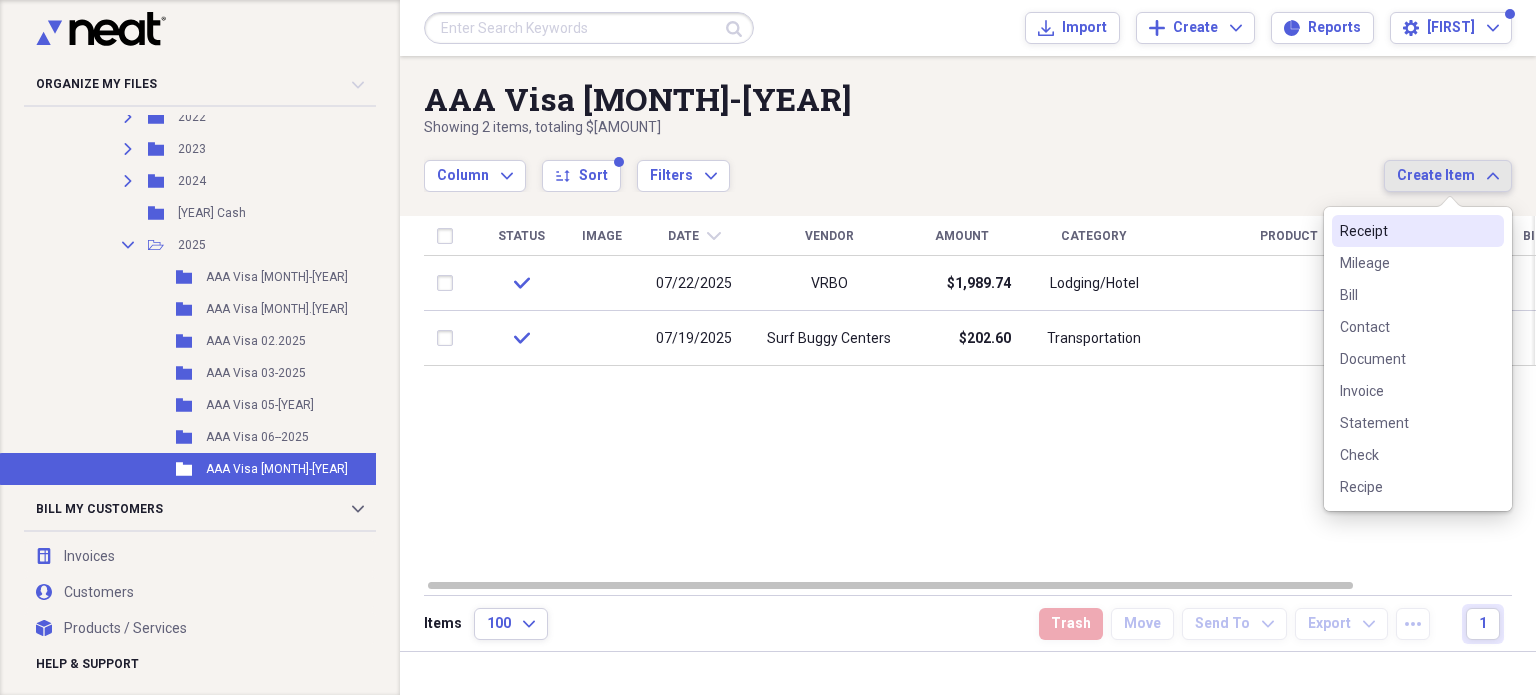 click on "Receipt" at bounding box center (1406, 231) 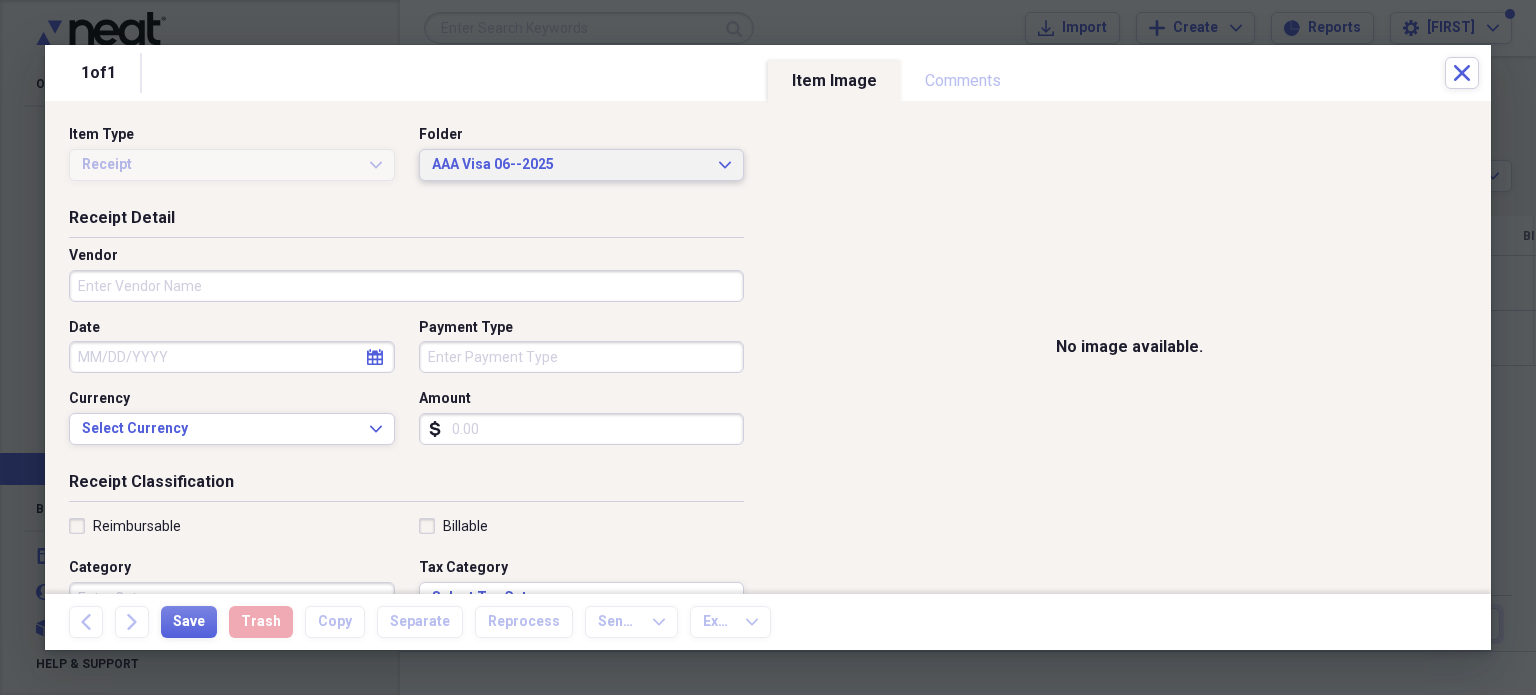 click on "AAA Visa 06--2025" at bounding box center [570, 165] 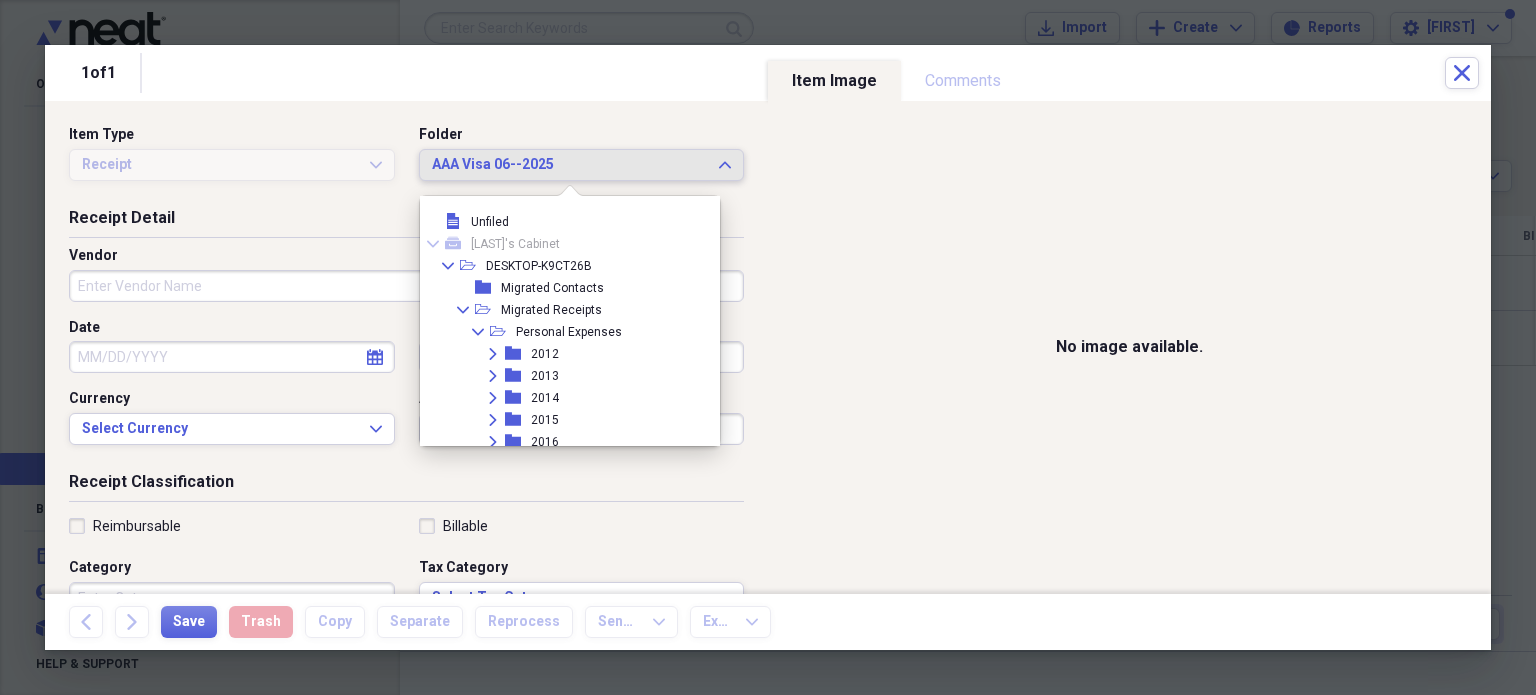 scroll, scrollTop: 979, scrollLeft: 0, axis: vertical 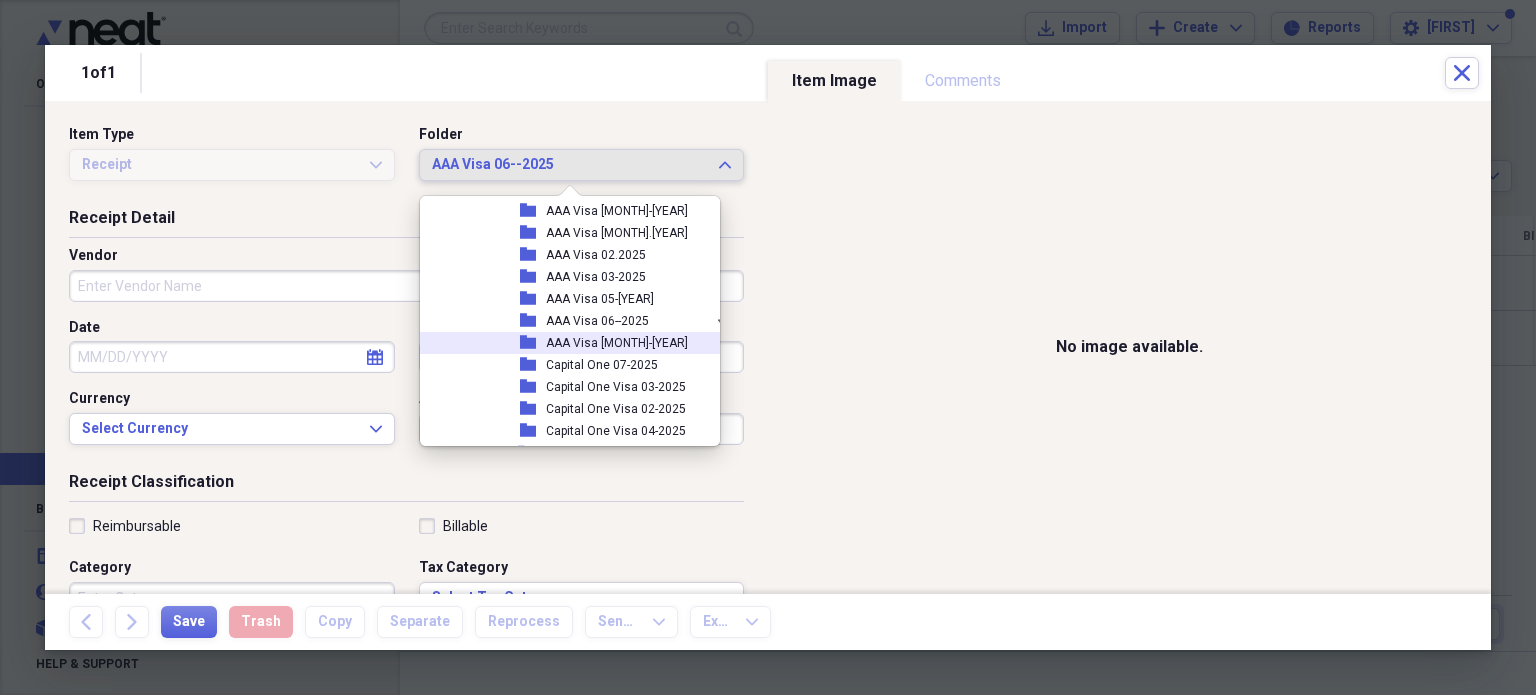 click on "folder AAA [CREDIT] [DATE]" at bounding box center (569, 343) 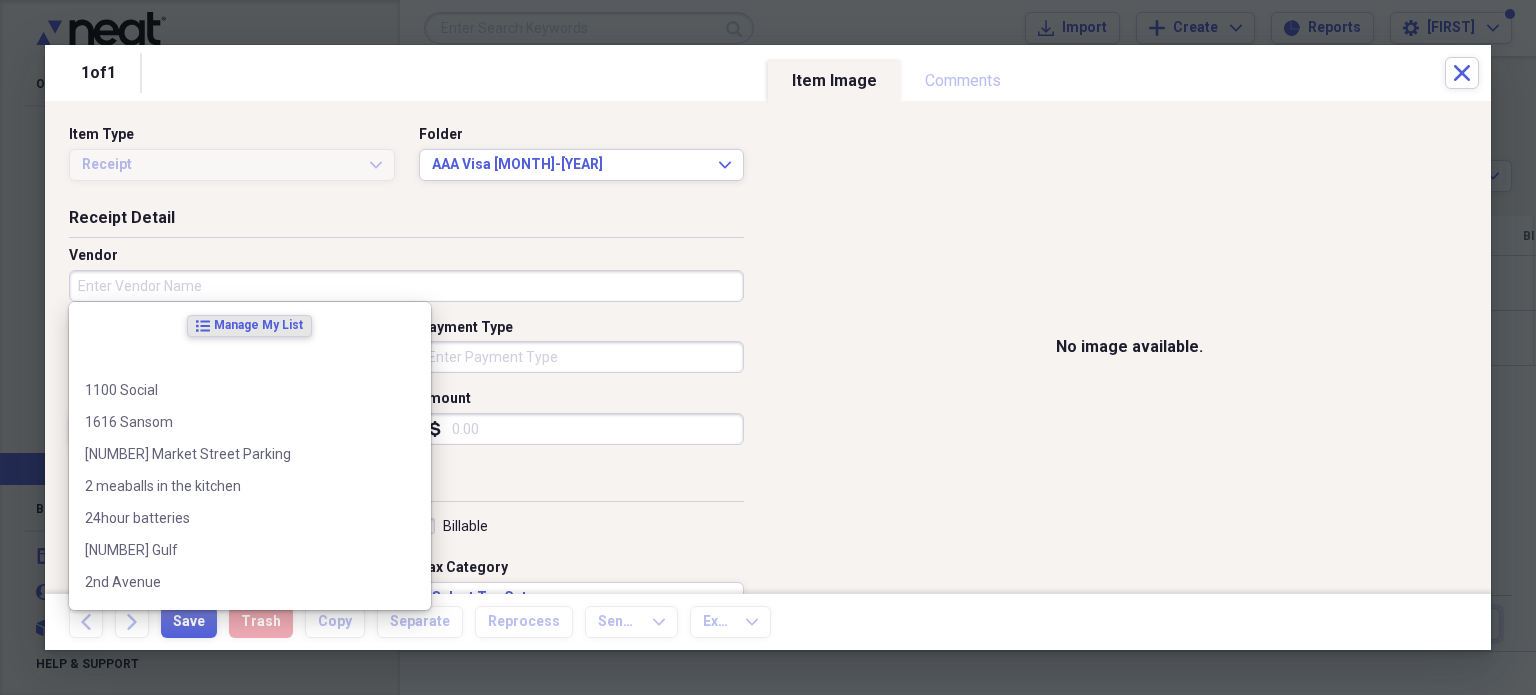 click on "Vendor" at bounding box center (406, 286) 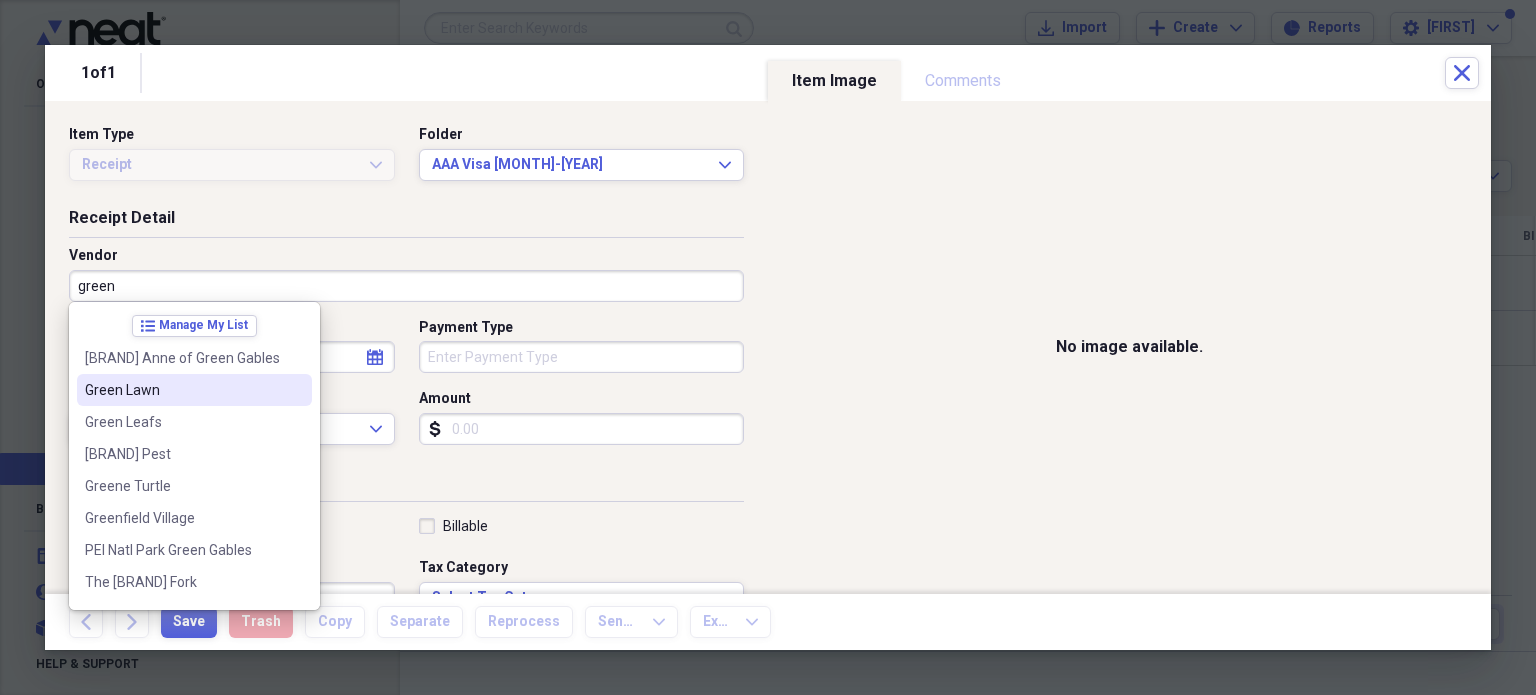click on "Green Lawn" at bounding box center (194, 390) 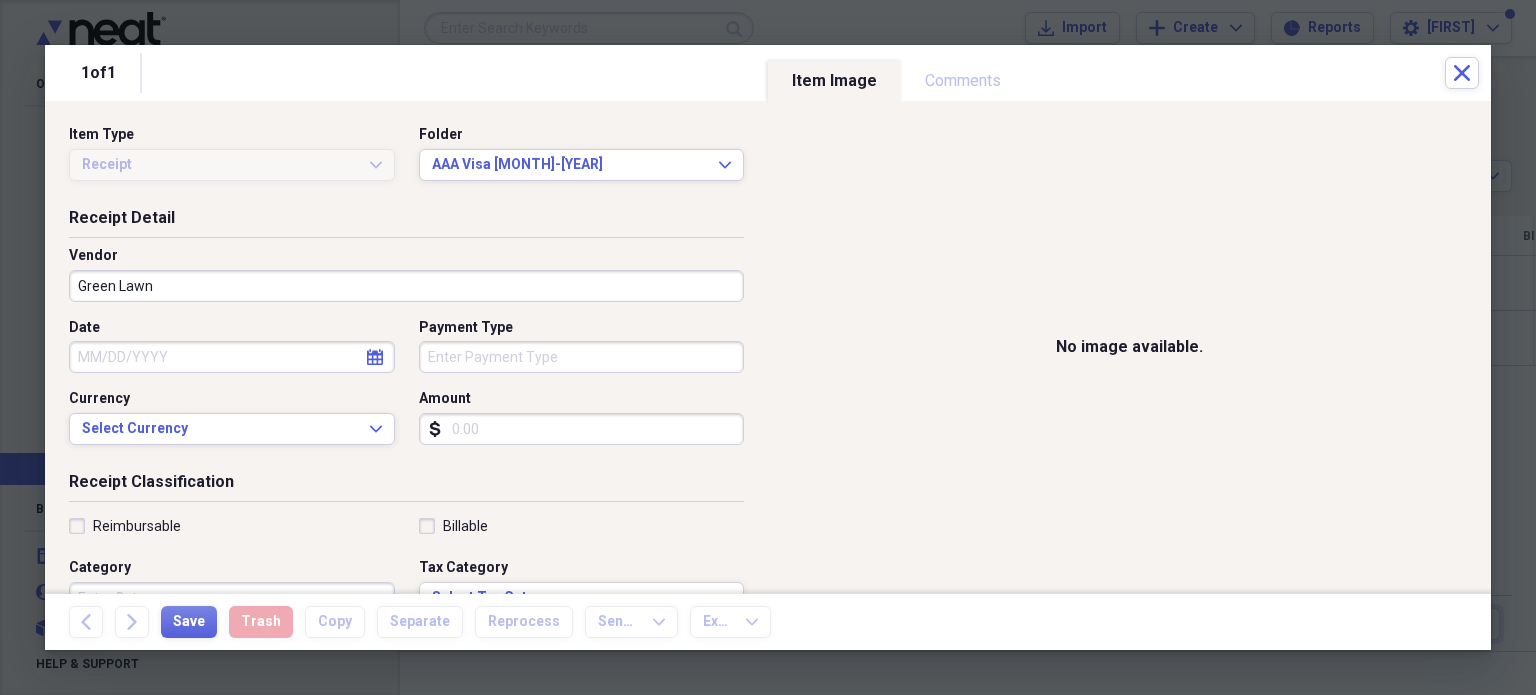 click on "Date" at bounding box center (232, 357) 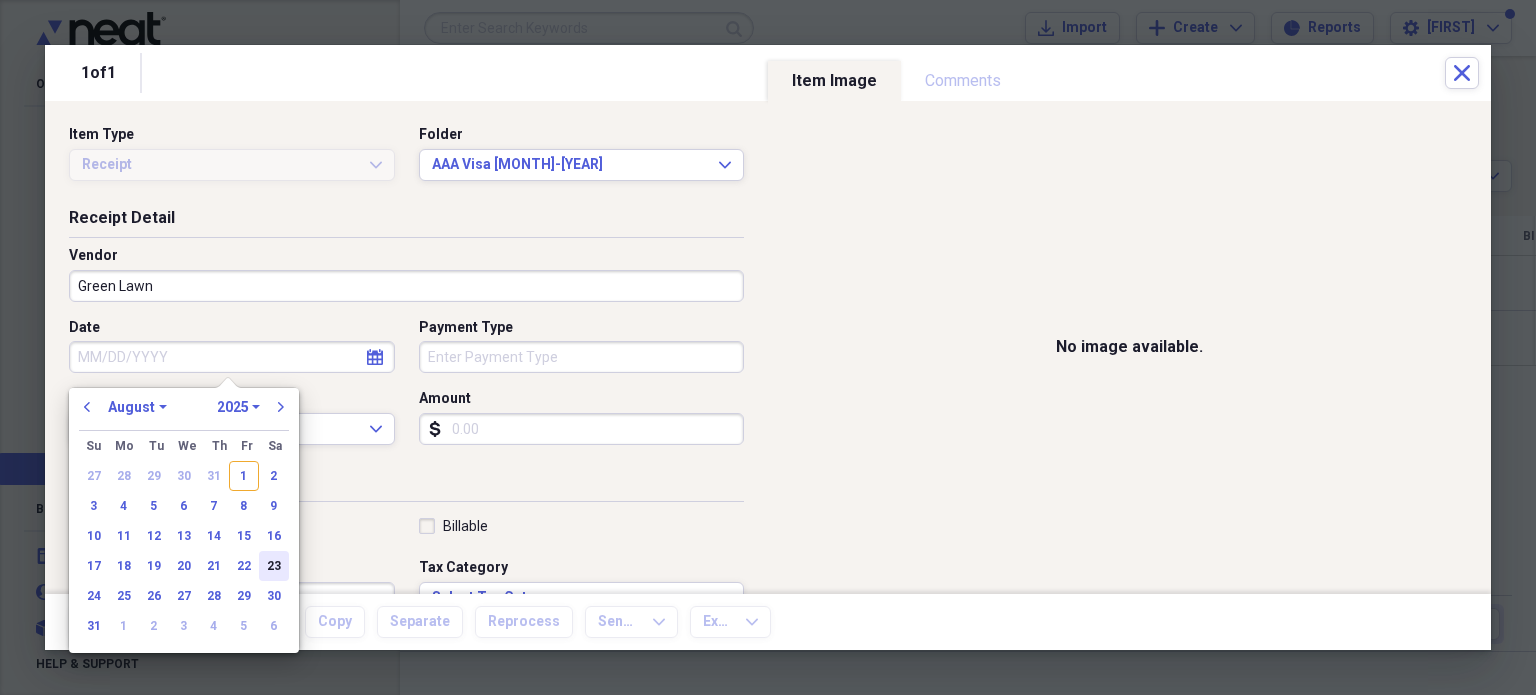 click on "23" at bounding box center (274, 566) 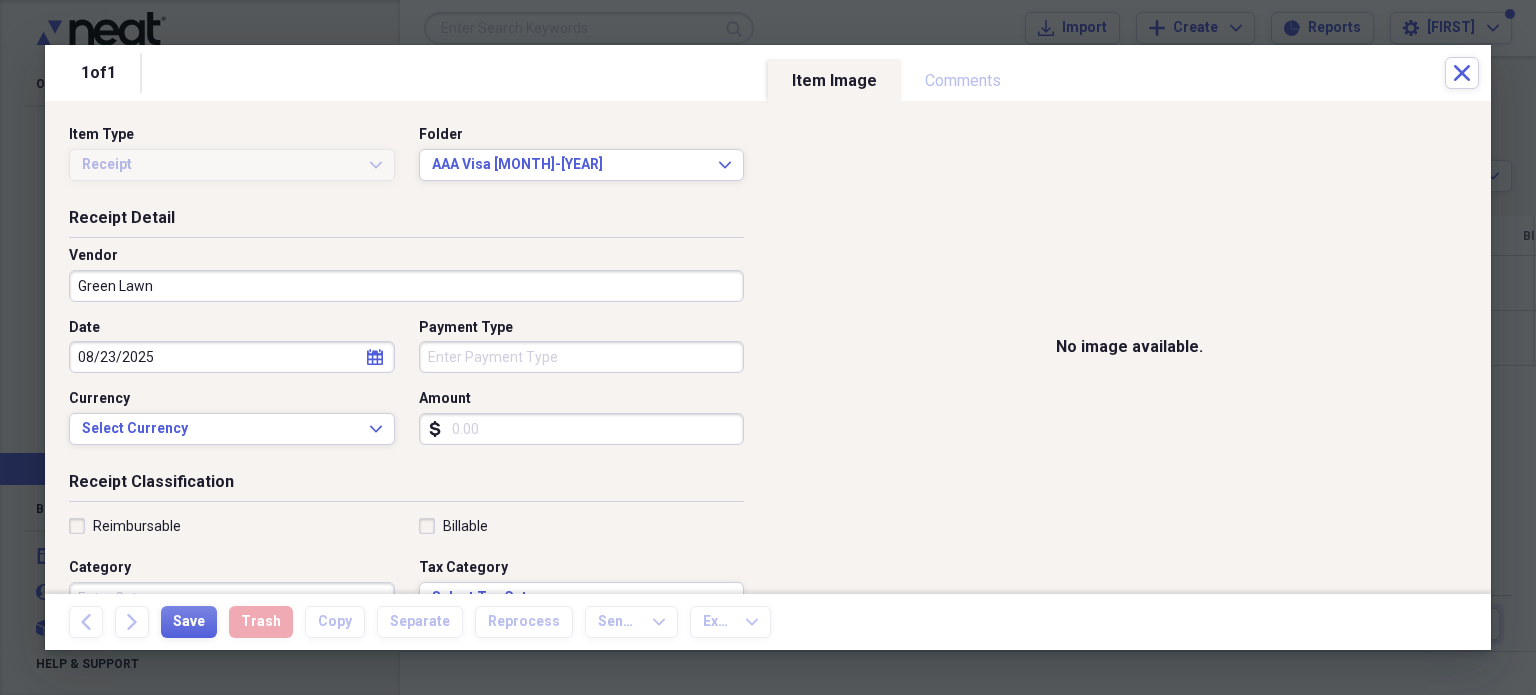 click on "Payment Type" at bounding box center (582, 357) 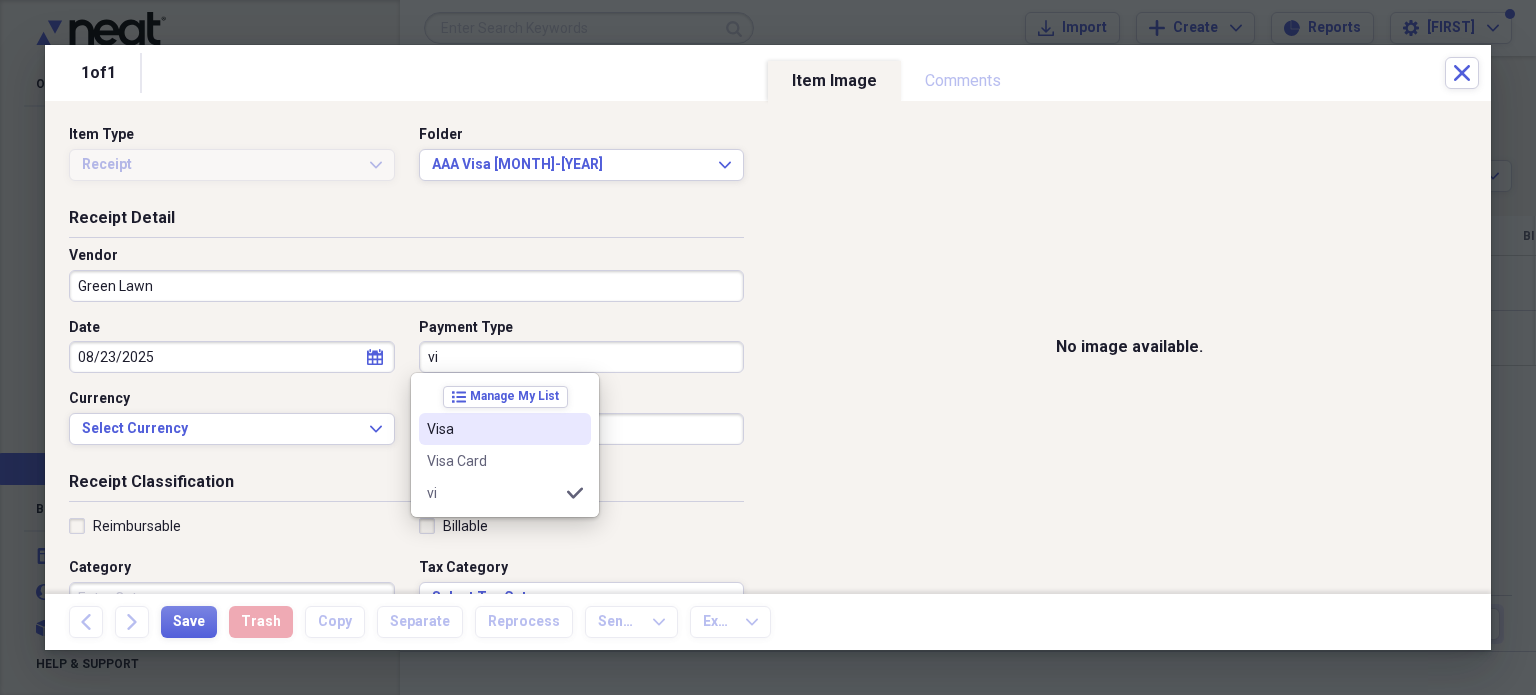 click on "Visa" at bounding box center [493, 429] 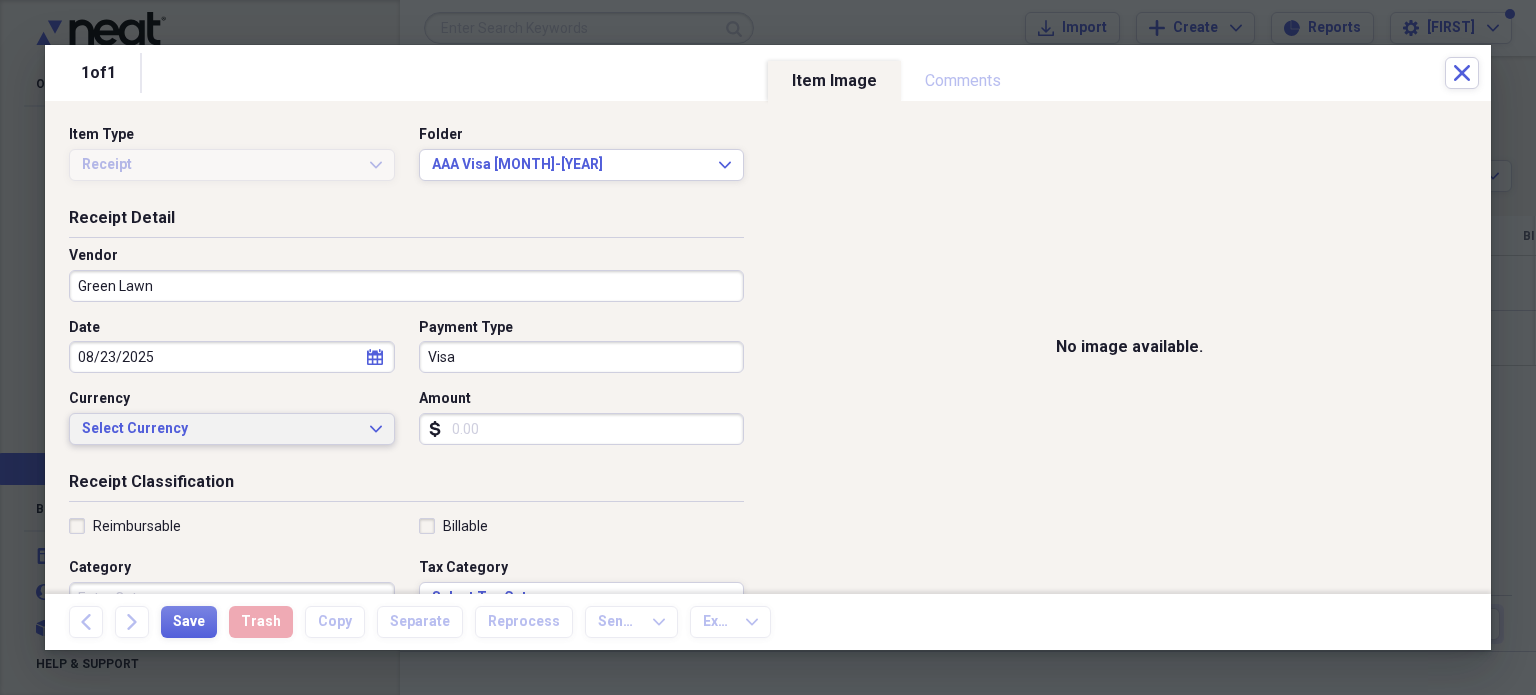 click on "Select Currency" at bounding box center [220, 429] 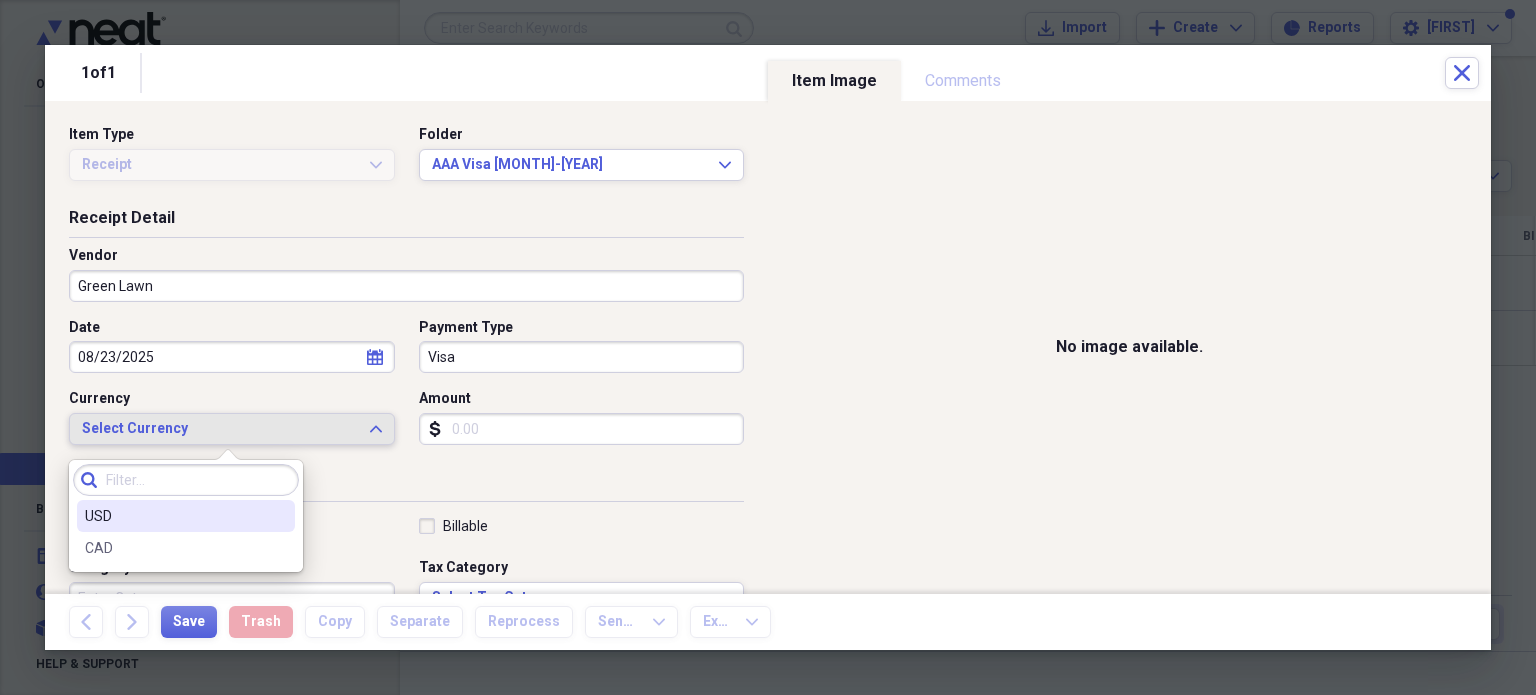 click on "Select Currency" at bounding box center [220, 429] 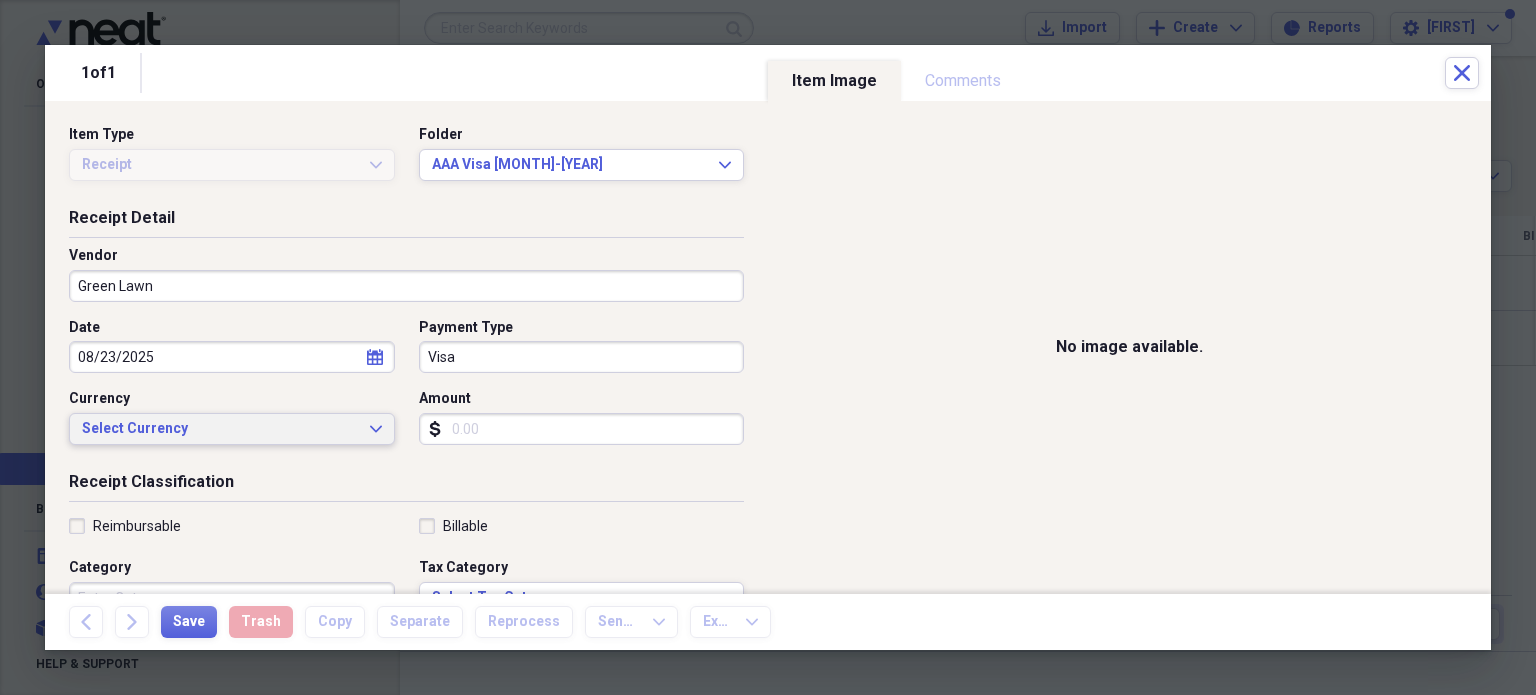 type 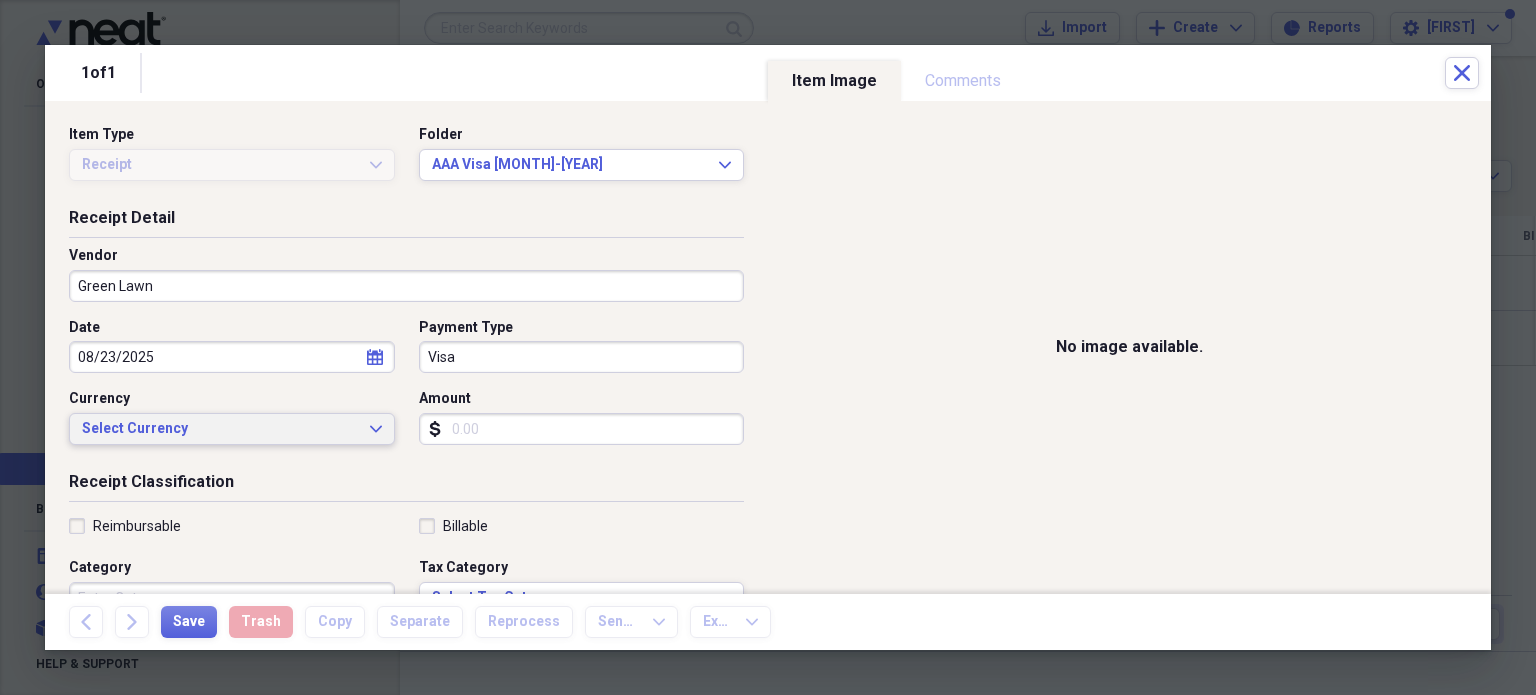 click on "Select Currency" at bounding box center [220, 429] 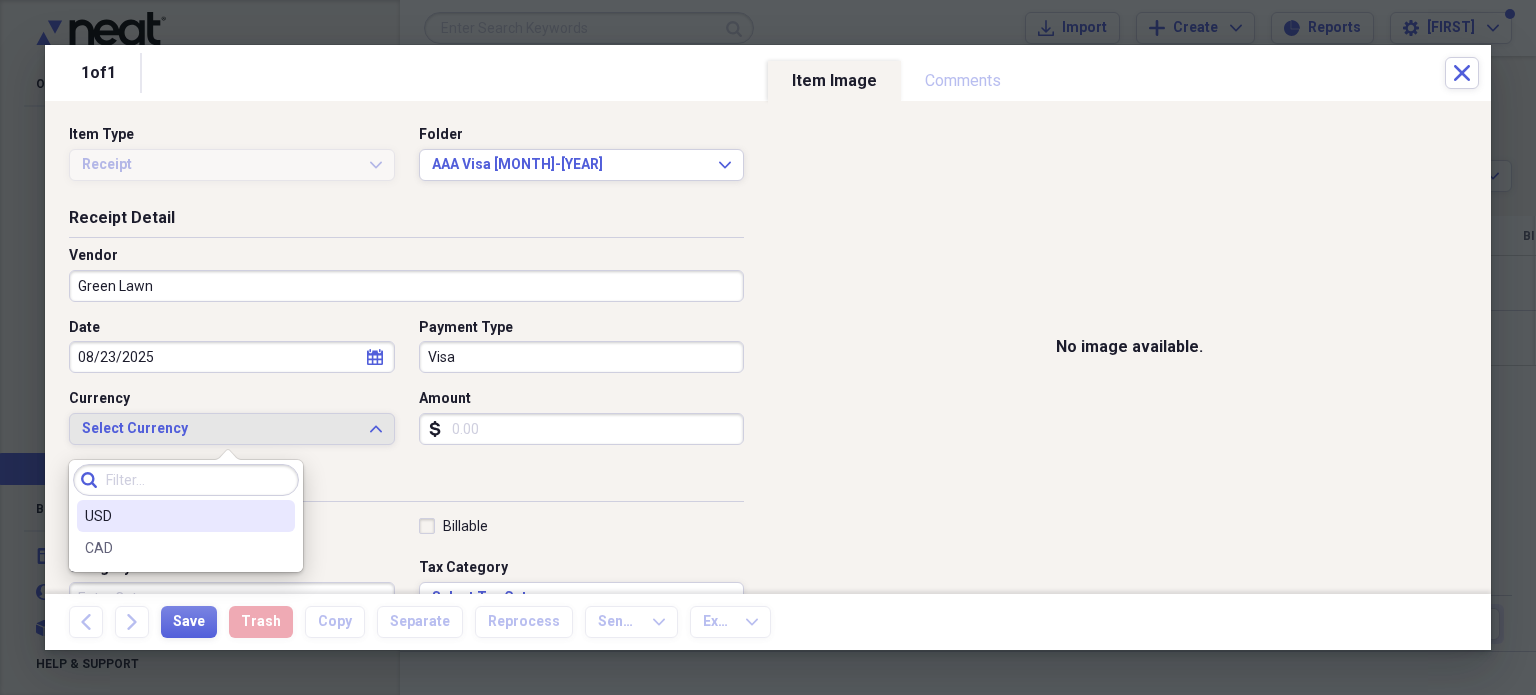 click on "USD" at bounding box center [174, 516] 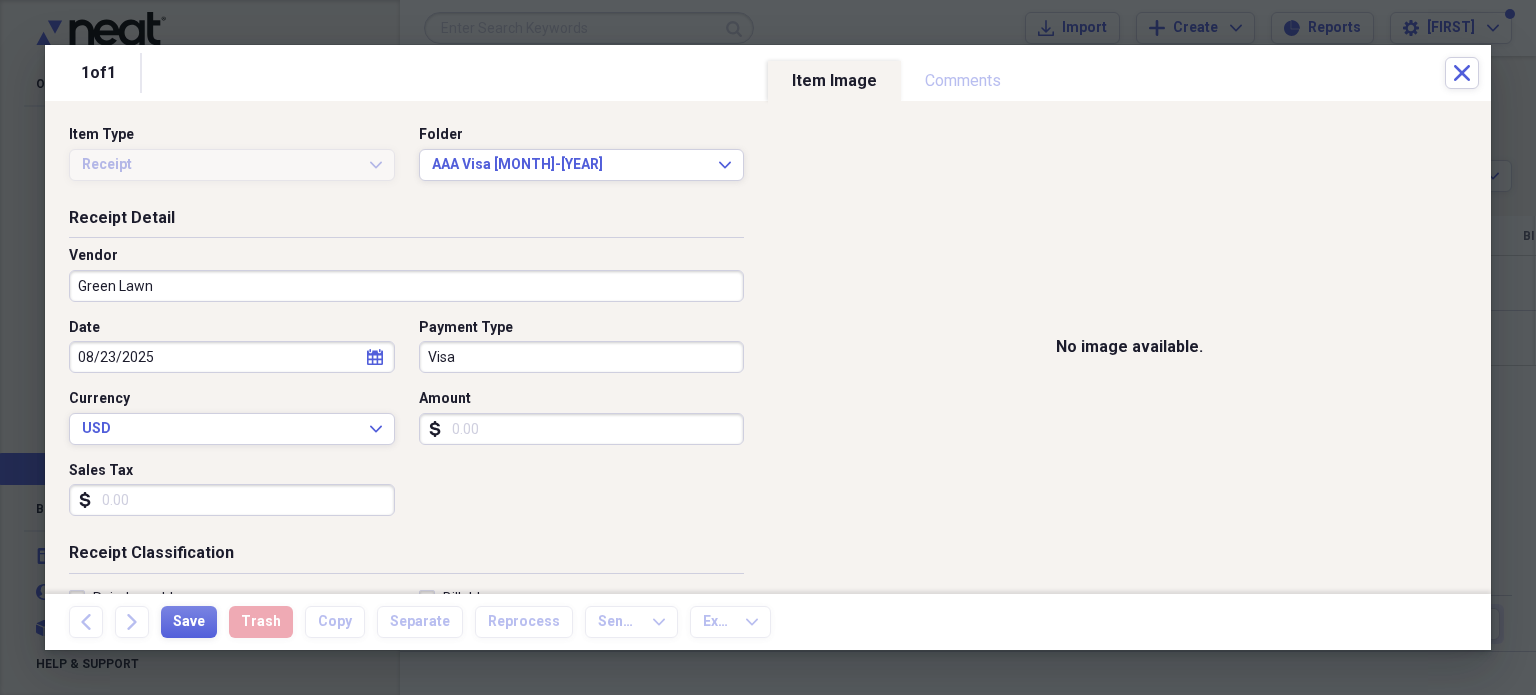 click on "Amount" at bounding box center [582, 429] 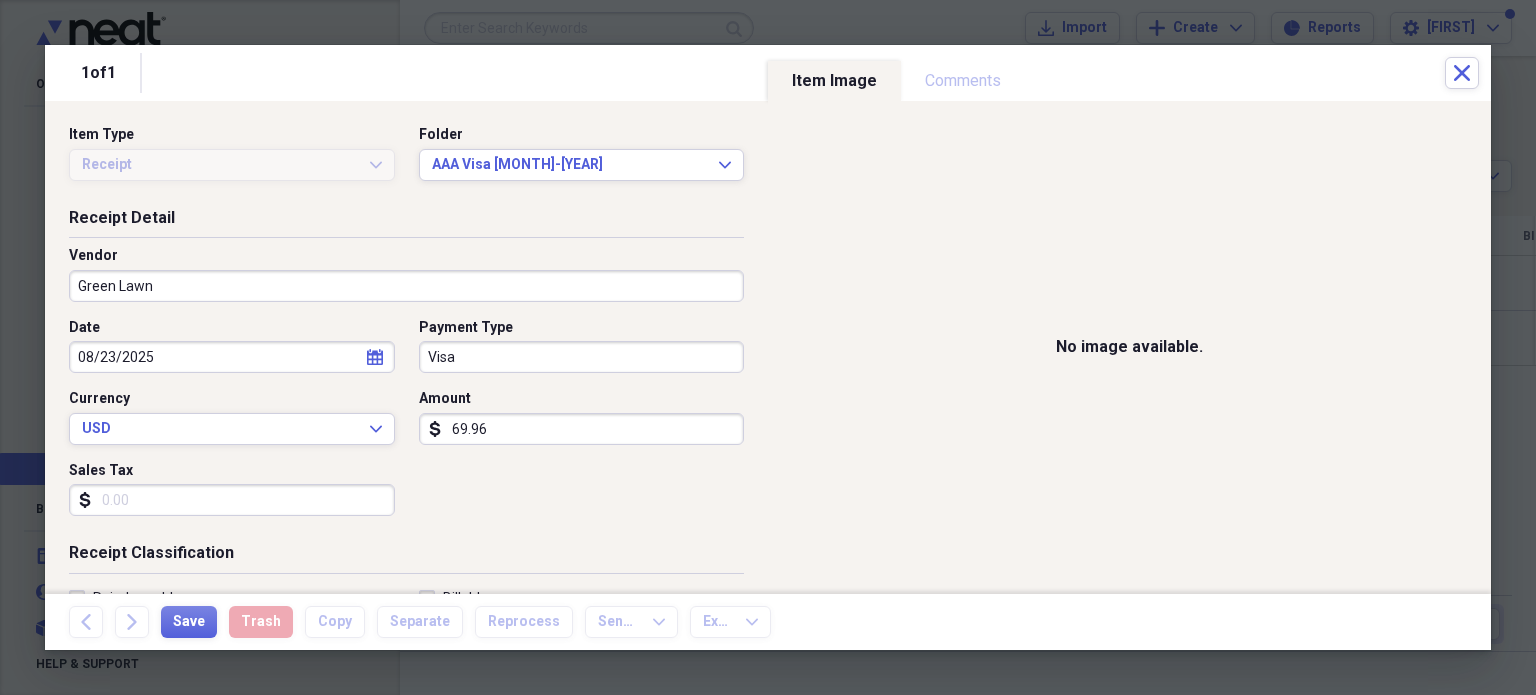type on "69.96" 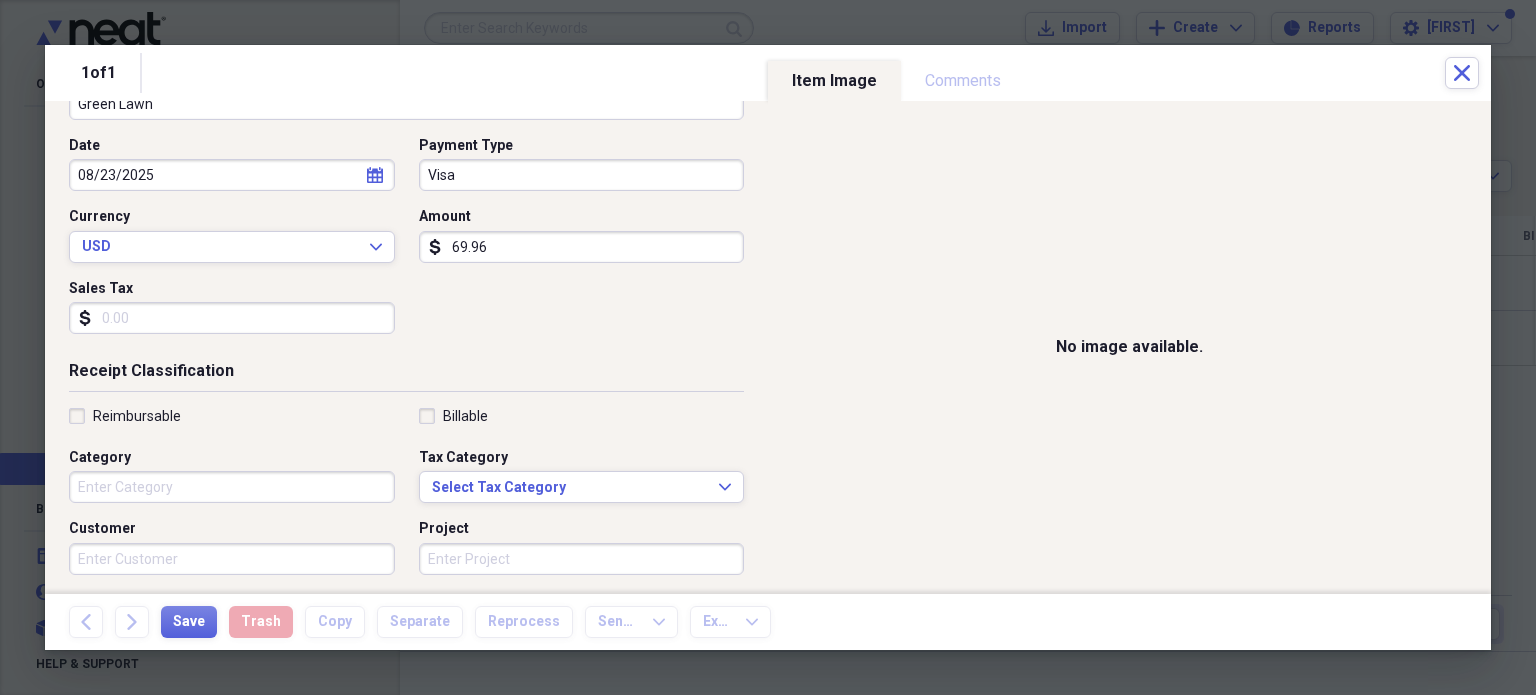scroll, scrollTop: 214, scrollLeft: 0, axis: vertical 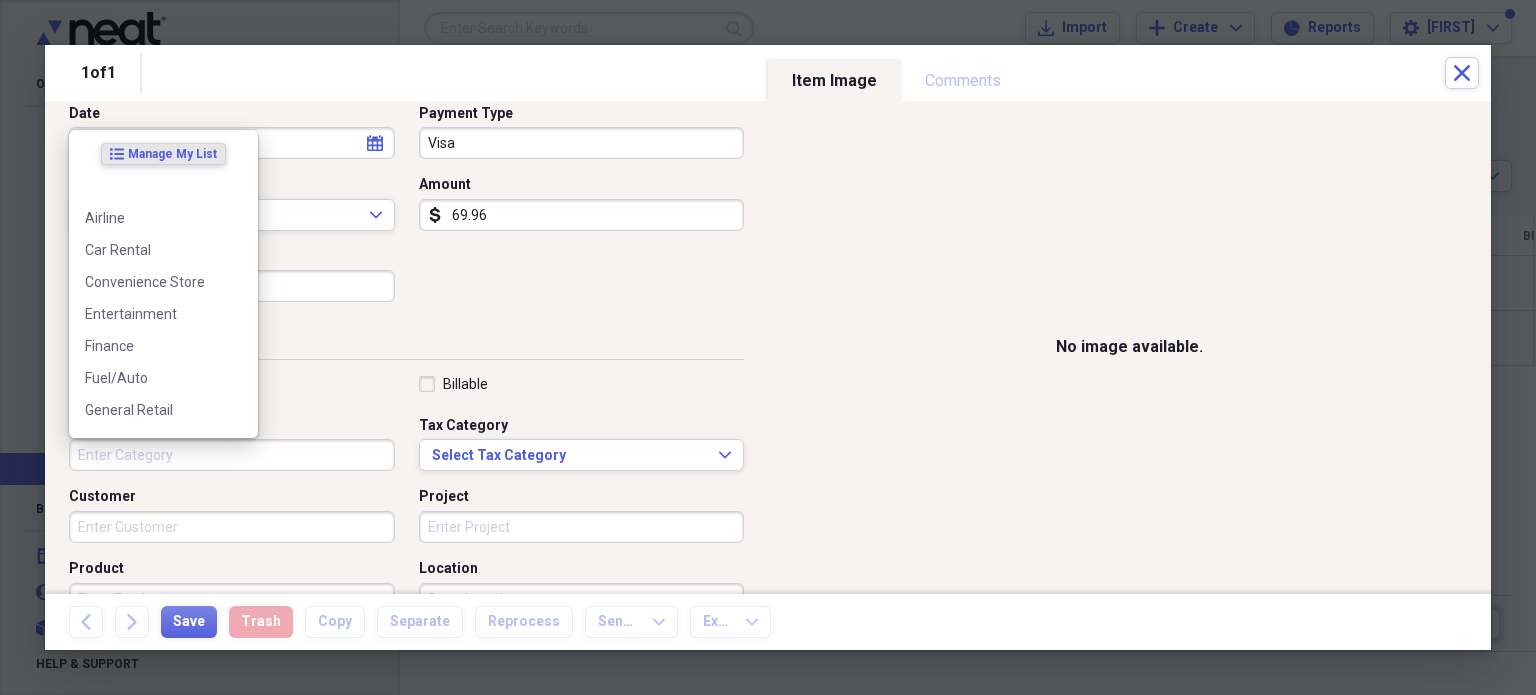 click on "Category" at bounding box center (232, 455) 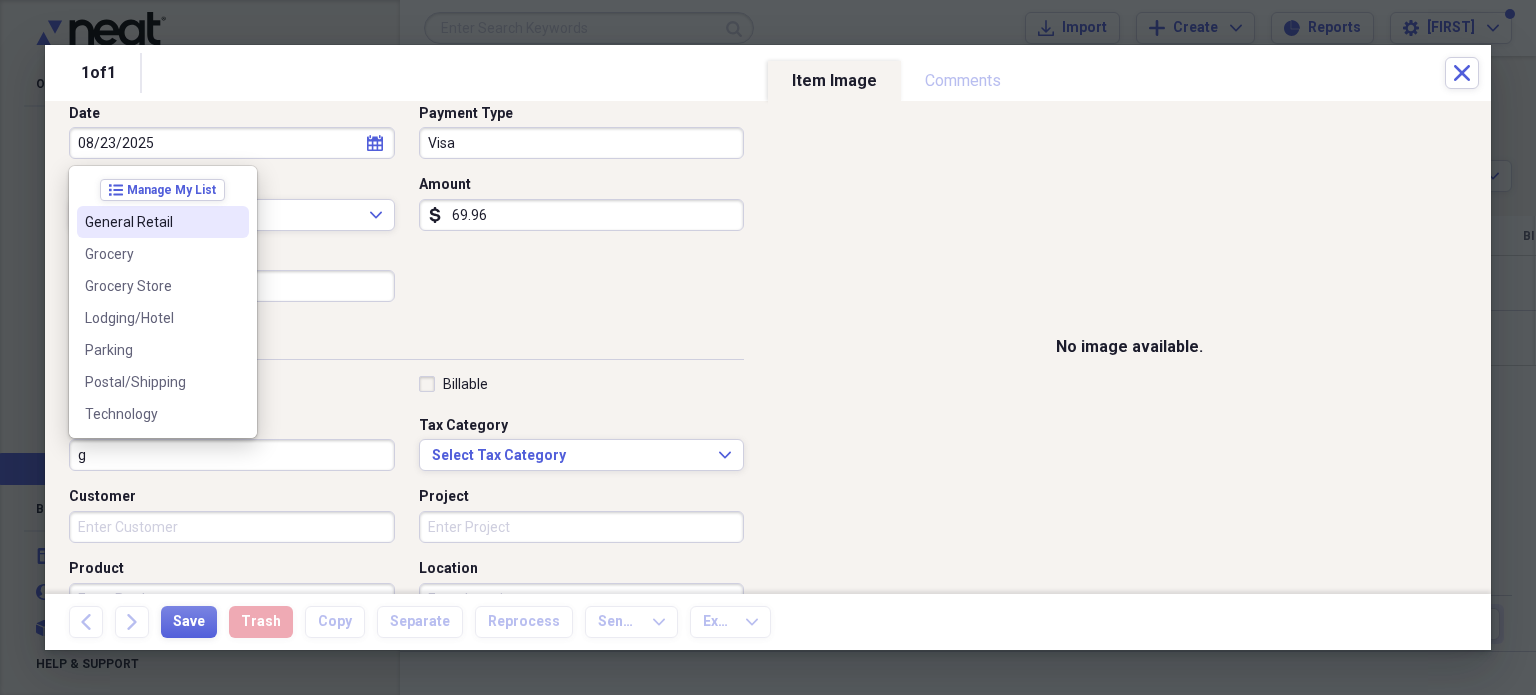 click on "General Retail" at bounding box center (151, 222) 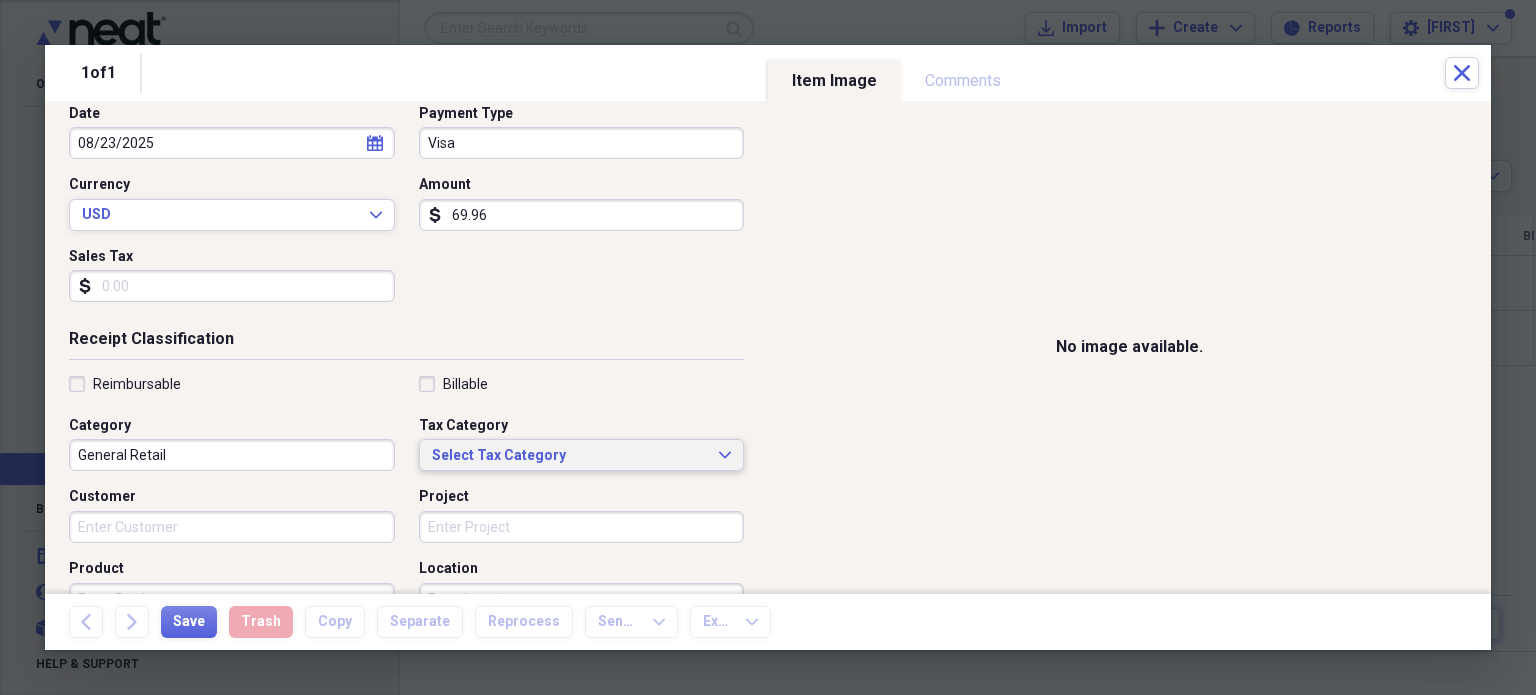 click on "Select Tax Category" at bounding box center (570, 456) 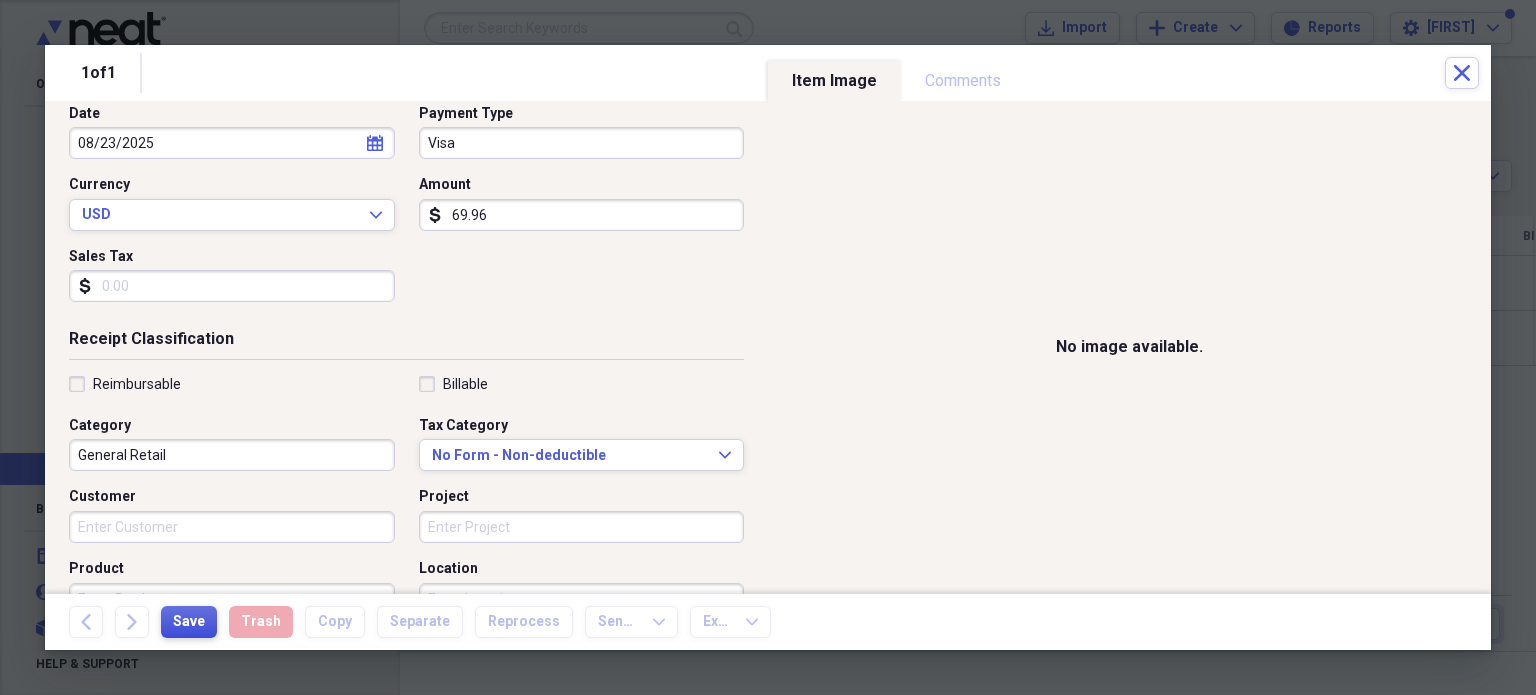 click on "Save" at bounding box center (189, 622) 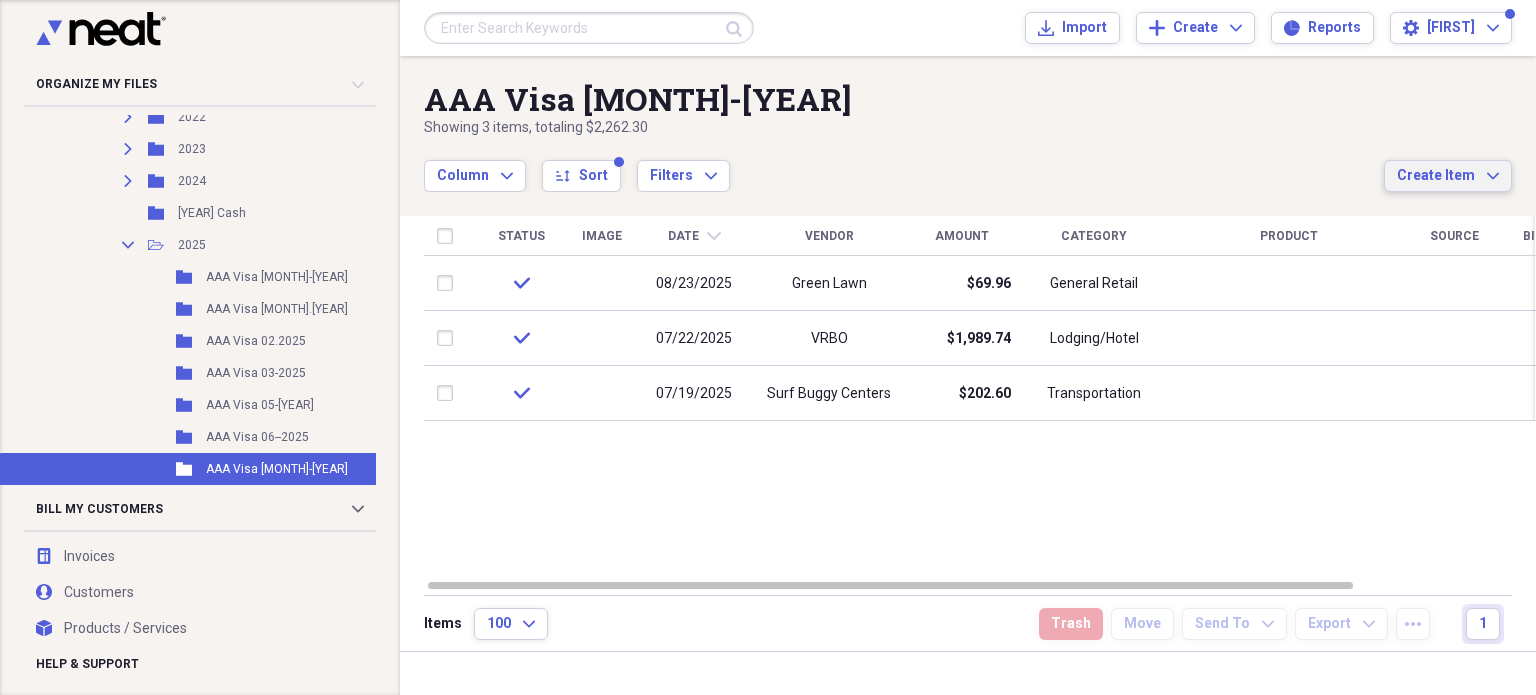 click on "Create Item Expand" at bounding box center [1448, 176] 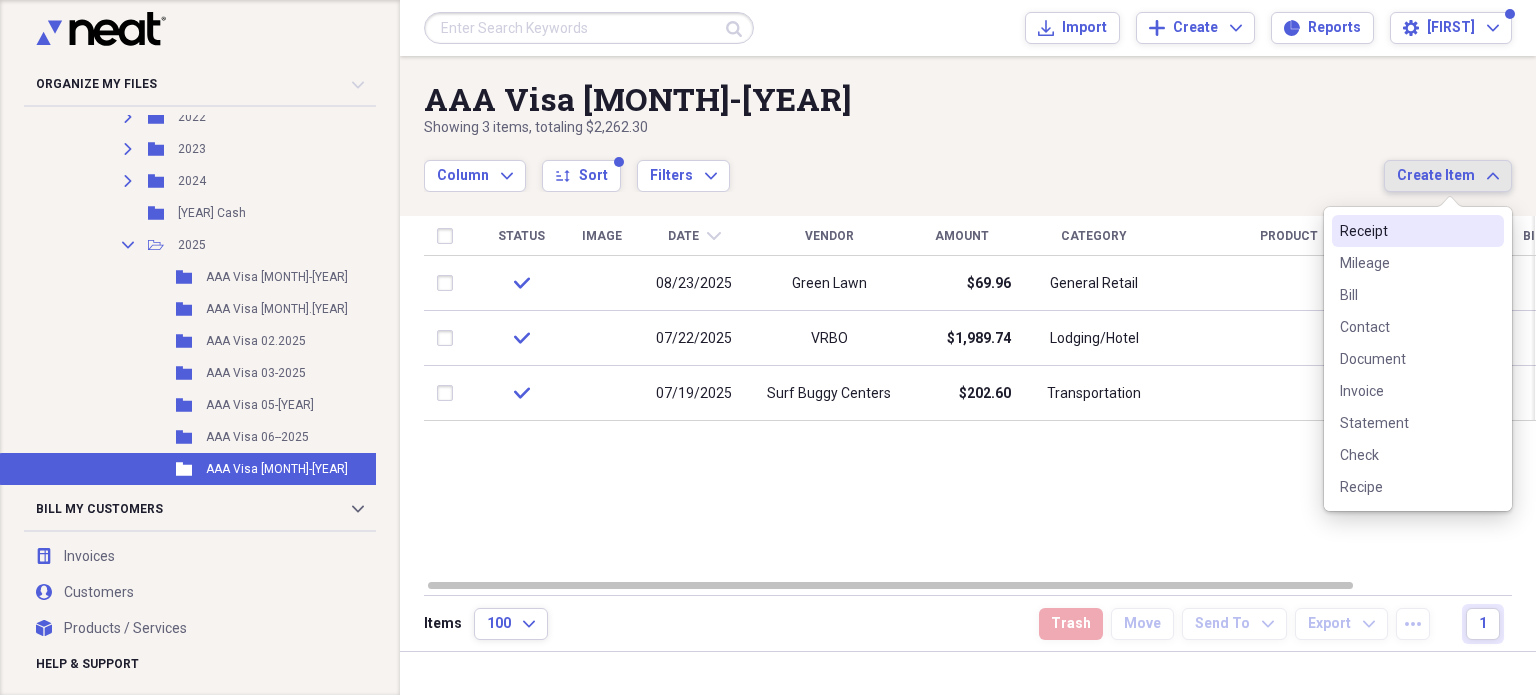 click at bounding box center (1450, 211) 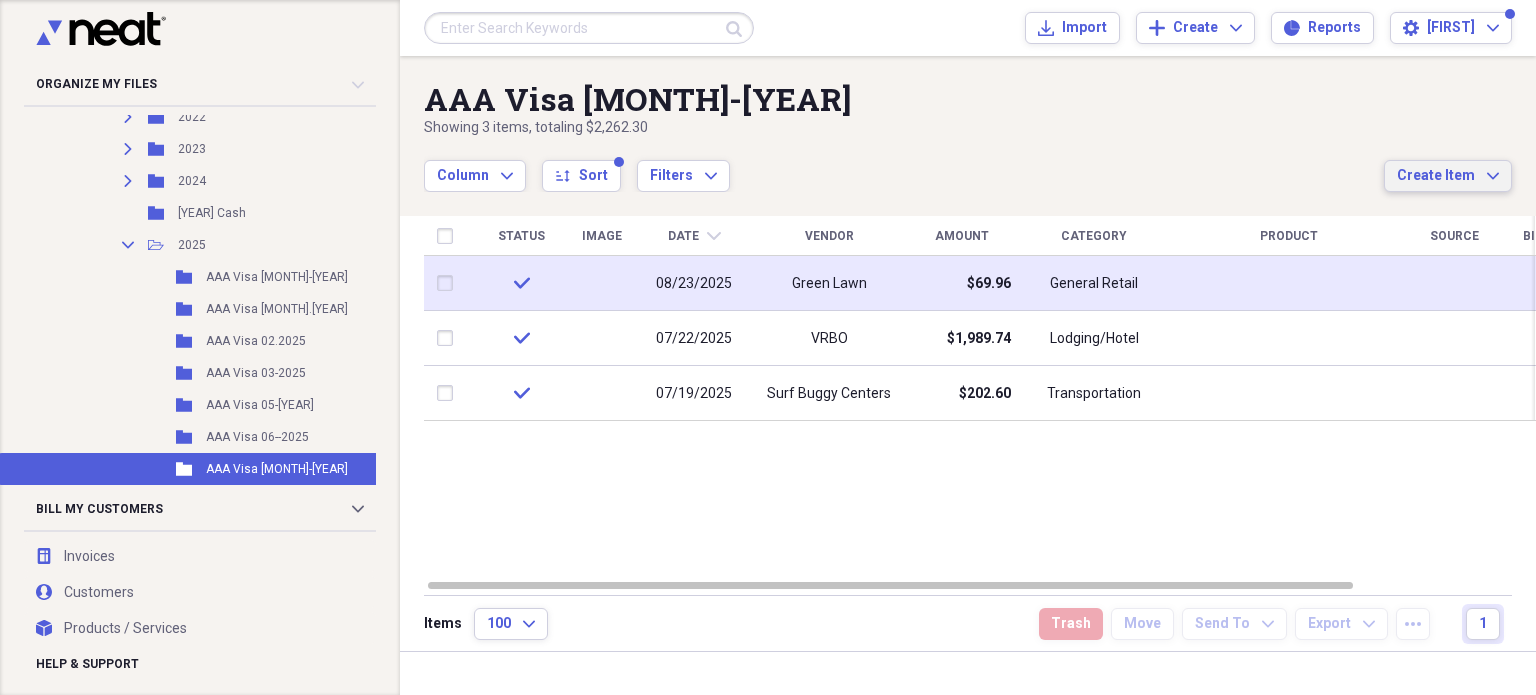 click on "08/23/2025" at bounding box center (694, 284) 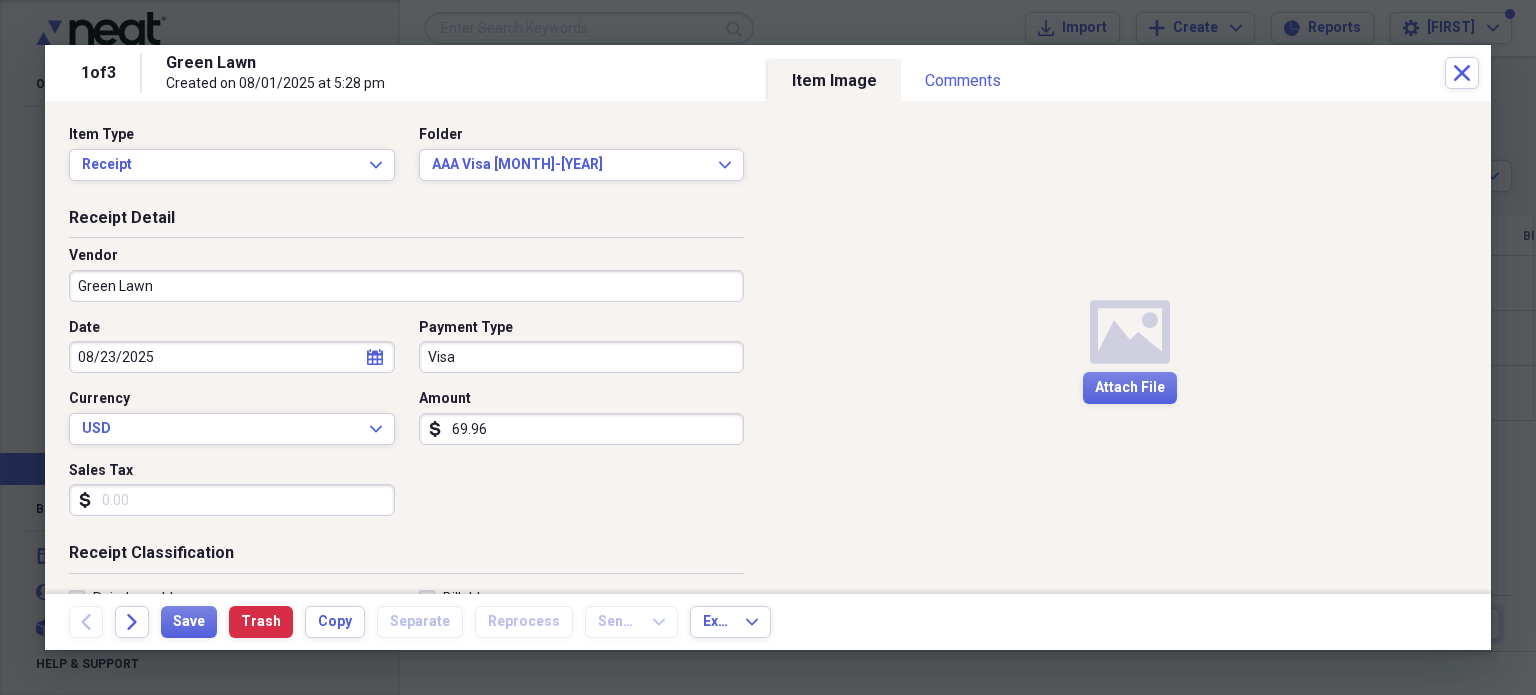 click on "08/23/2025" at bounding box center (232, 357) 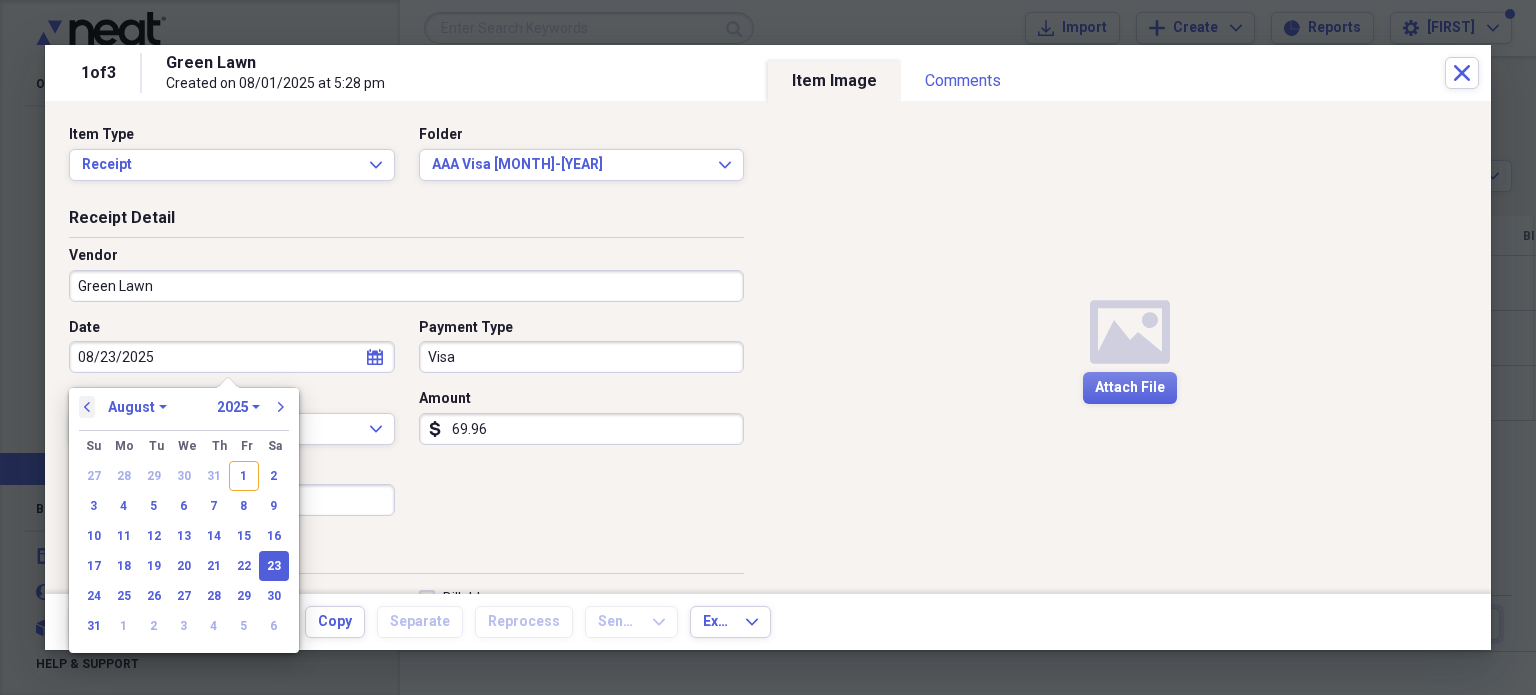 click on "previous" at bounding box center (87, 407) 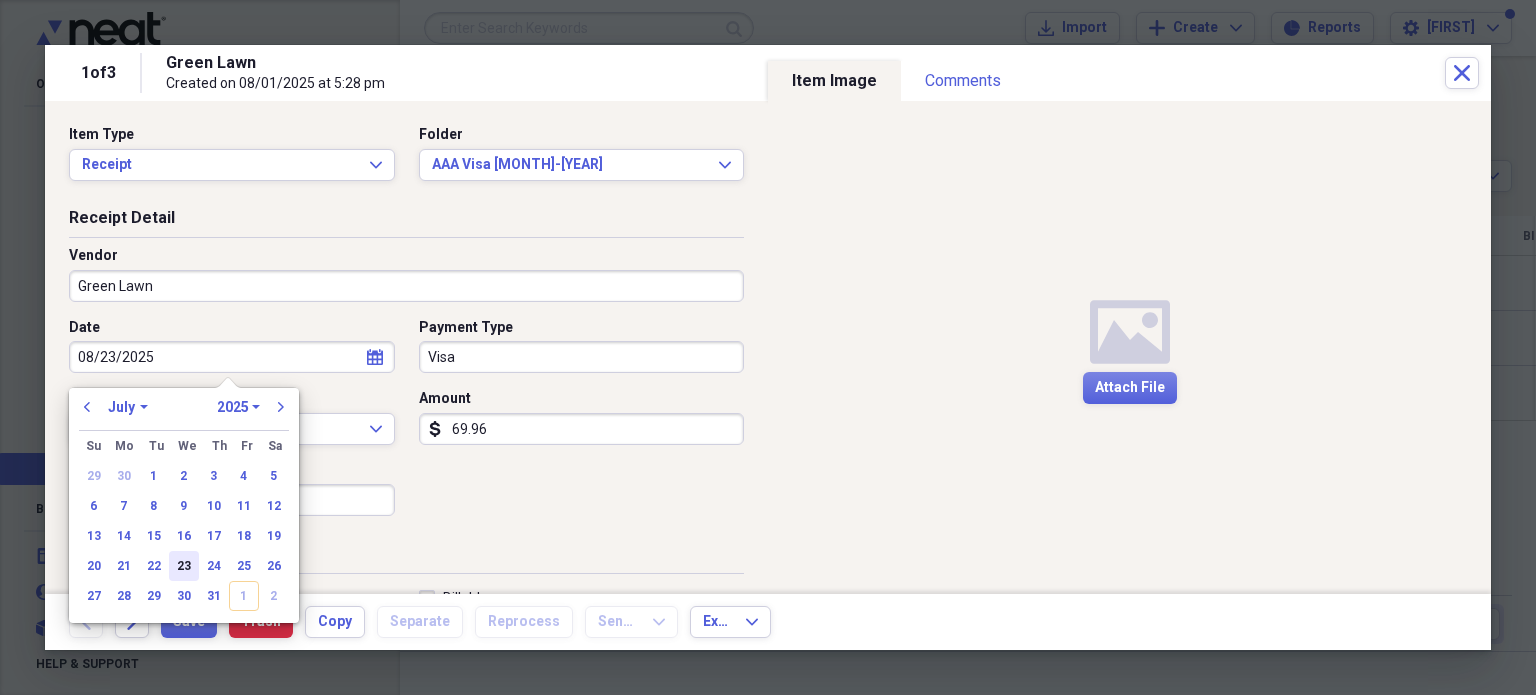click on "23" at bounding box center [184, 566] 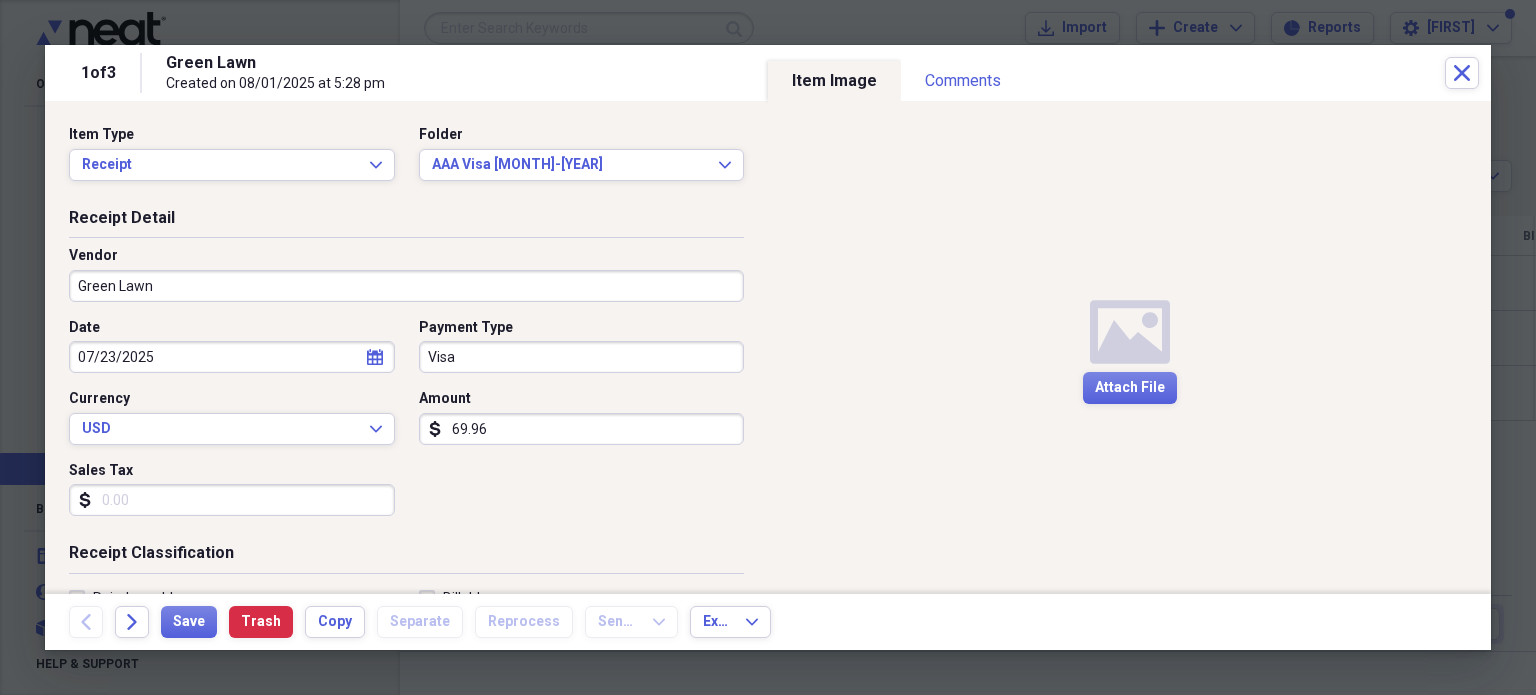 type on "07/23/2025" 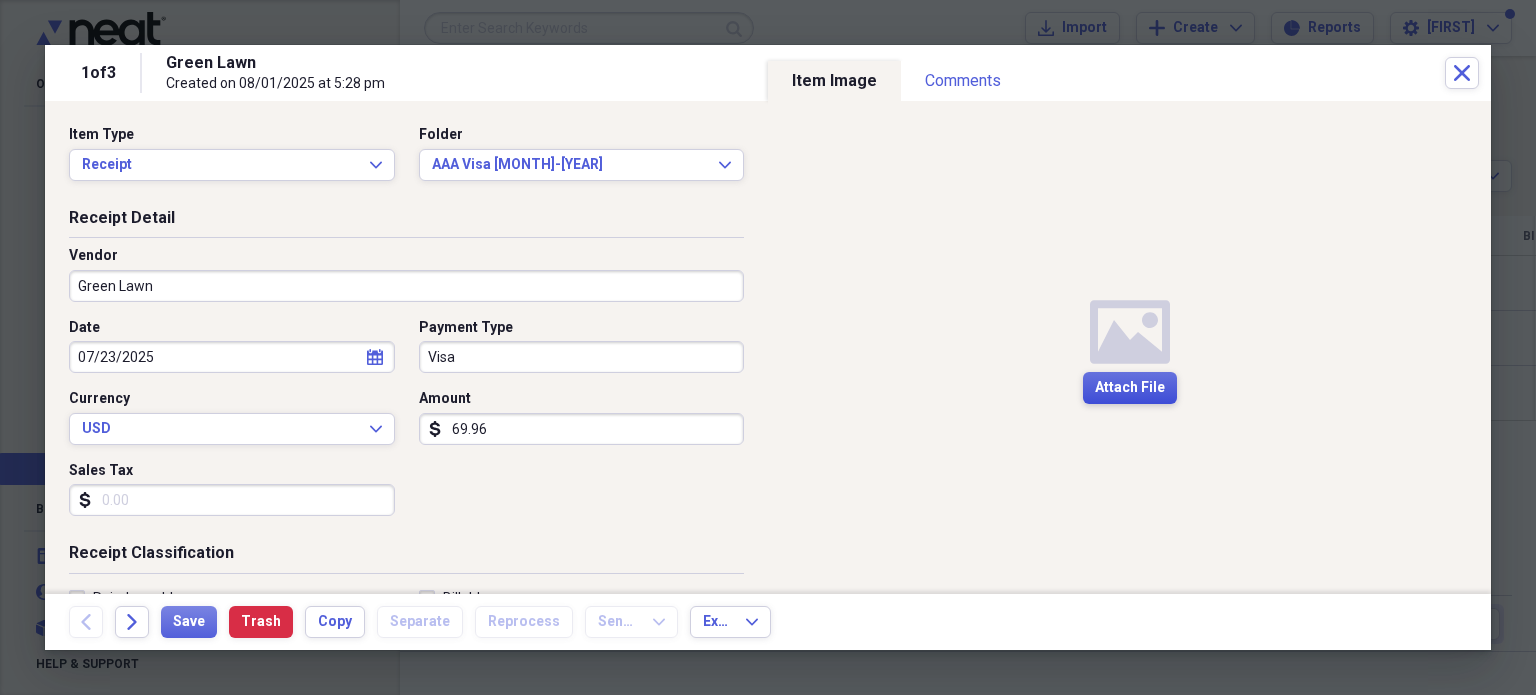 click on "Attach File" at bounding box center [1130, 388] 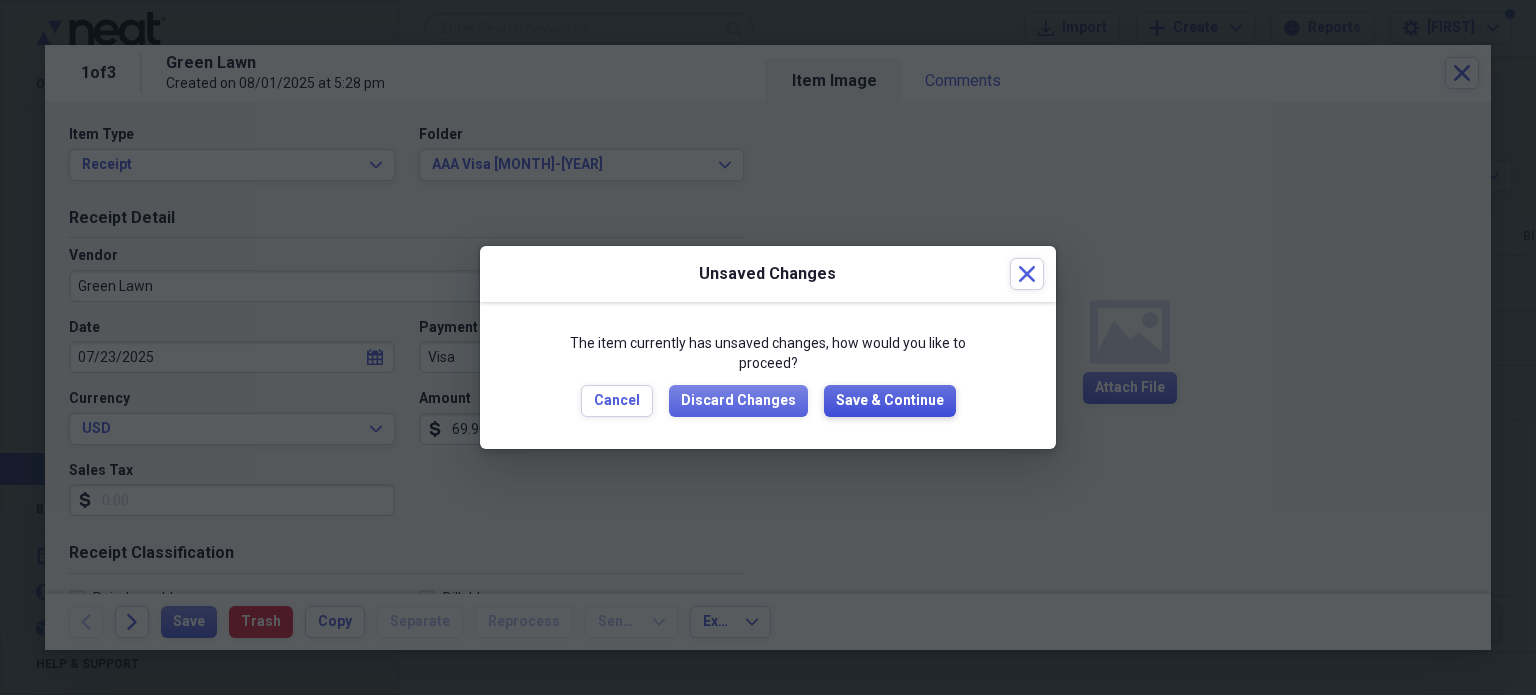 click on "Save & Continue" at bounding box center [890, 401] 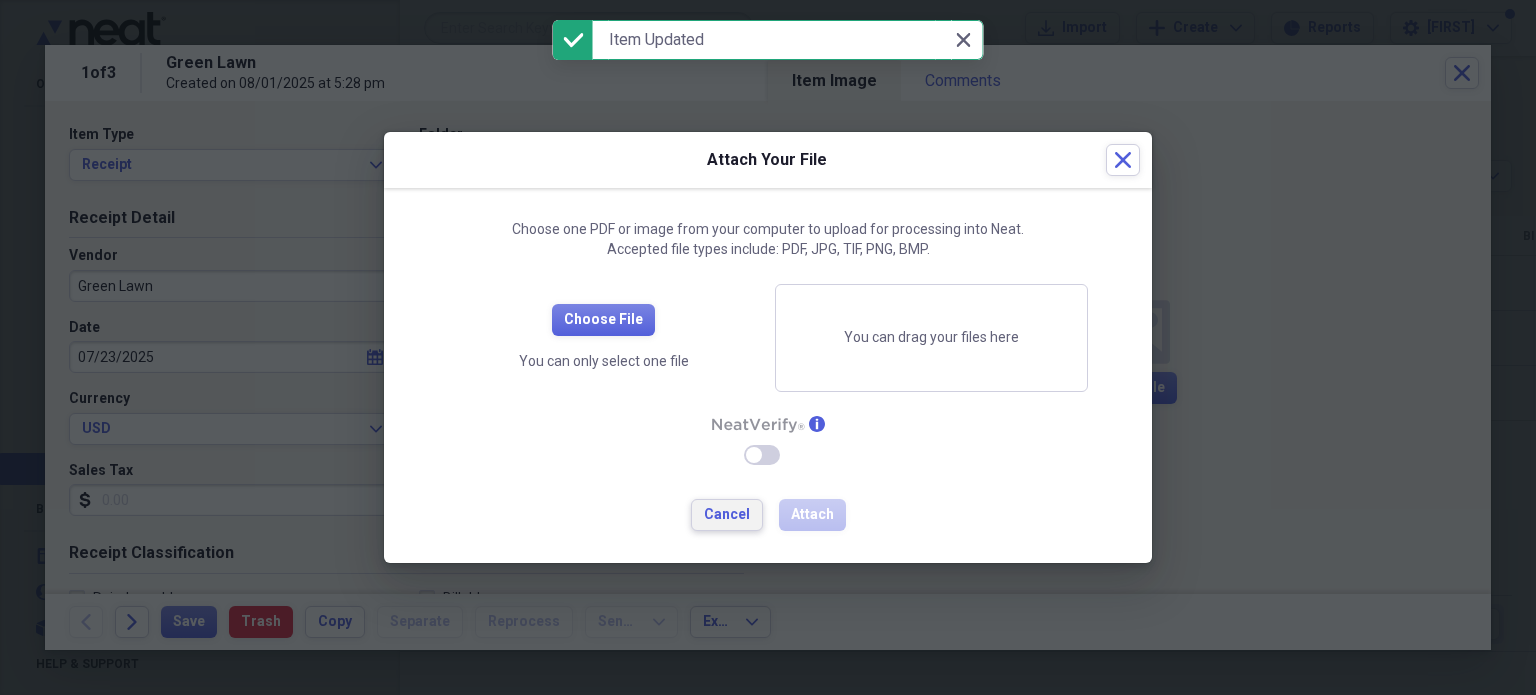click on "Cancel" at bounding box center (727, 515) 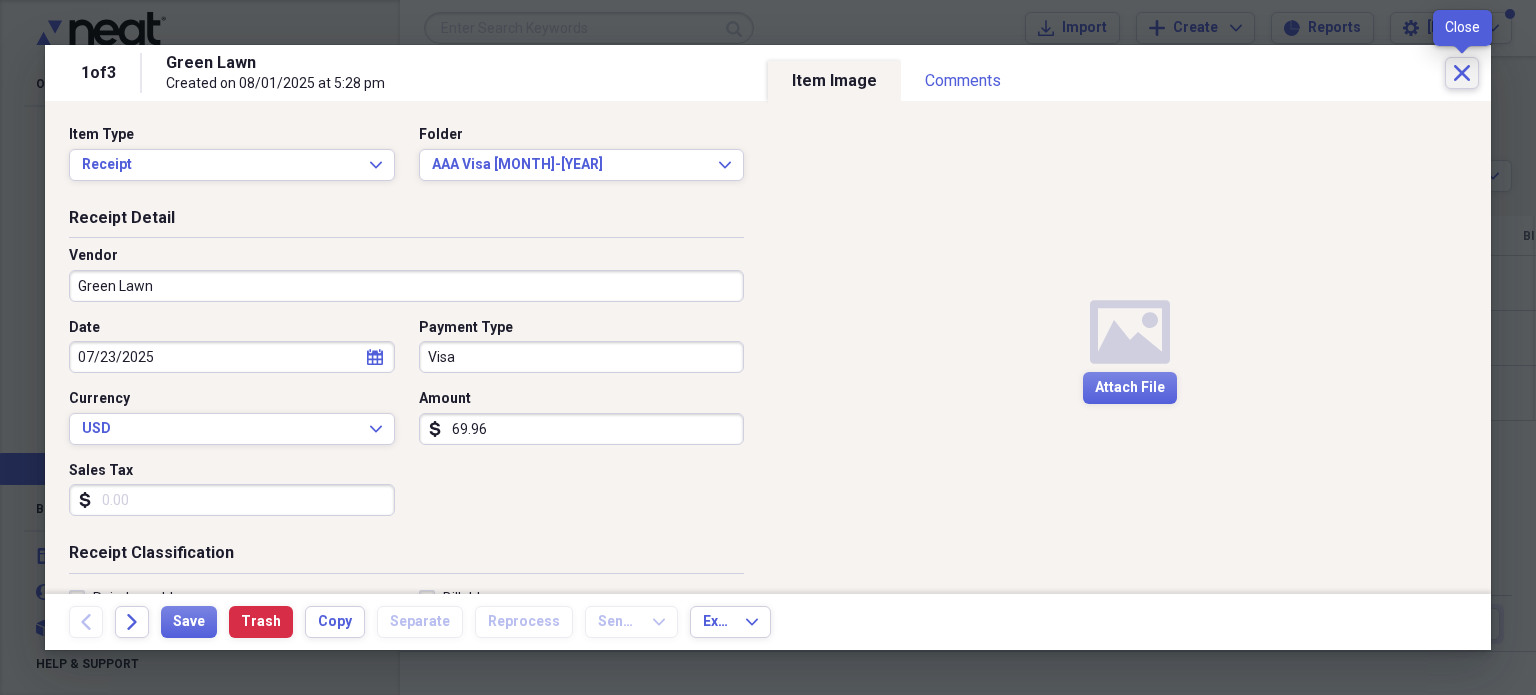 click 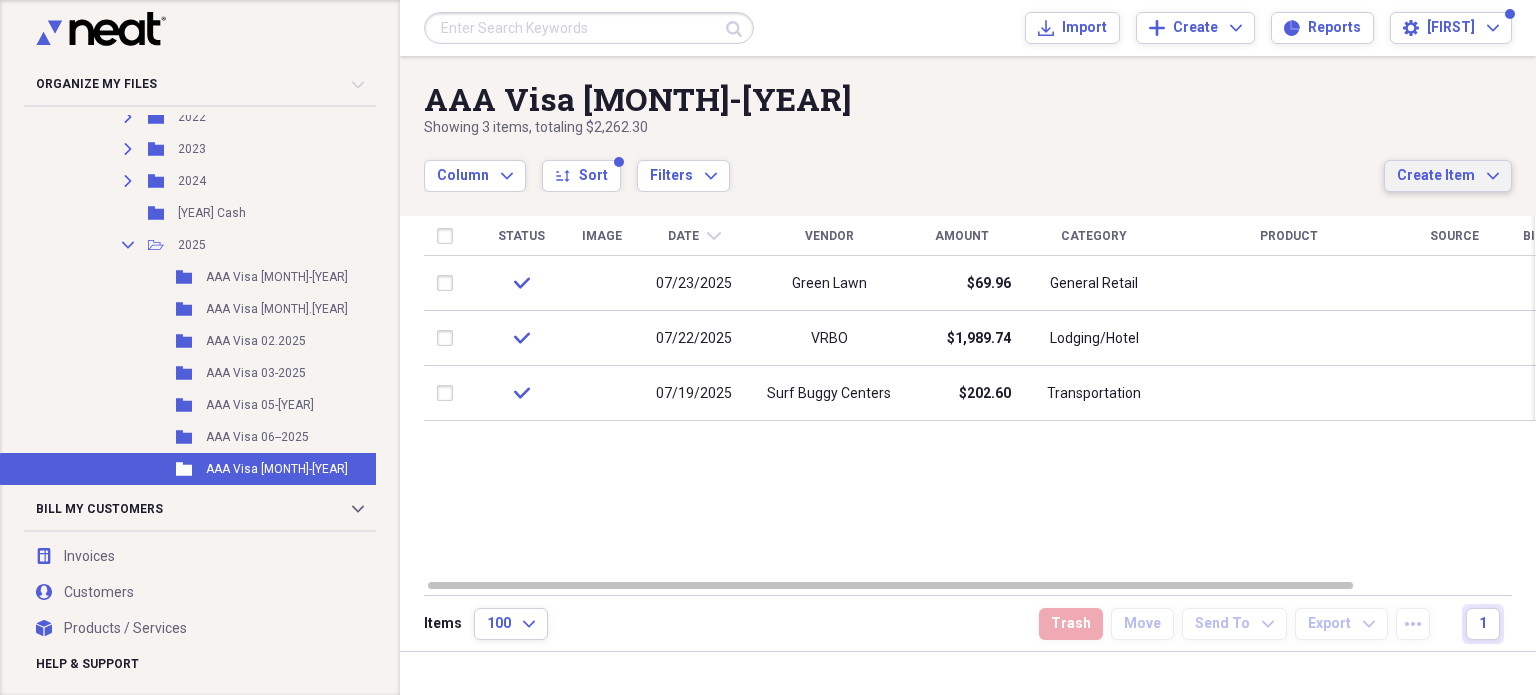 click on "Create Item" at bounding box center (1436, 176) 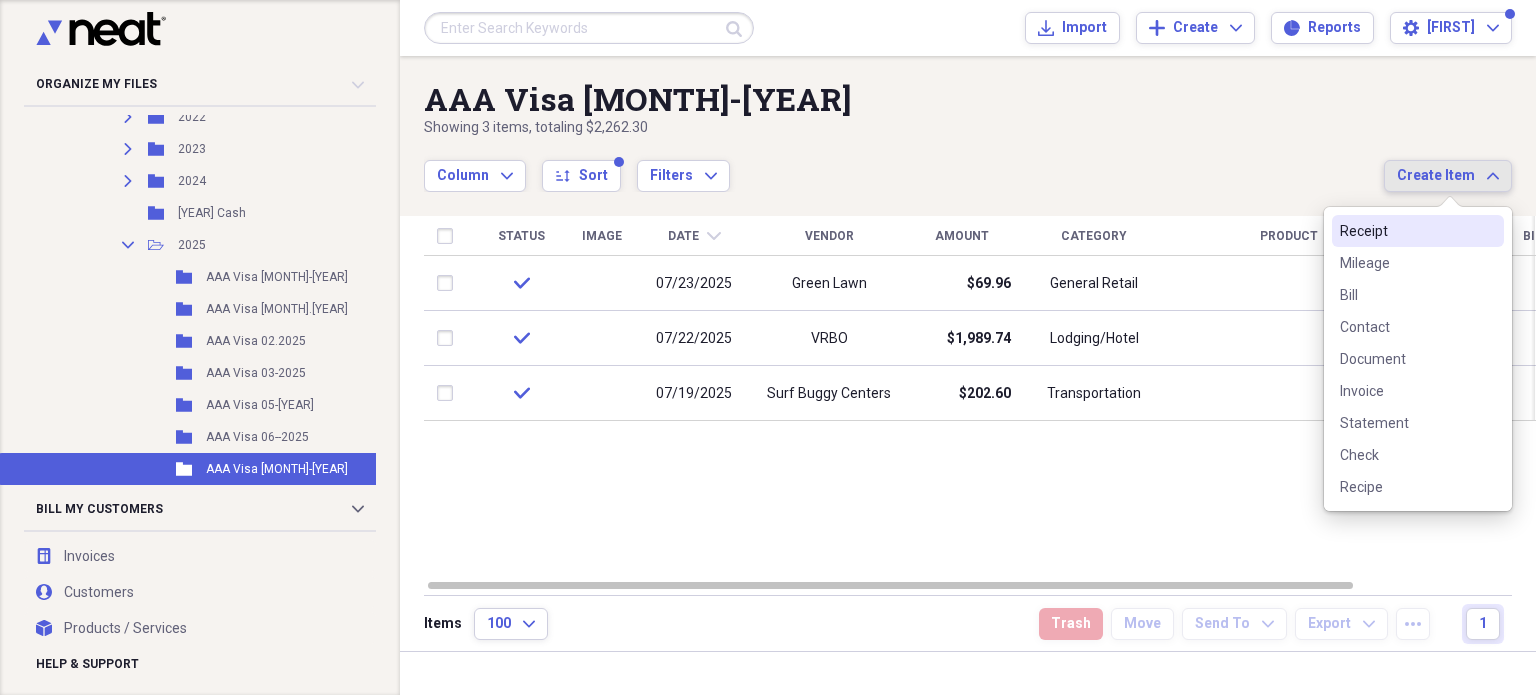 click on "Receipt" at bounding box center [1406, 231] 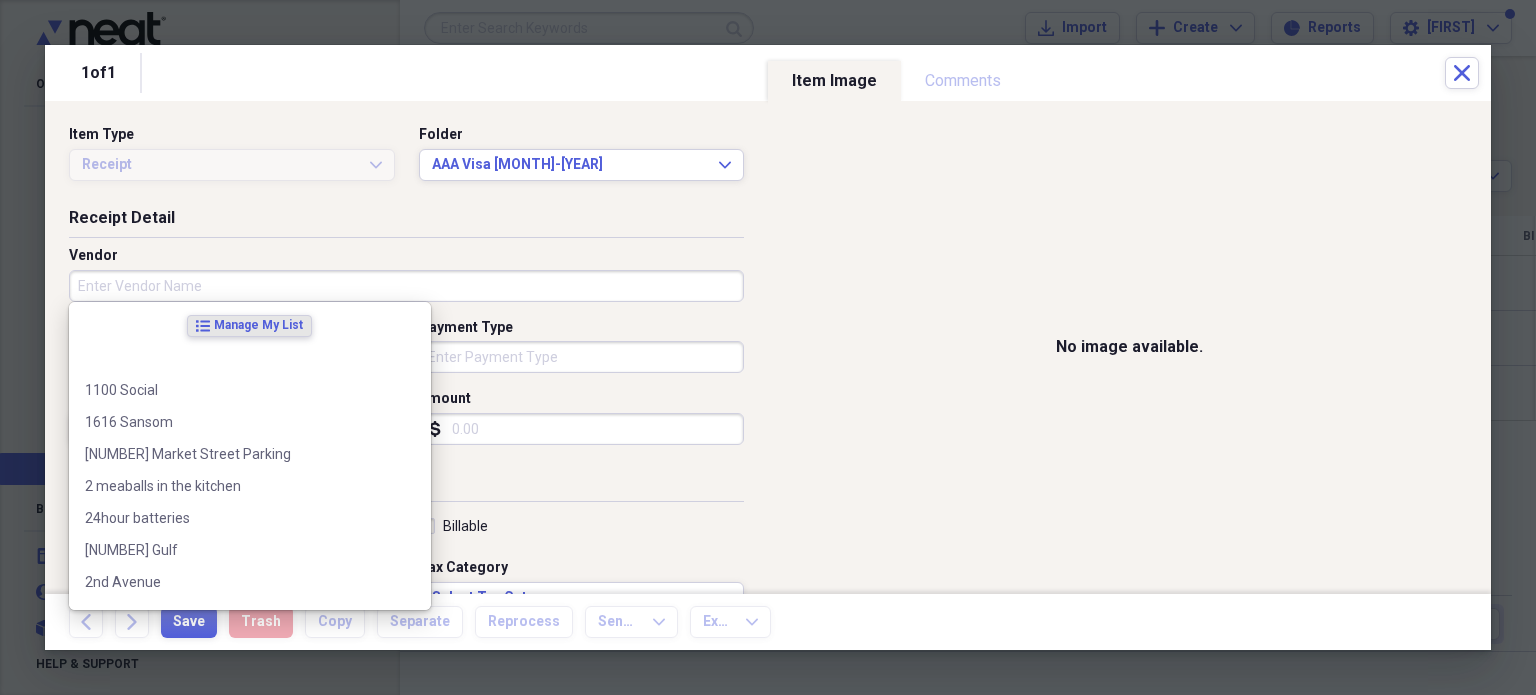click on "Vendor" at bounding box center [406, 286] 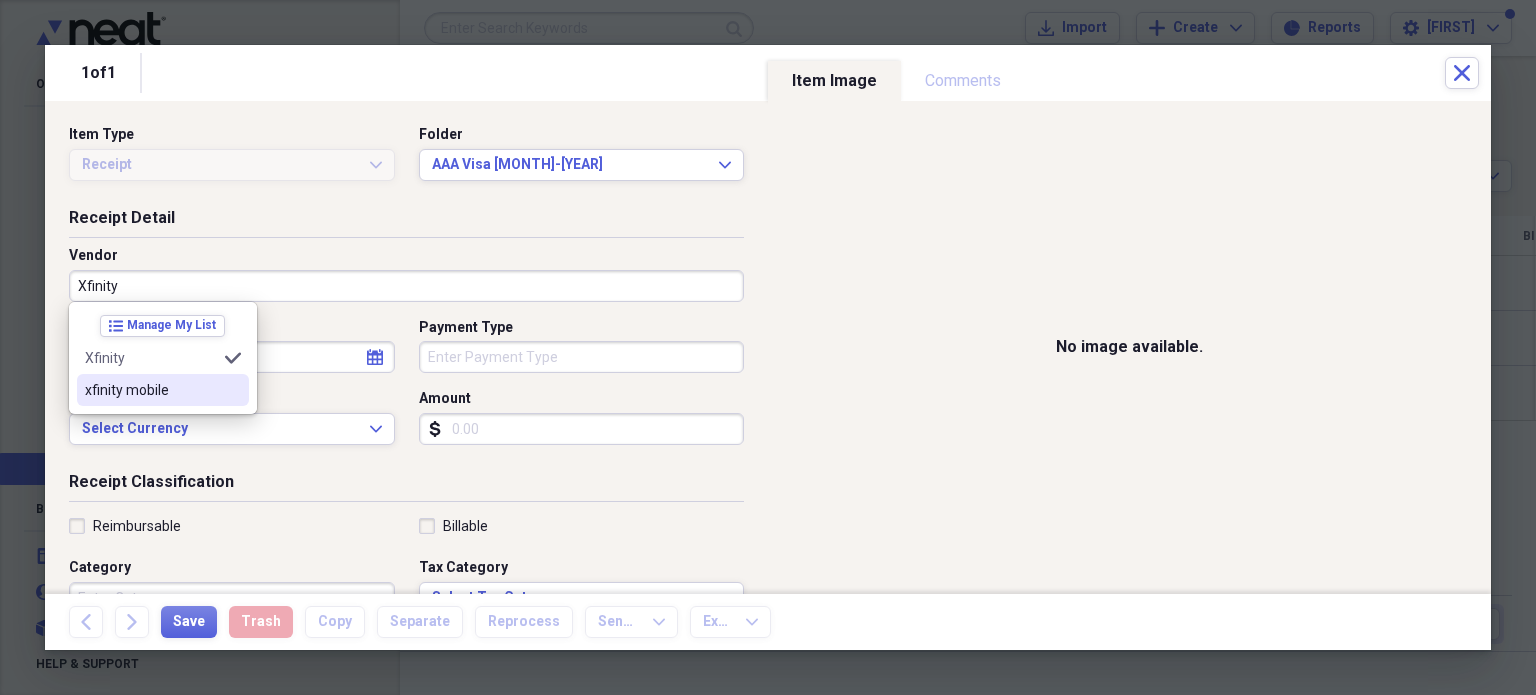 click on "xfinity mobile" at bounding box center (151, 390) 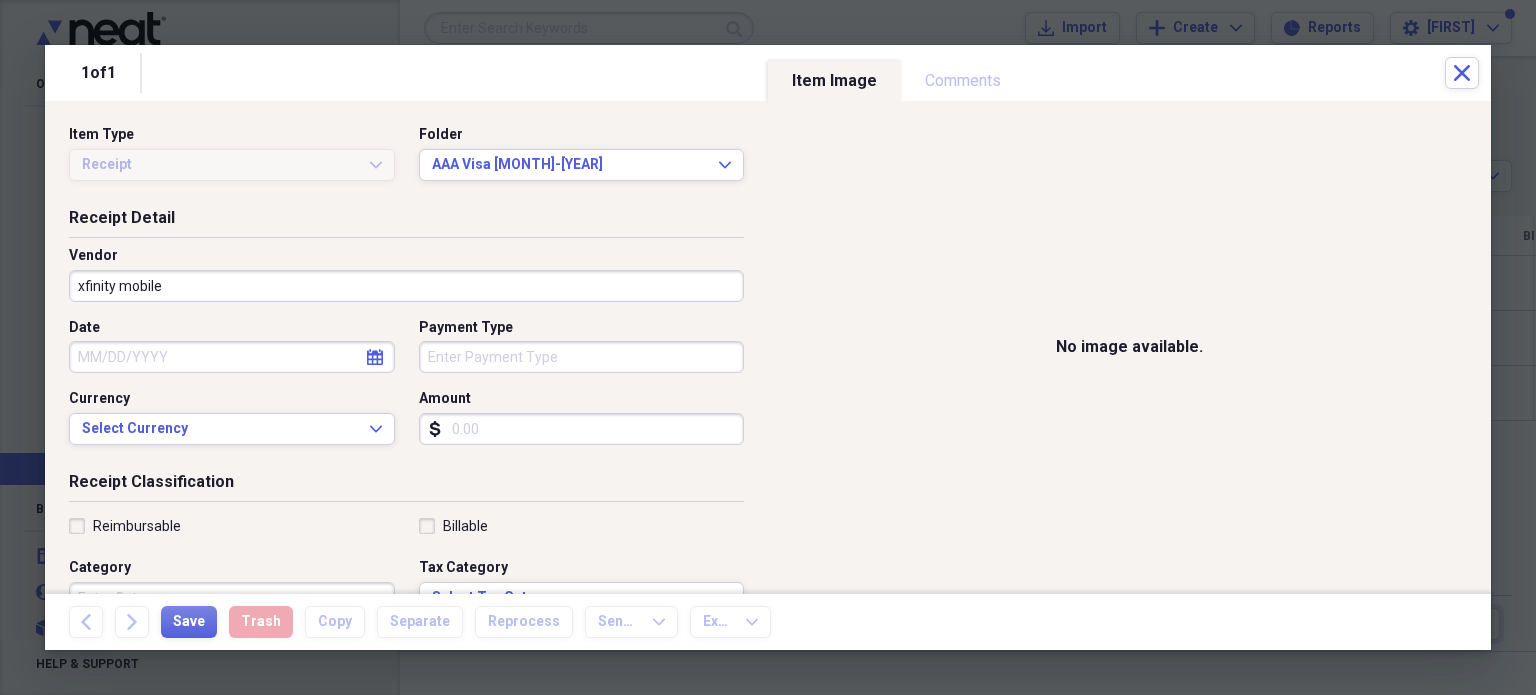select on "7" 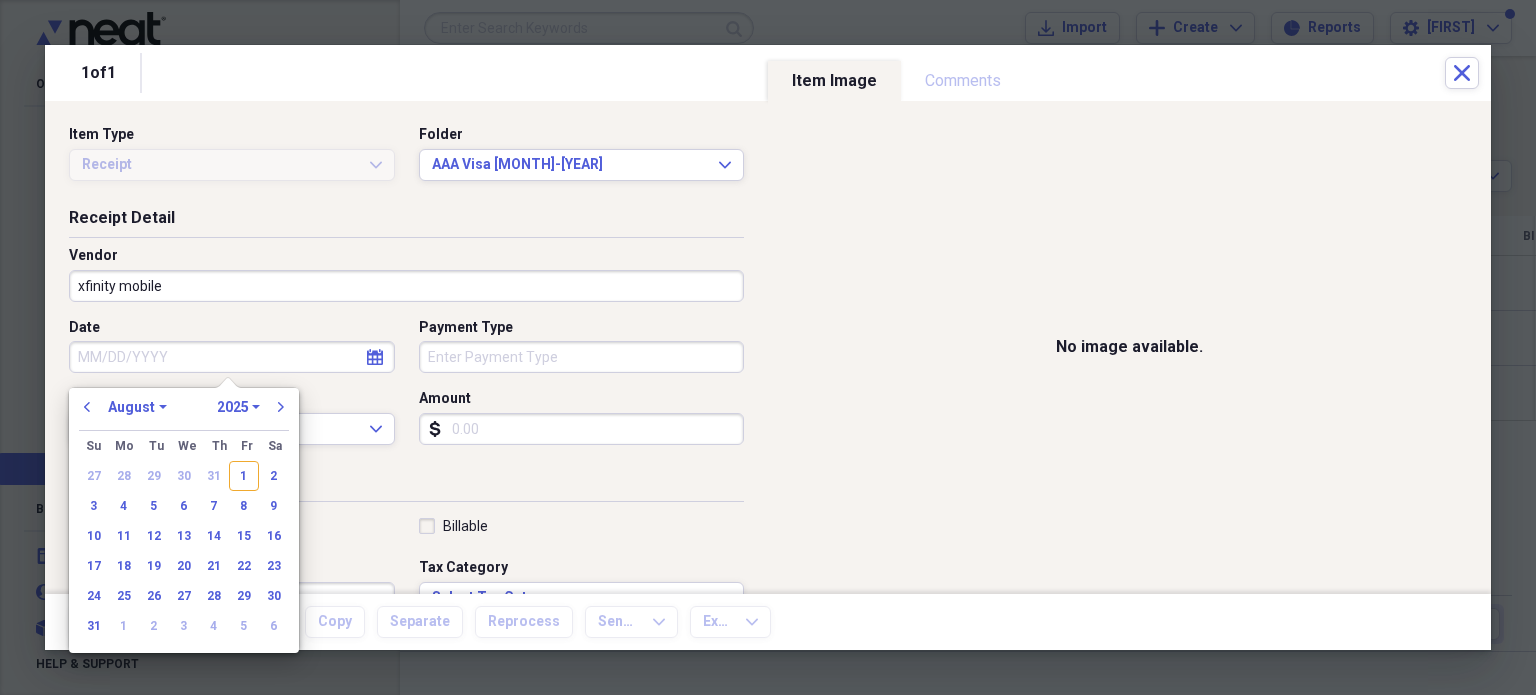click on "Date" at bounding box center [232, 357] 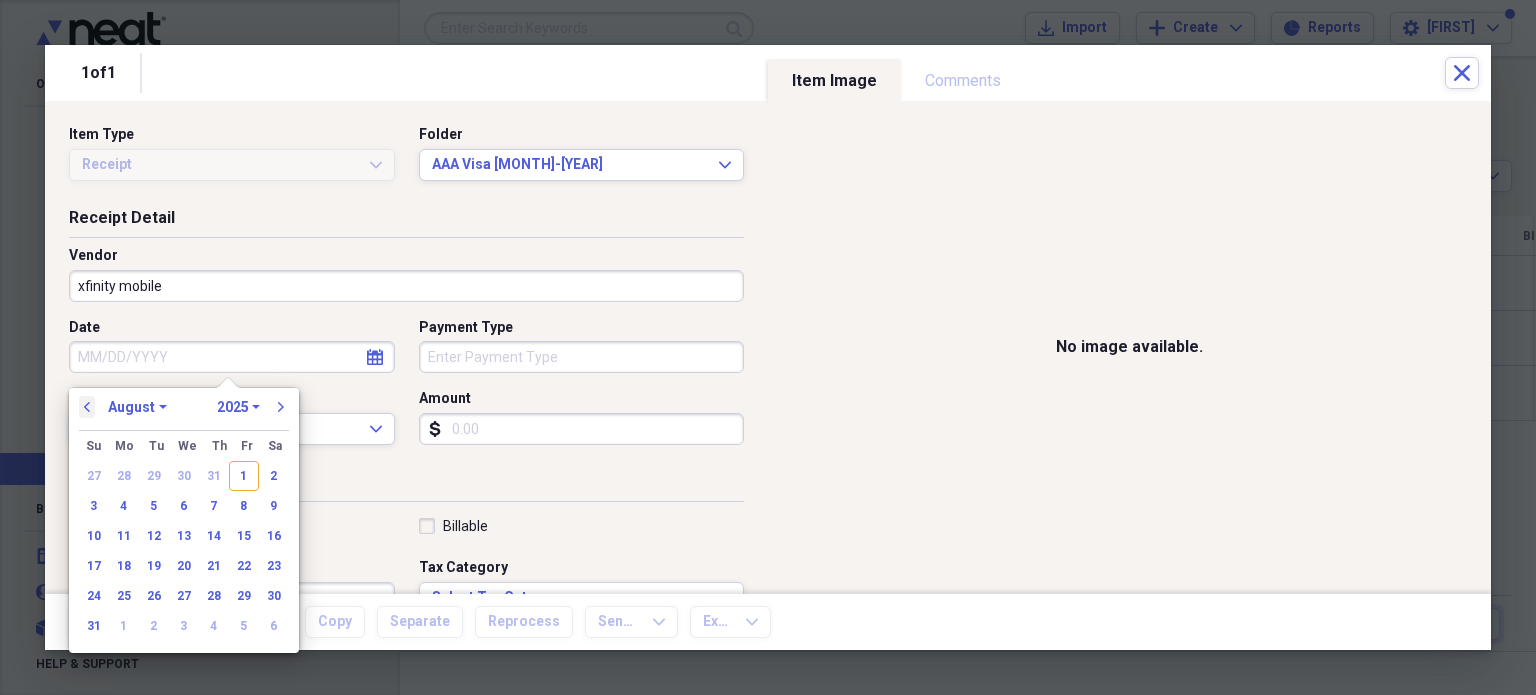 click on "previous" at bounding box center (87, 407) 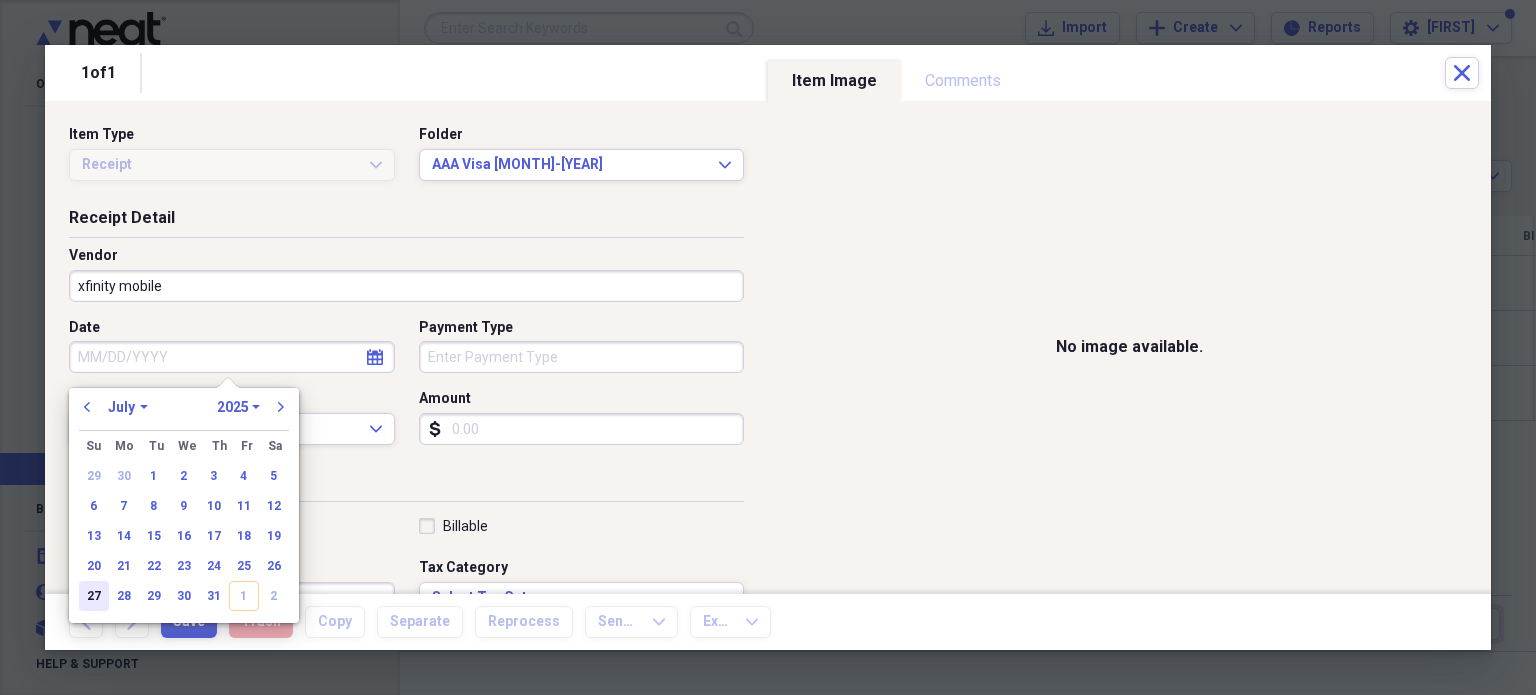 click on "27" at bounding box center (94, 596) 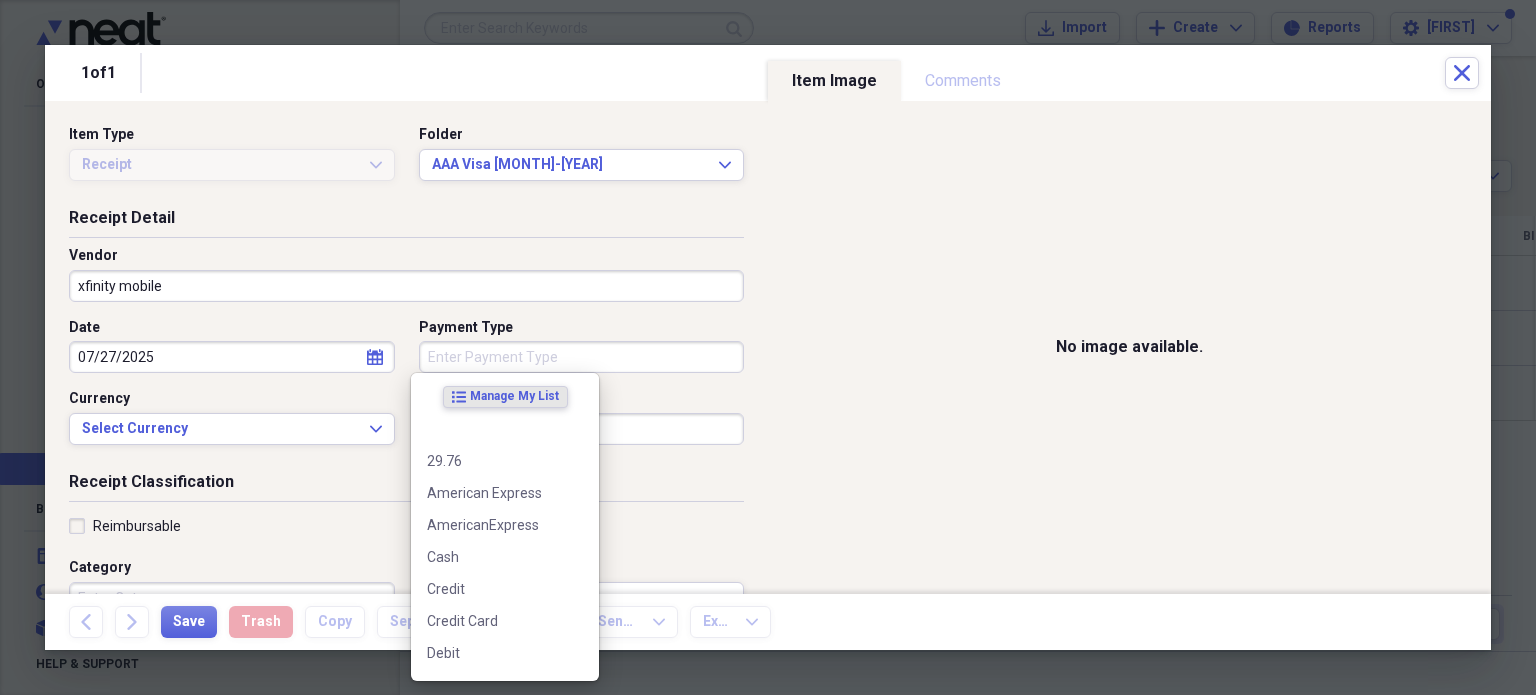 click on "Payment Type" at bounding box center [582, 357] 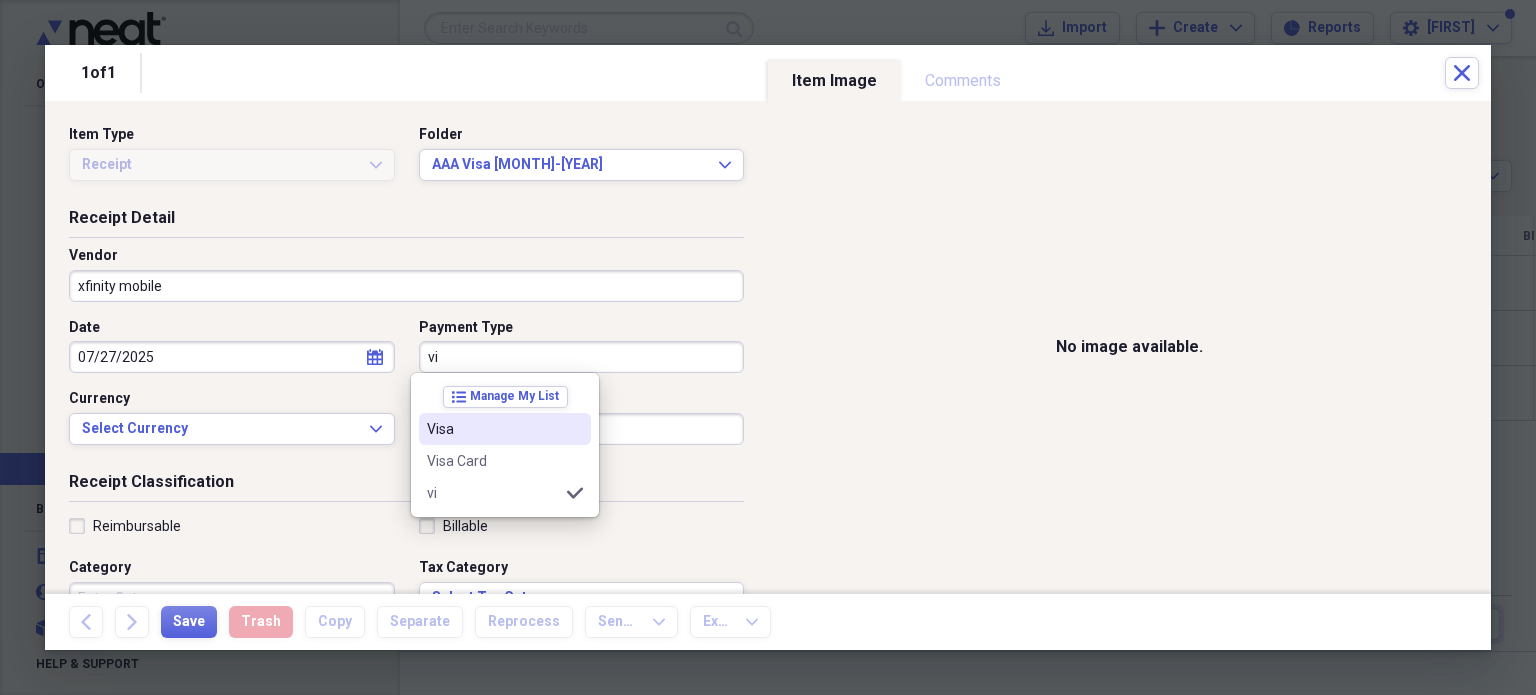 click on "Visa" at bounding box center [493, 429] 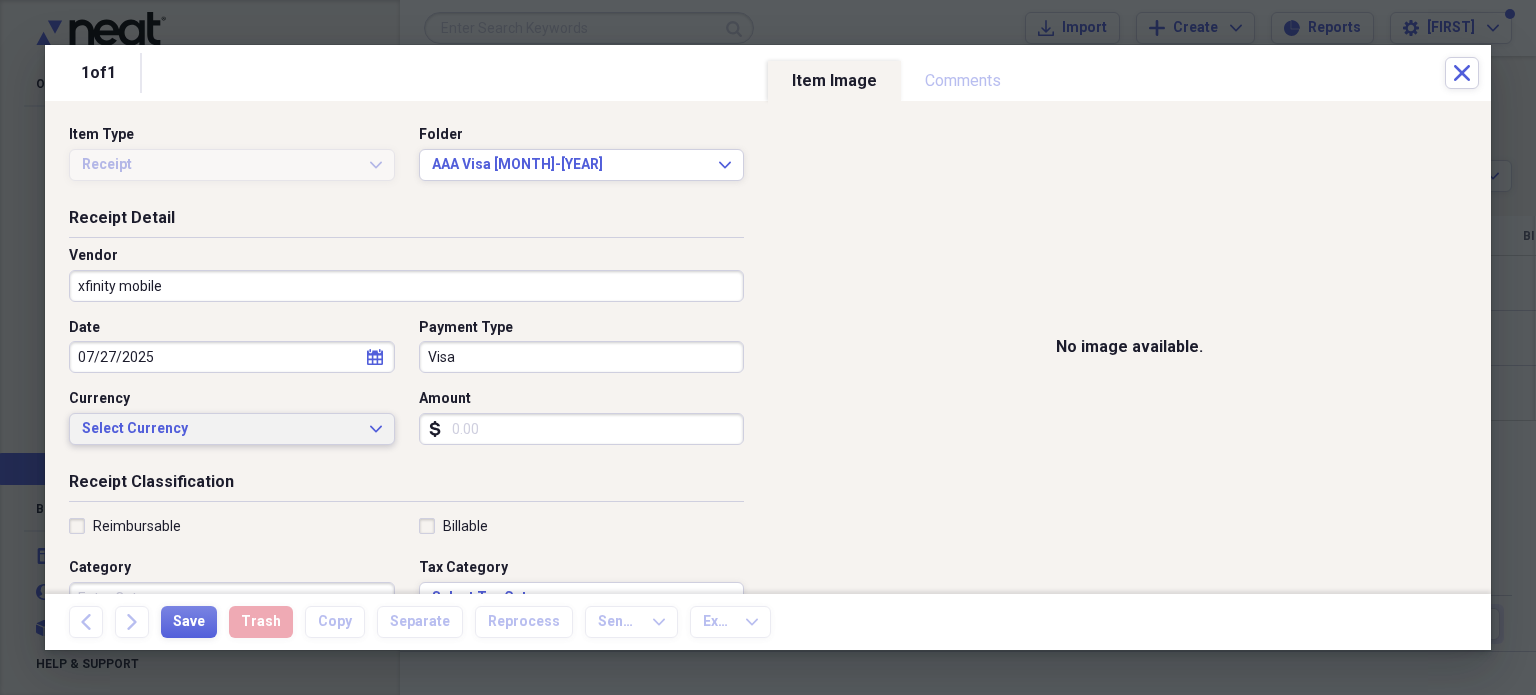 click on "Select Currency" at bounding box center [220, 429] 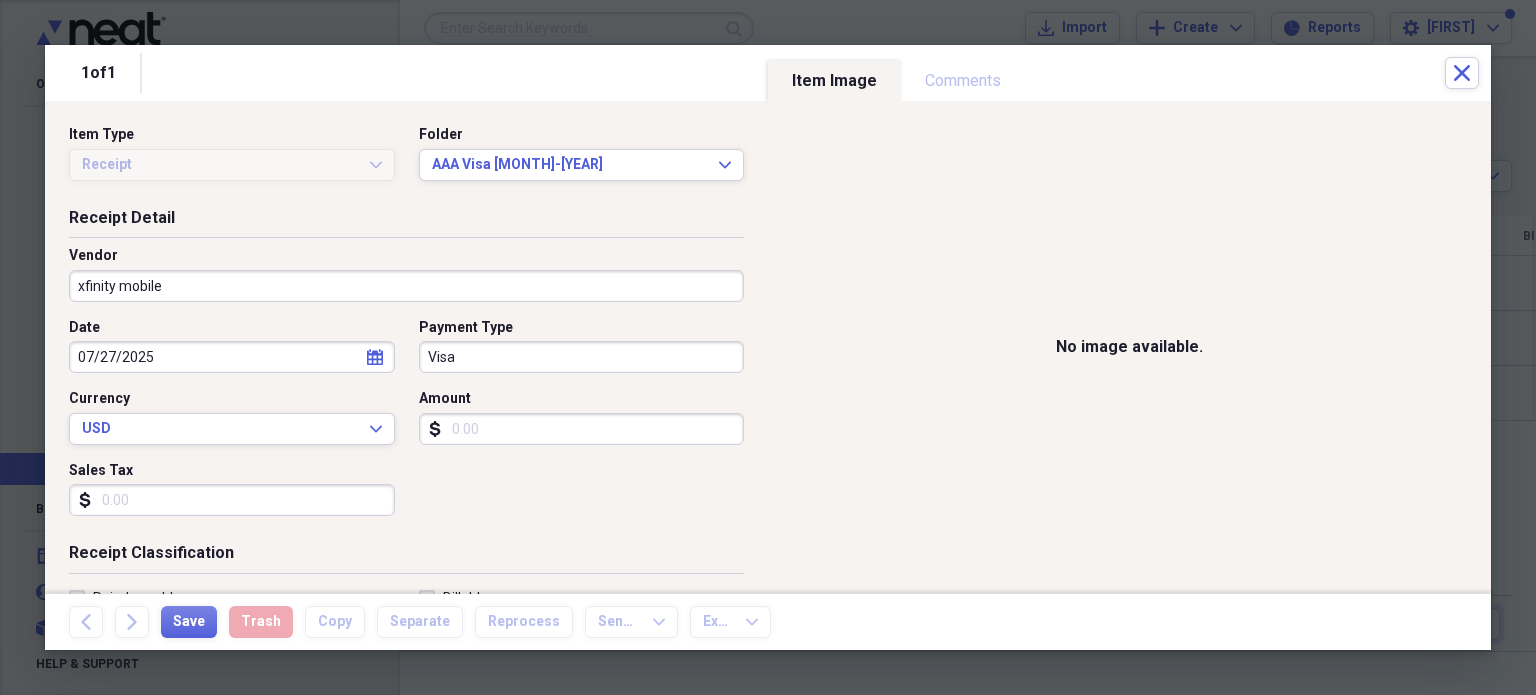 click on "Amount" at bounding box center [582, 429] 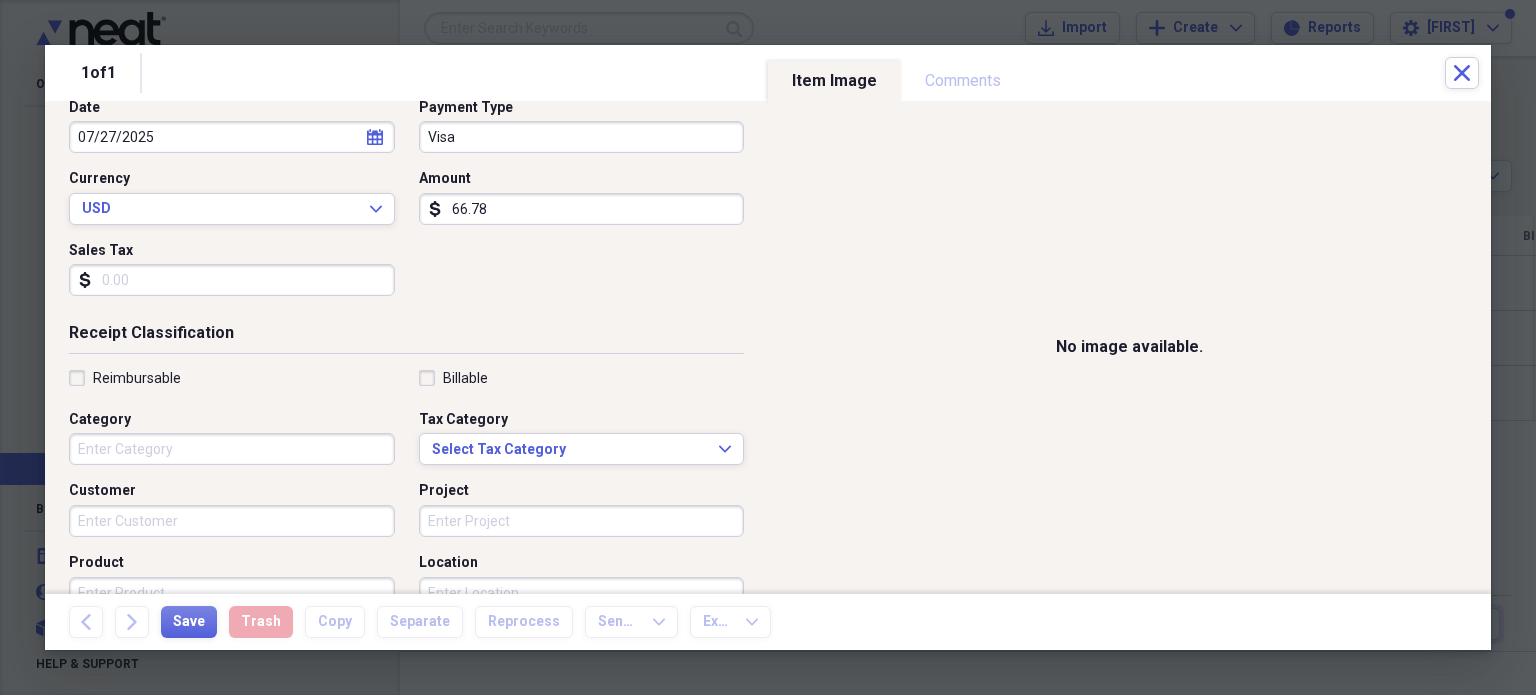 scroll, scrollTop: 221, scrollLeft: 0, axis: vertical 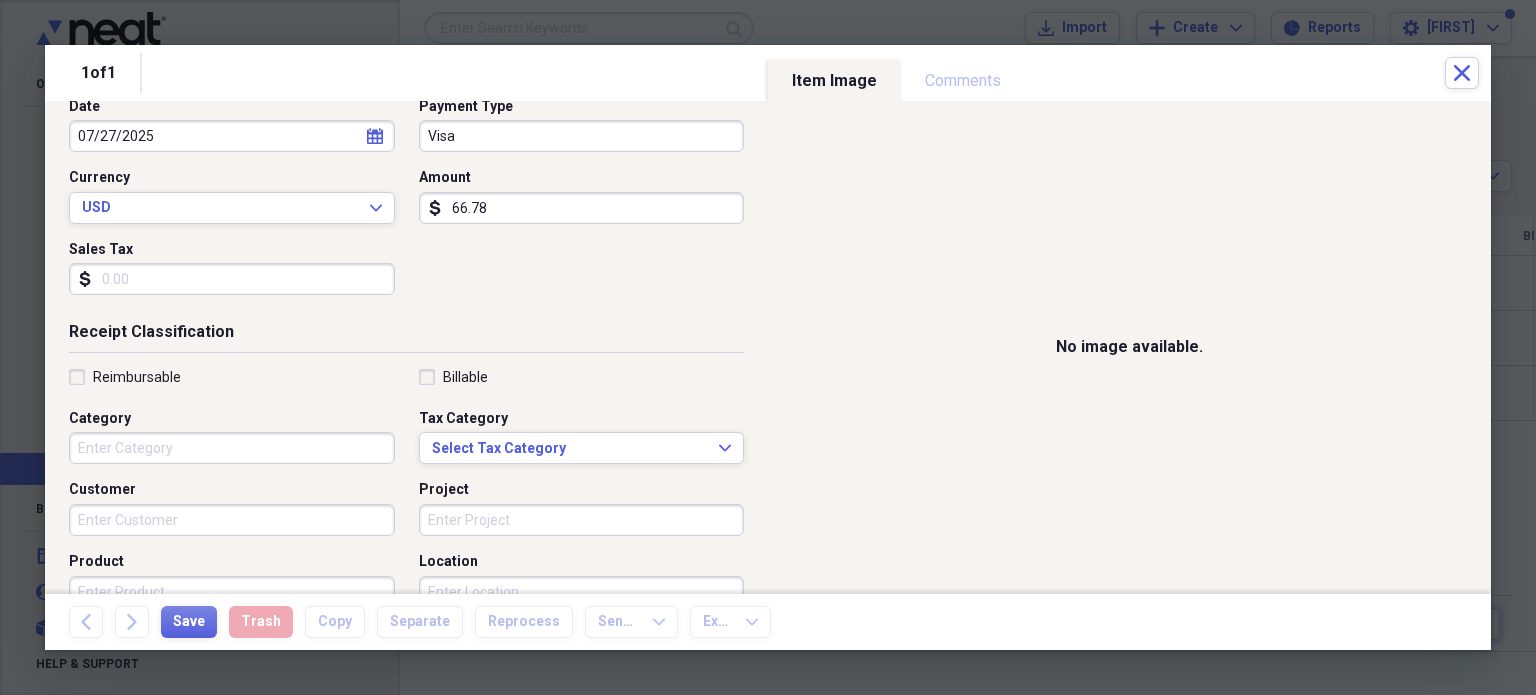 type on "66.78" 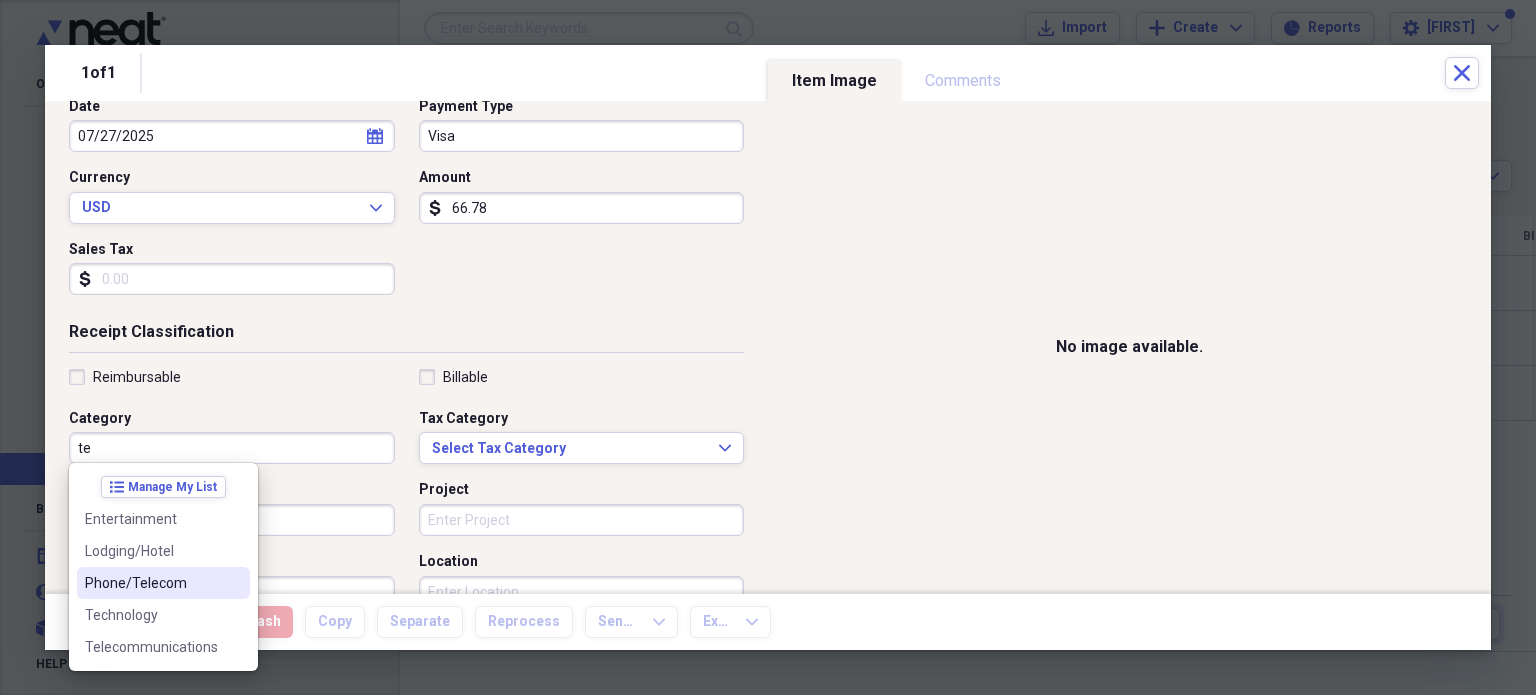 click on "Phone/Telecom" at bounding box center [151, 583] 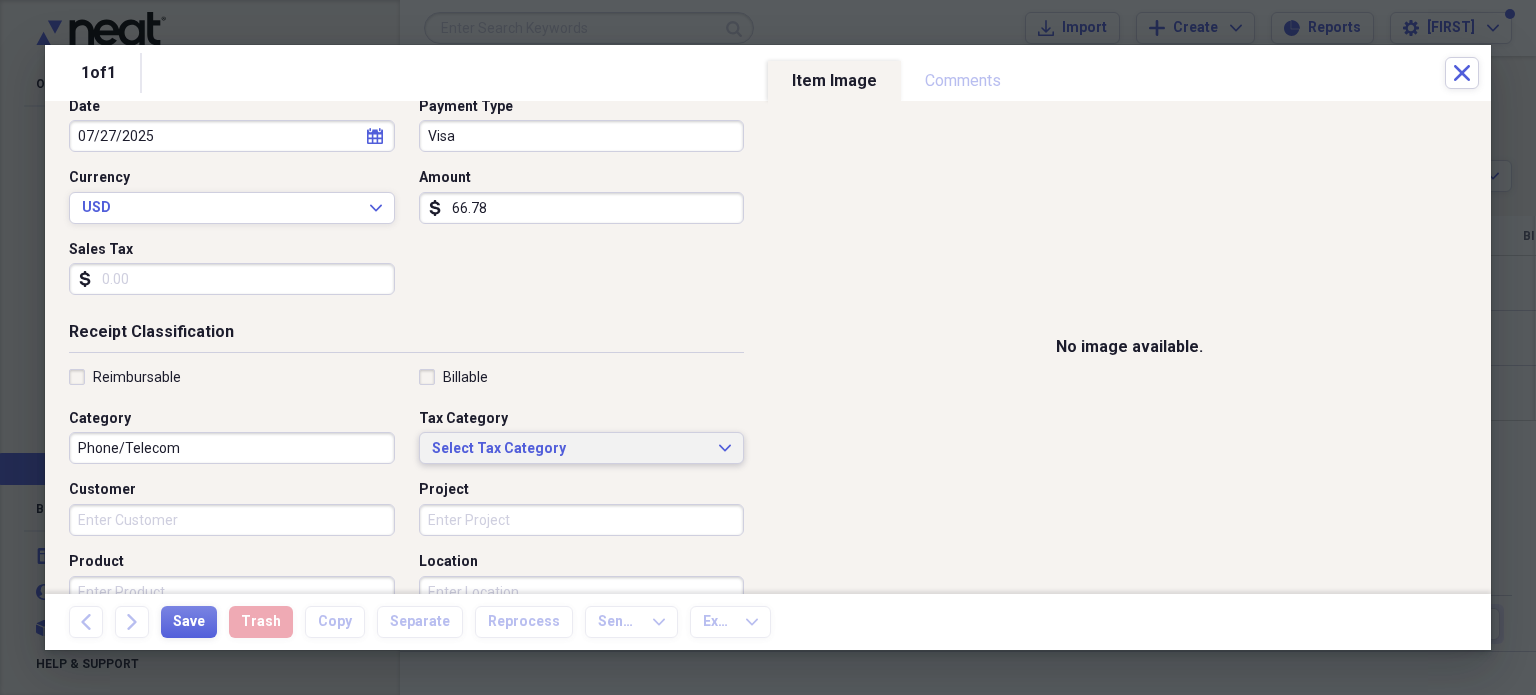 click on "Select Tax Category" at bounding box center (570, 449) 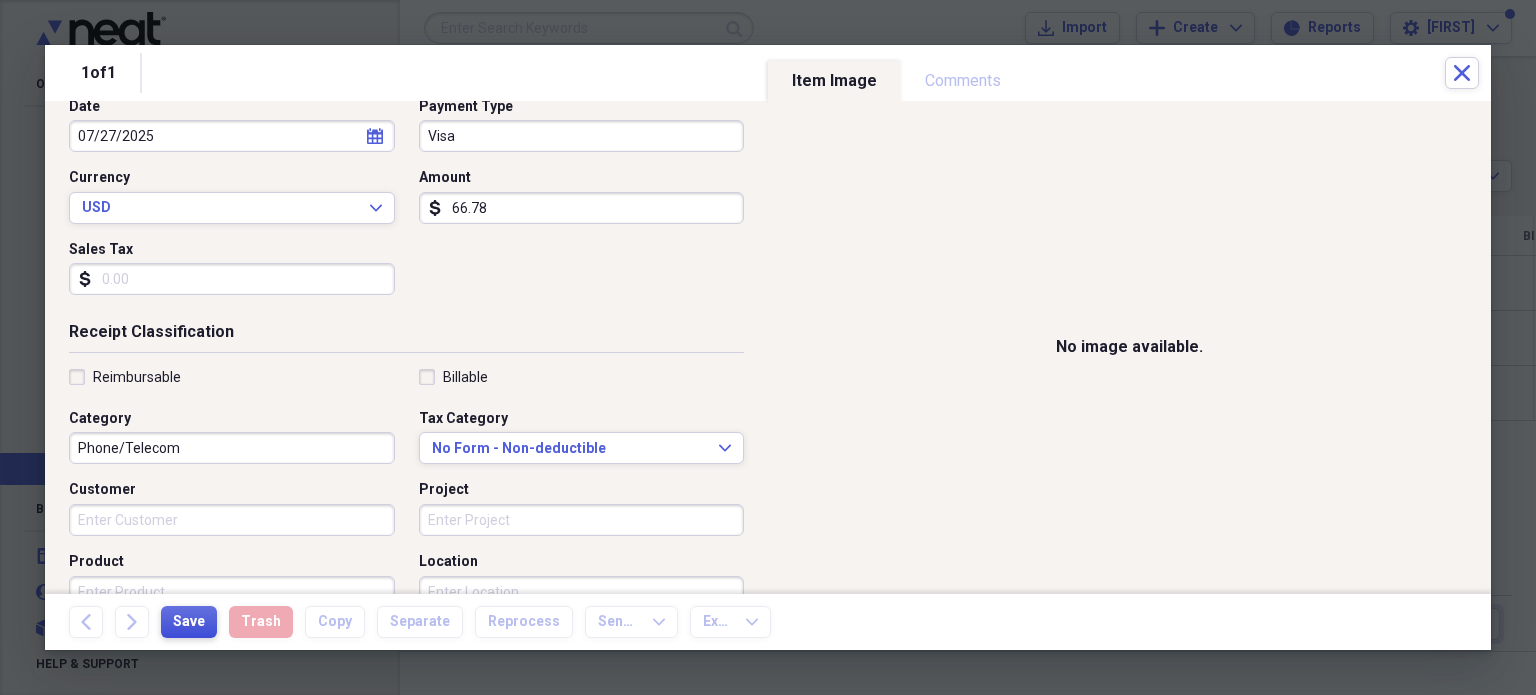 click on "Save" at bounding box center [189, 622] 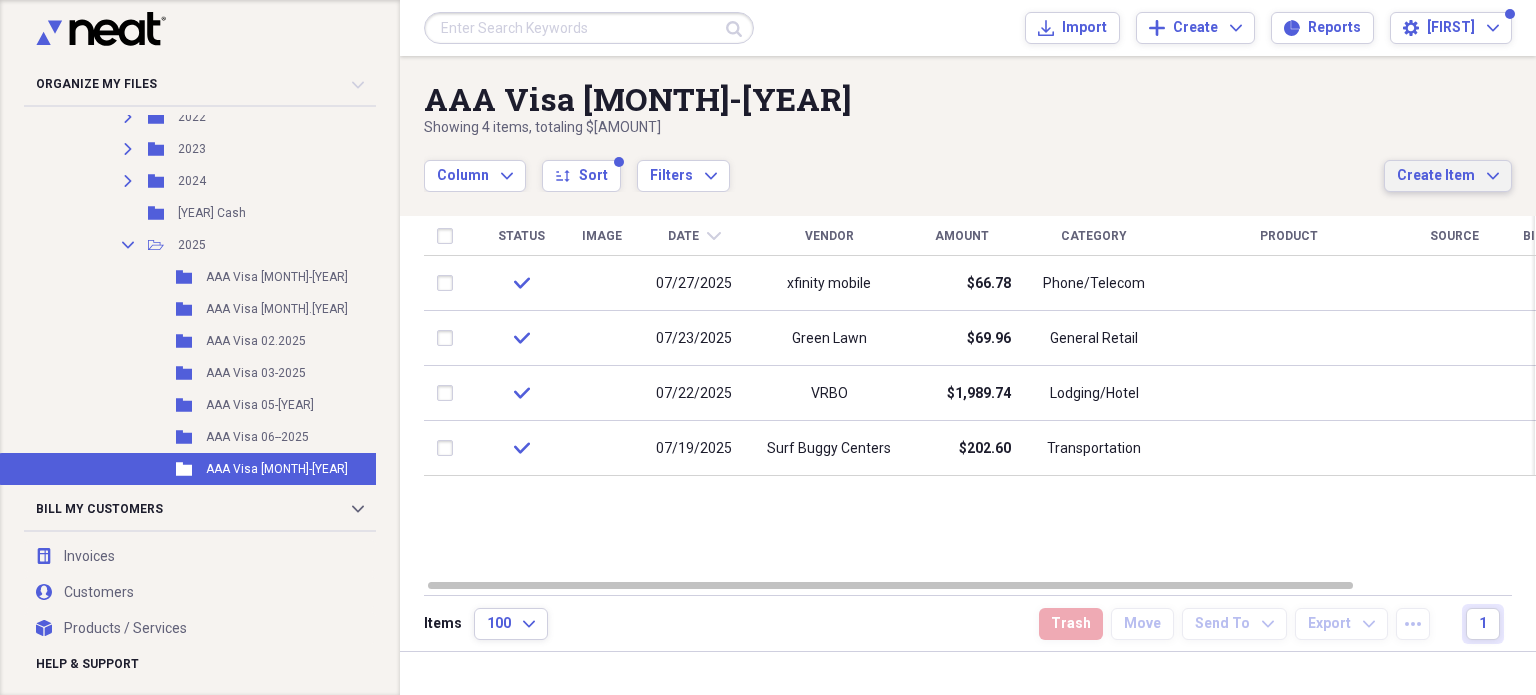 click on "Create Item" at bounding box center [1436, 176] 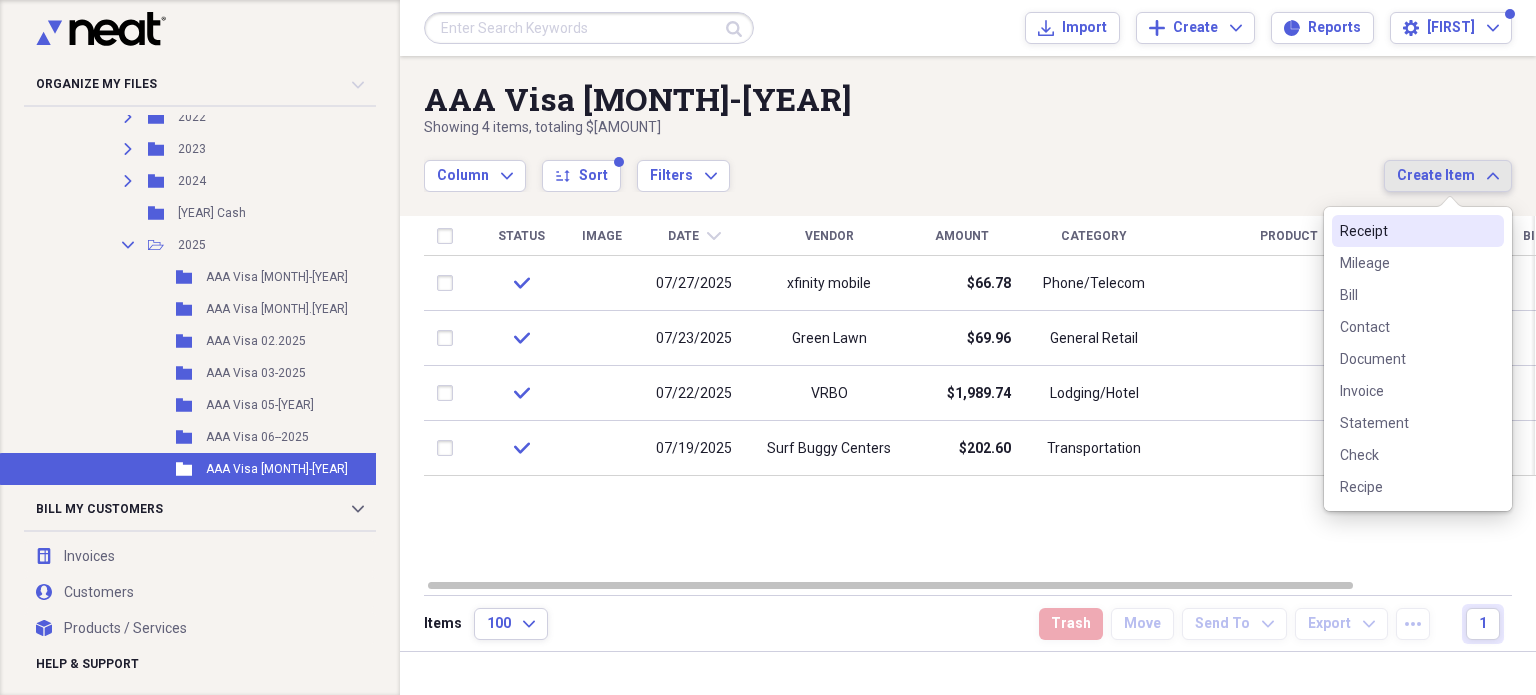 click on "Receipt" at bounding box center (1406, 231) 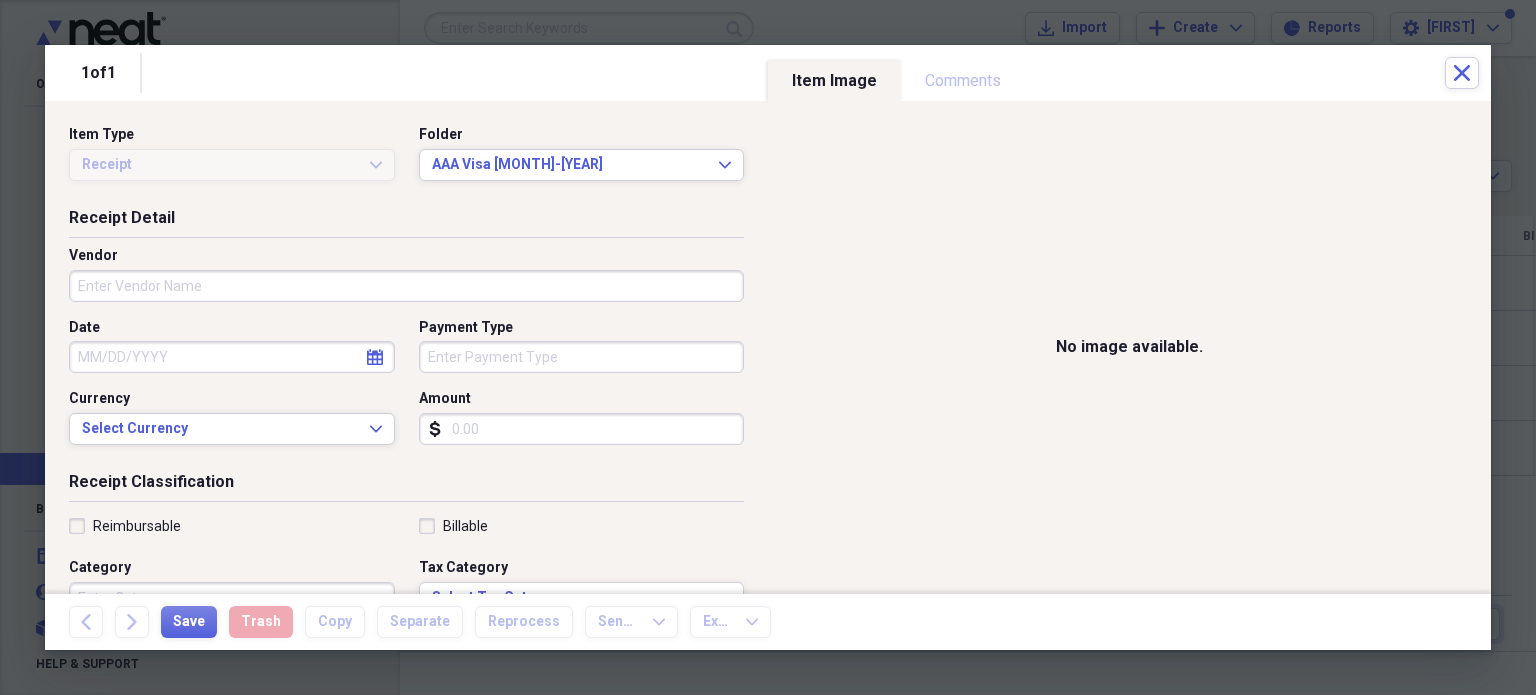 click on "Vendor" at bounding box center (406, 286) 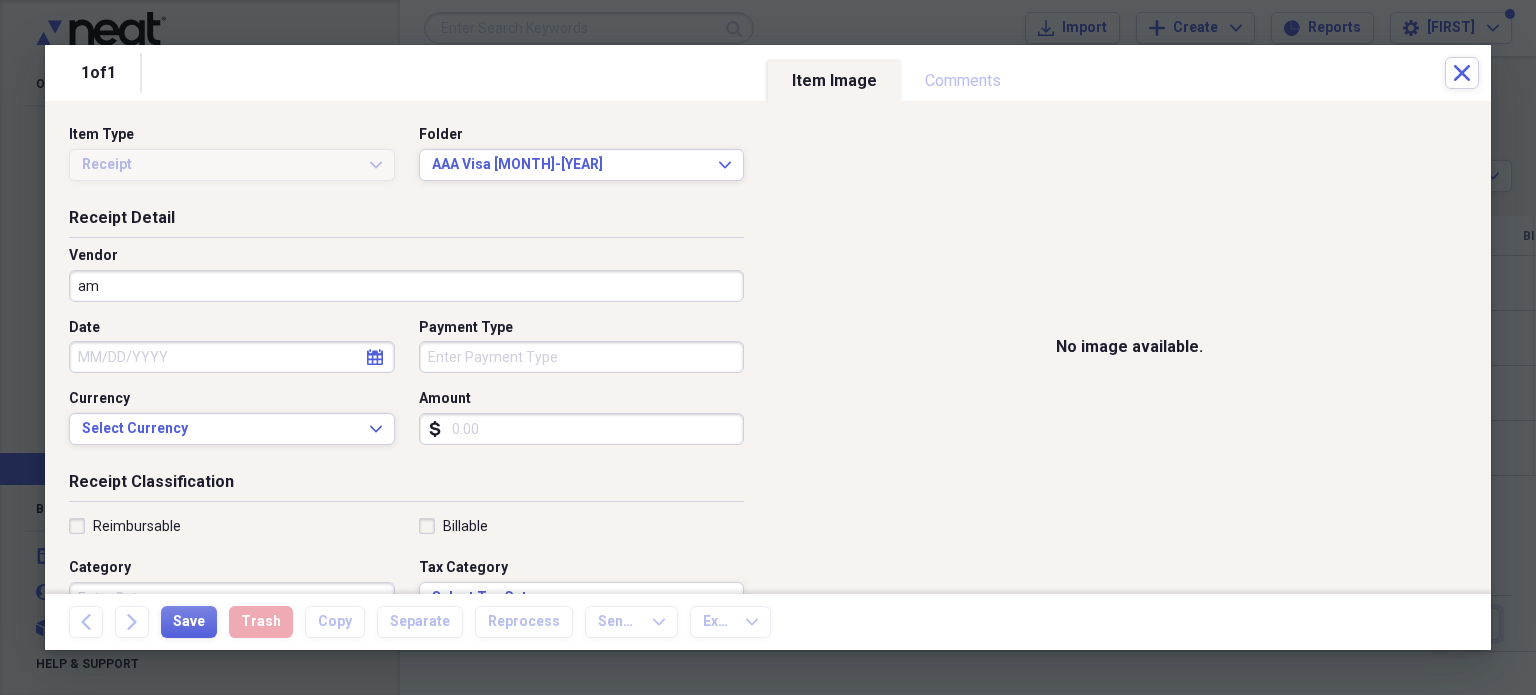 click on "Item Type Receipt Expand Folder AAA [CREDIT] [DATE] Expand" at bounding box center [406, 161] 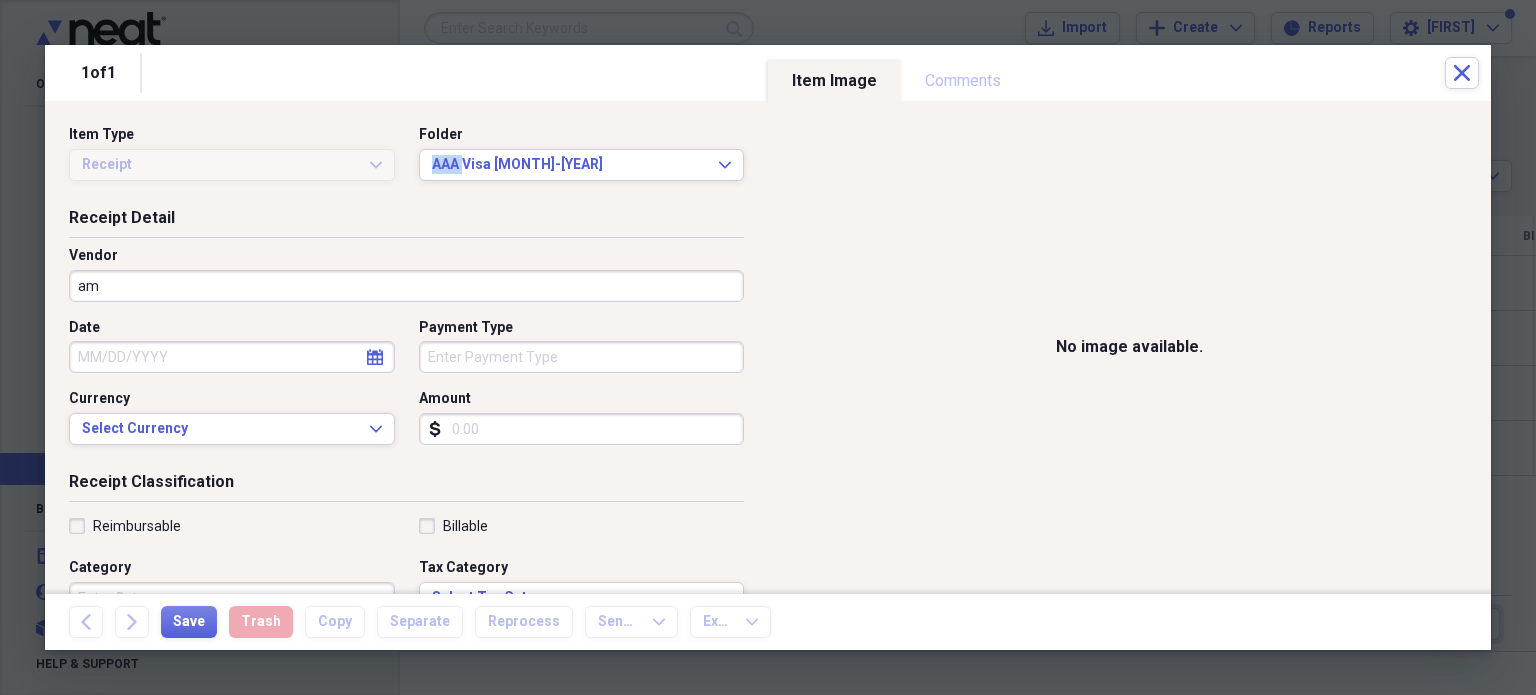 click on "Item Type Receipt Expand Folder AAA [CREDIT] [DATE] Expand" at bounding box center [406, 161] 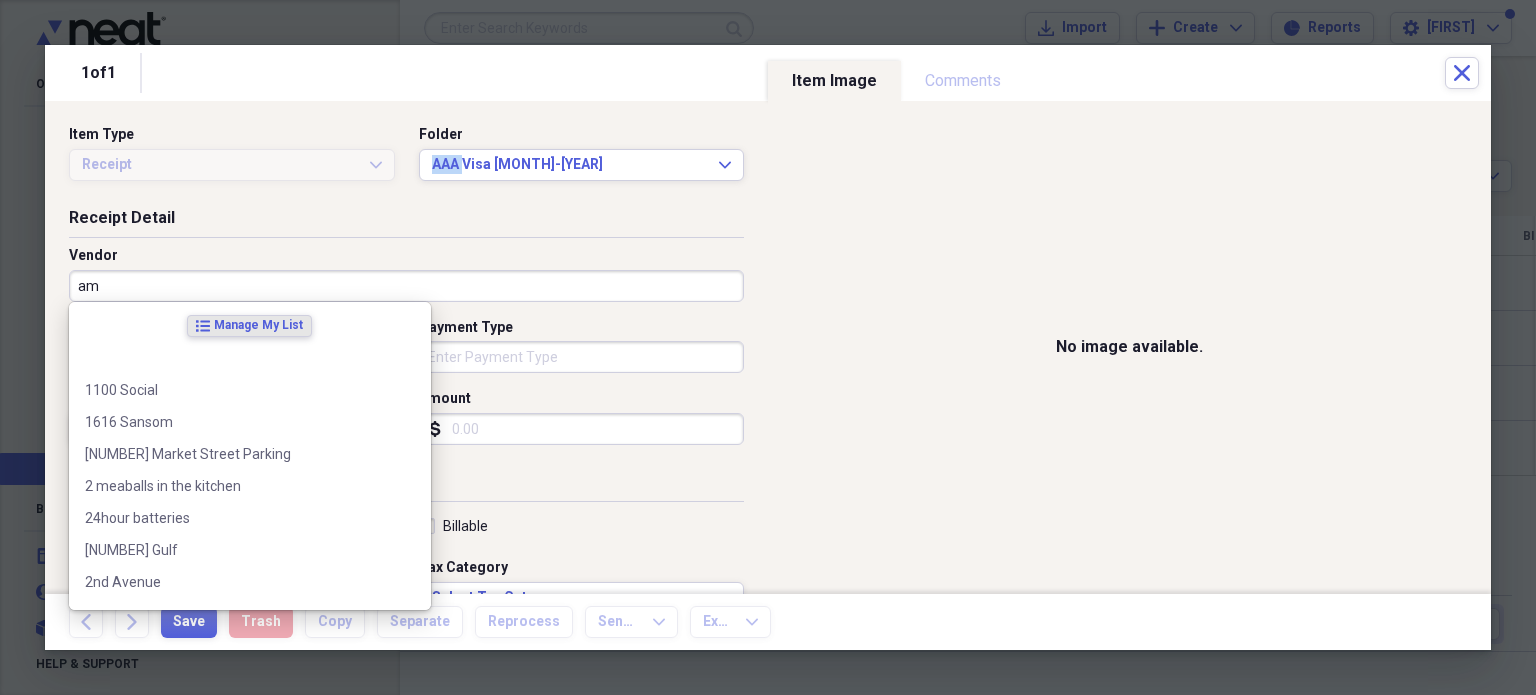 click on "am" at bounding box center (406, 286) 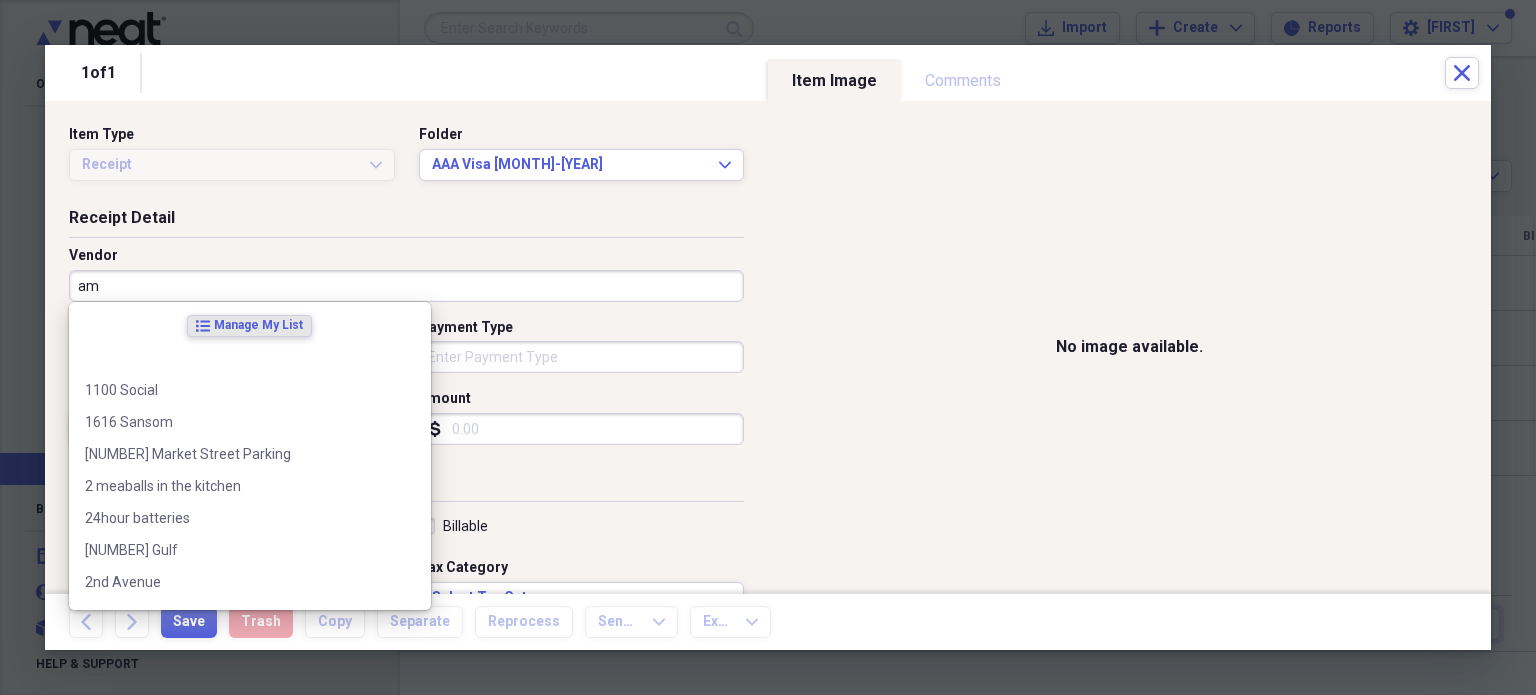 click on "am" at bounding box center (406, 286) 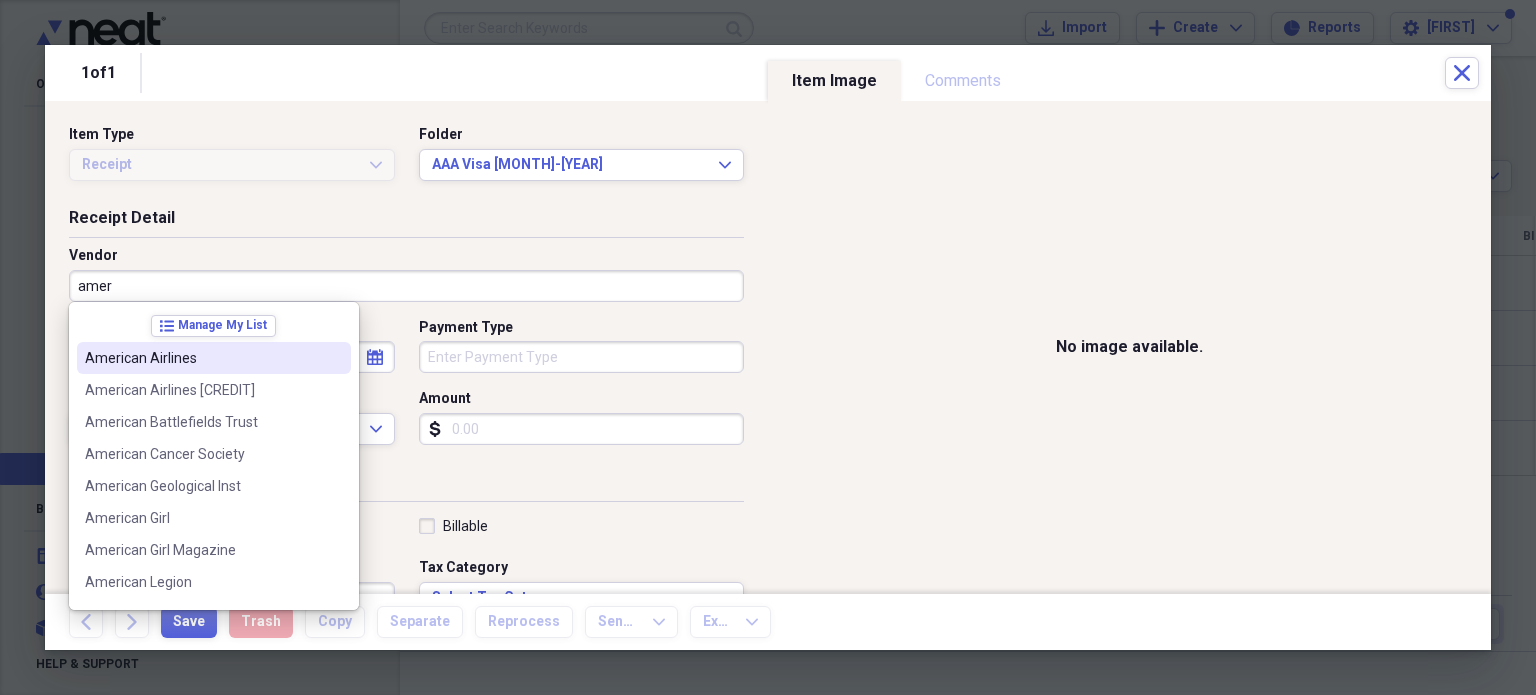 click on "American Airlines" at bounding box center (202, 358) 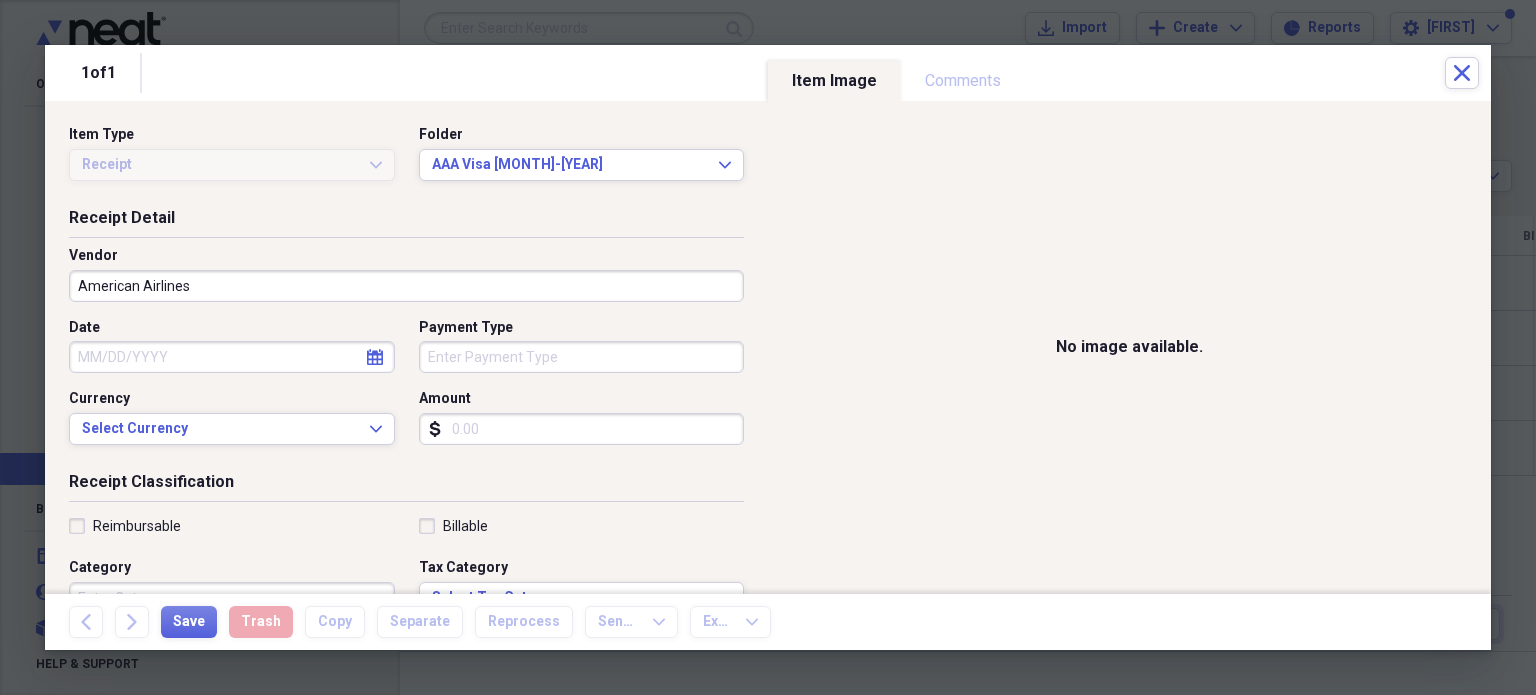 click on "Date" at bounding box center [232, 357] 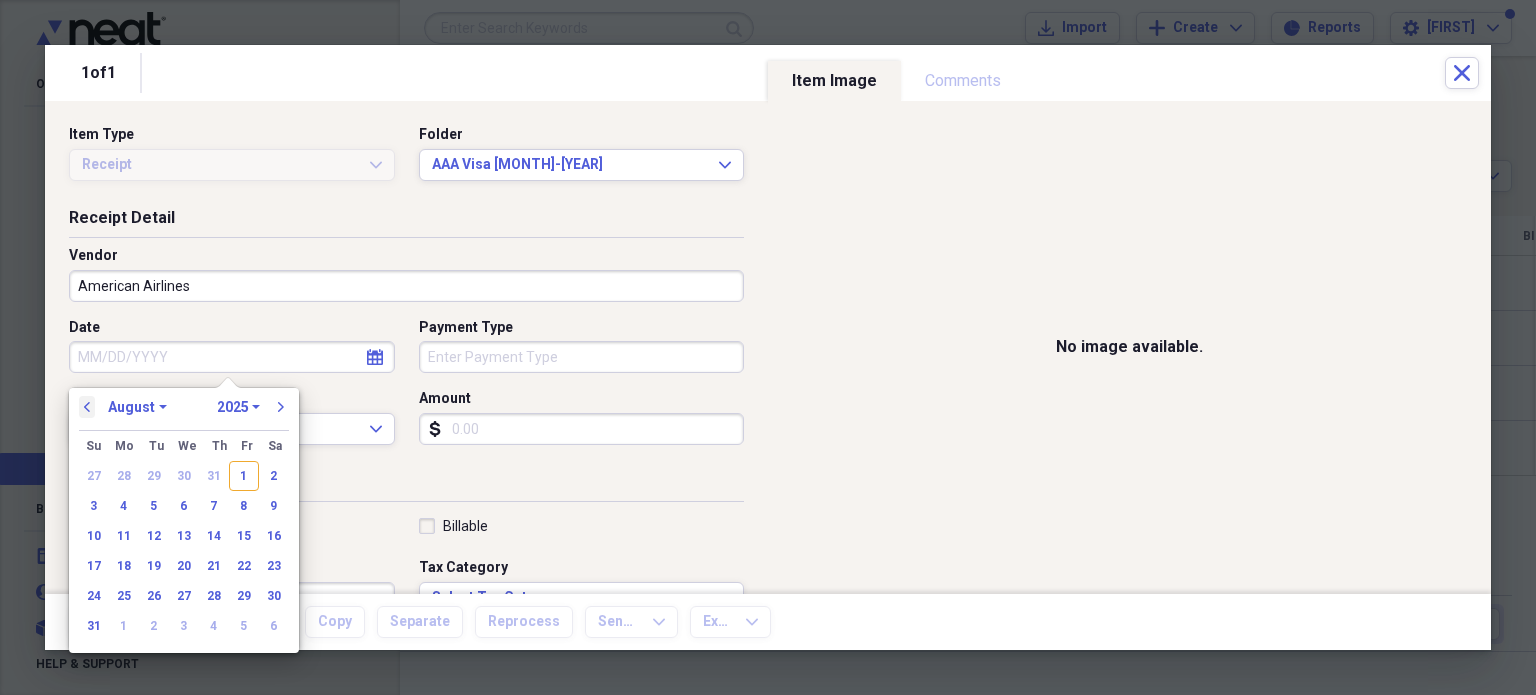 click on "previous" at bounding box center [87, 407] 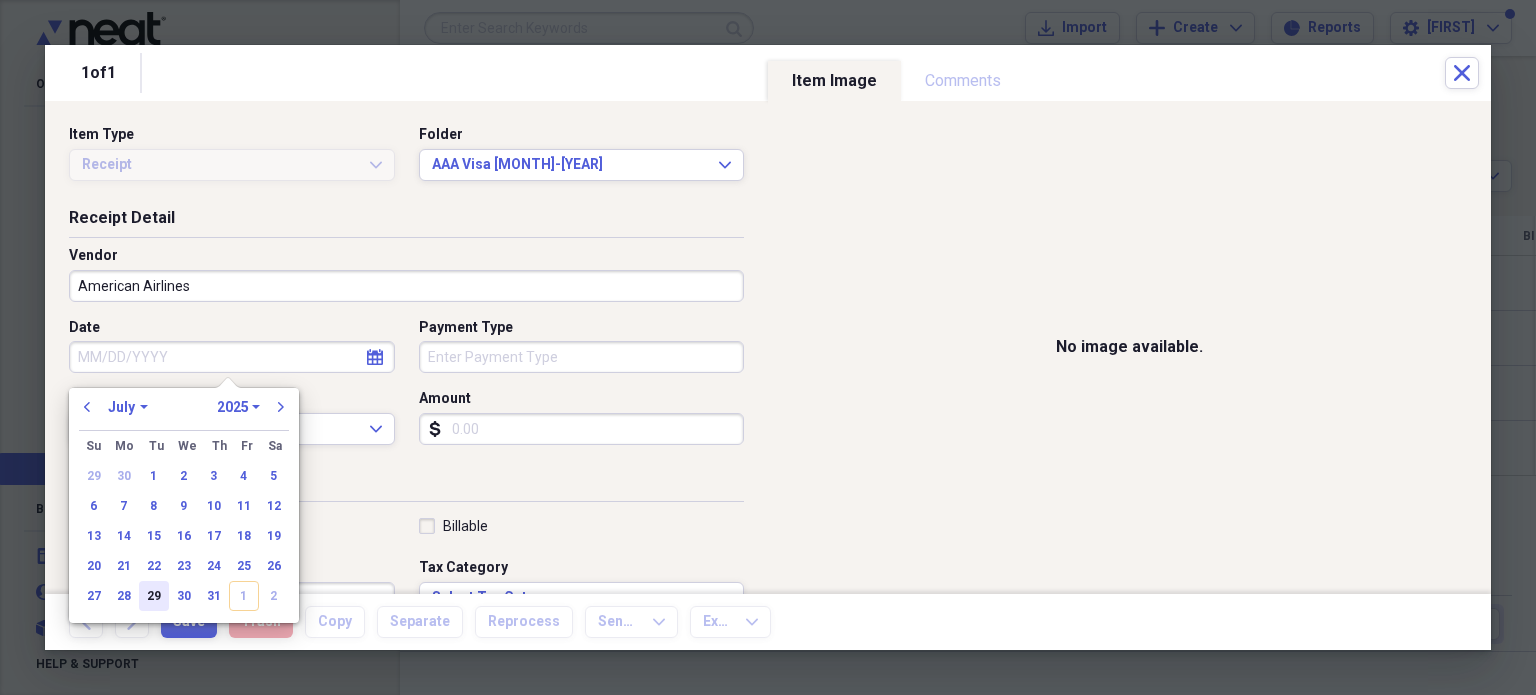 click on "29" at bounding box center [154, 596] 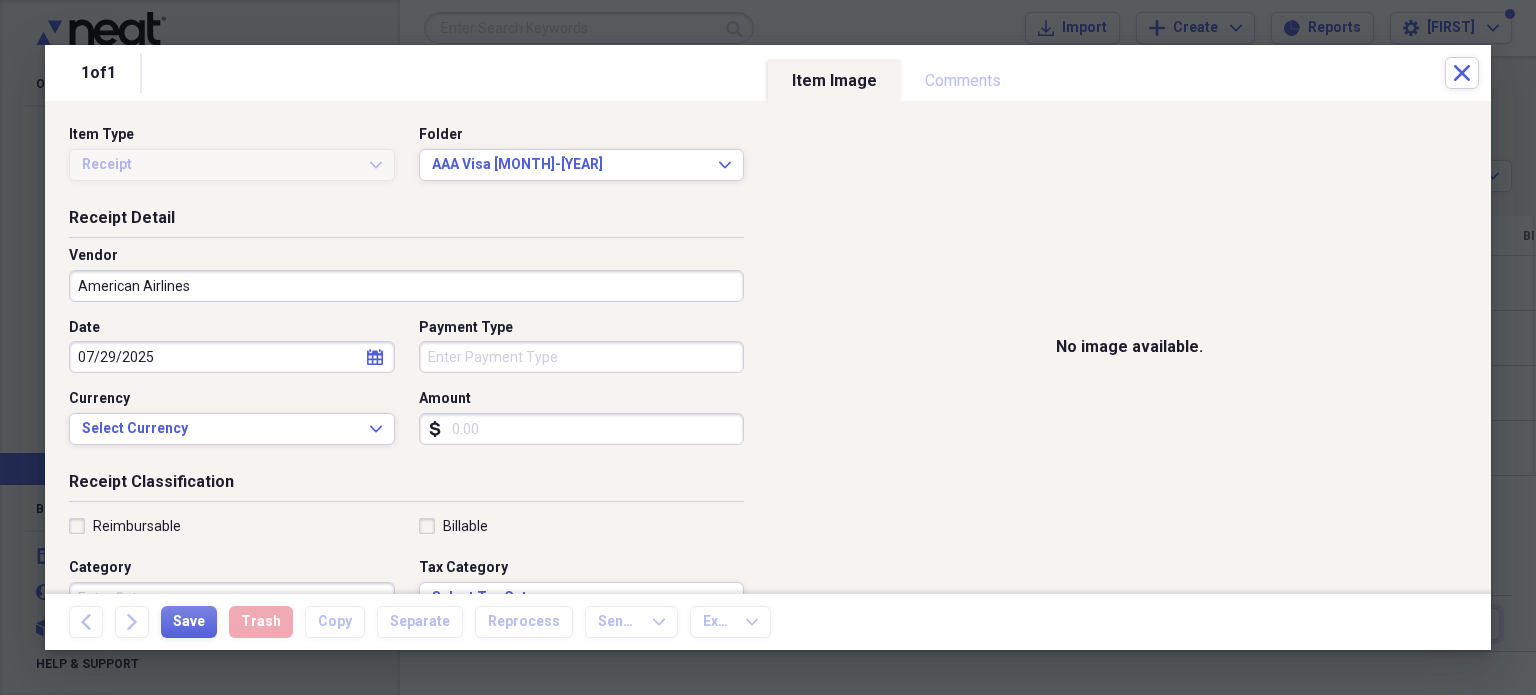 type on "07/29/2025" 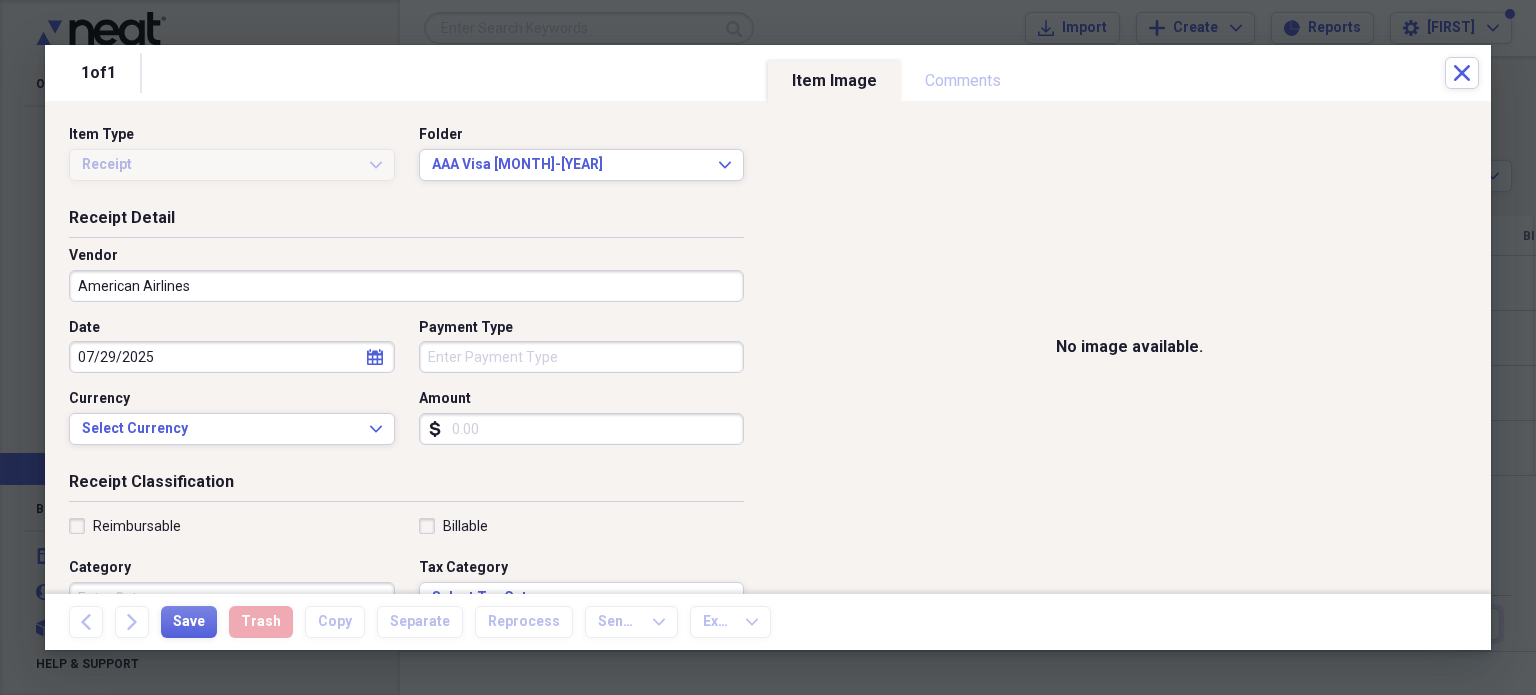 click on "Payment Type" at bounding box center (582, 357) 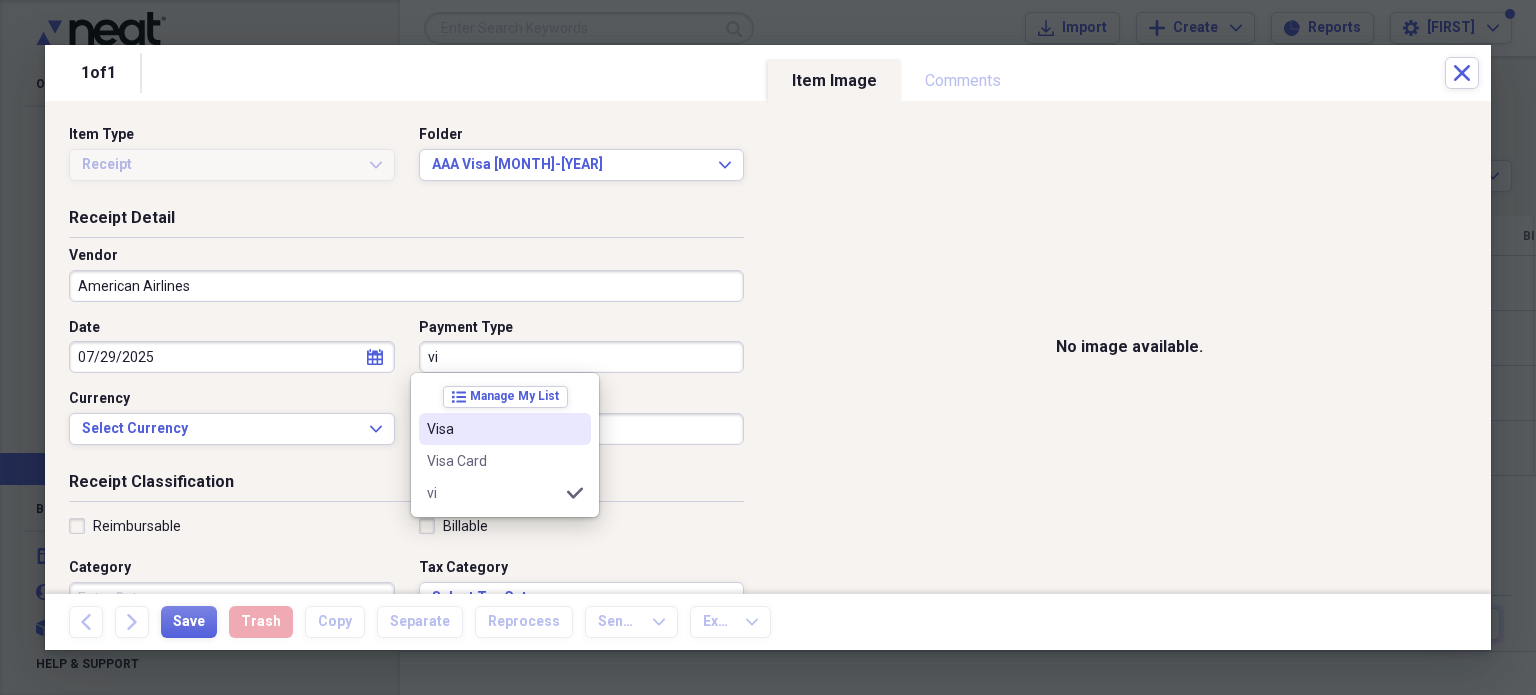click on "Visa" at bounding box center [493, 429] 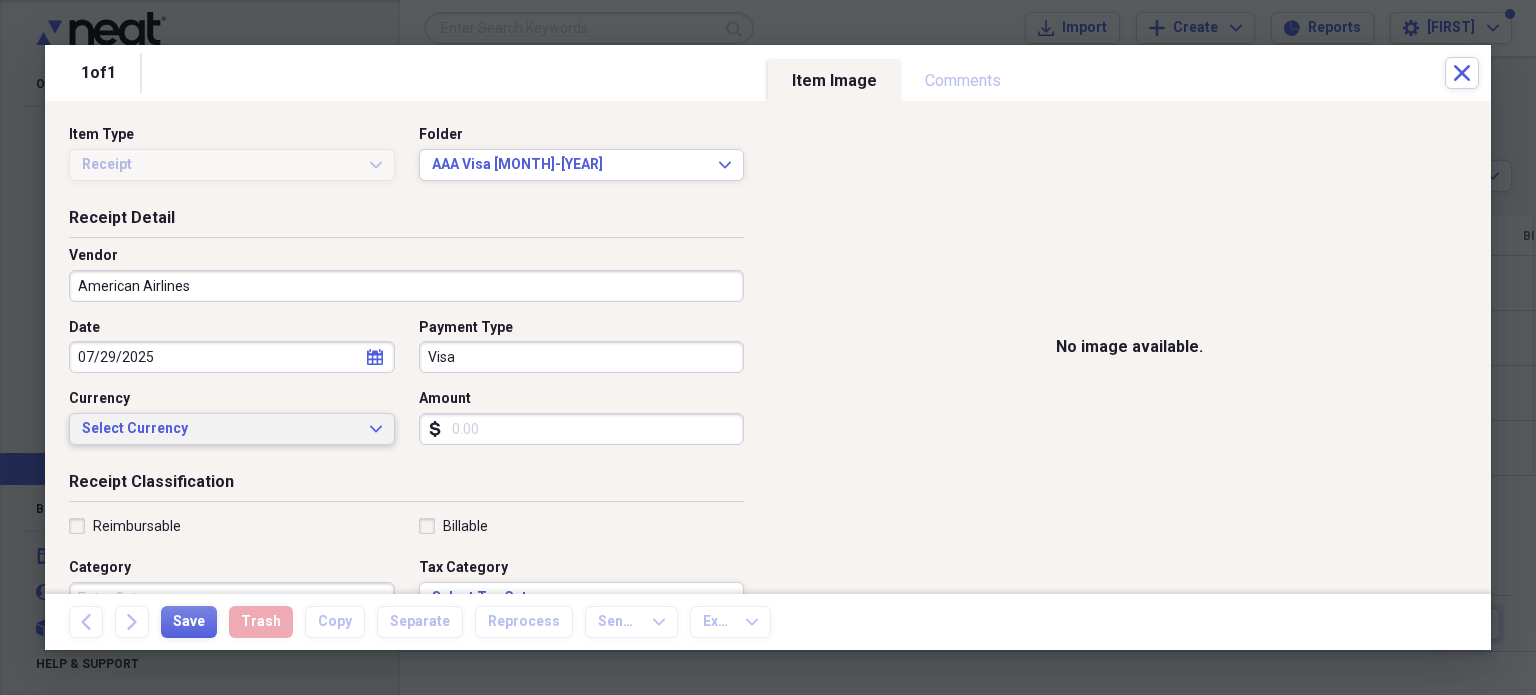 click on "Select Currency" at bounding box center [220, 429] 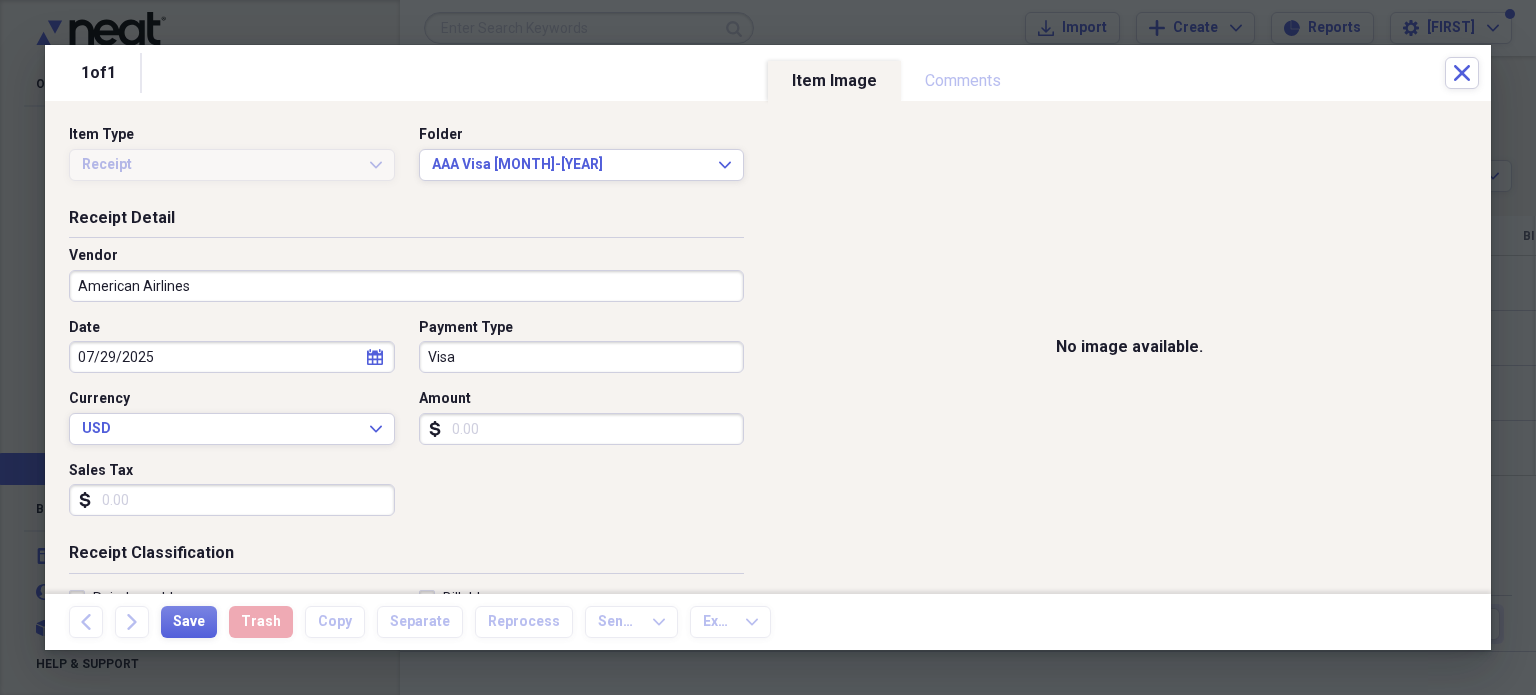 click on "Amount" at bounding box center (582, 429) 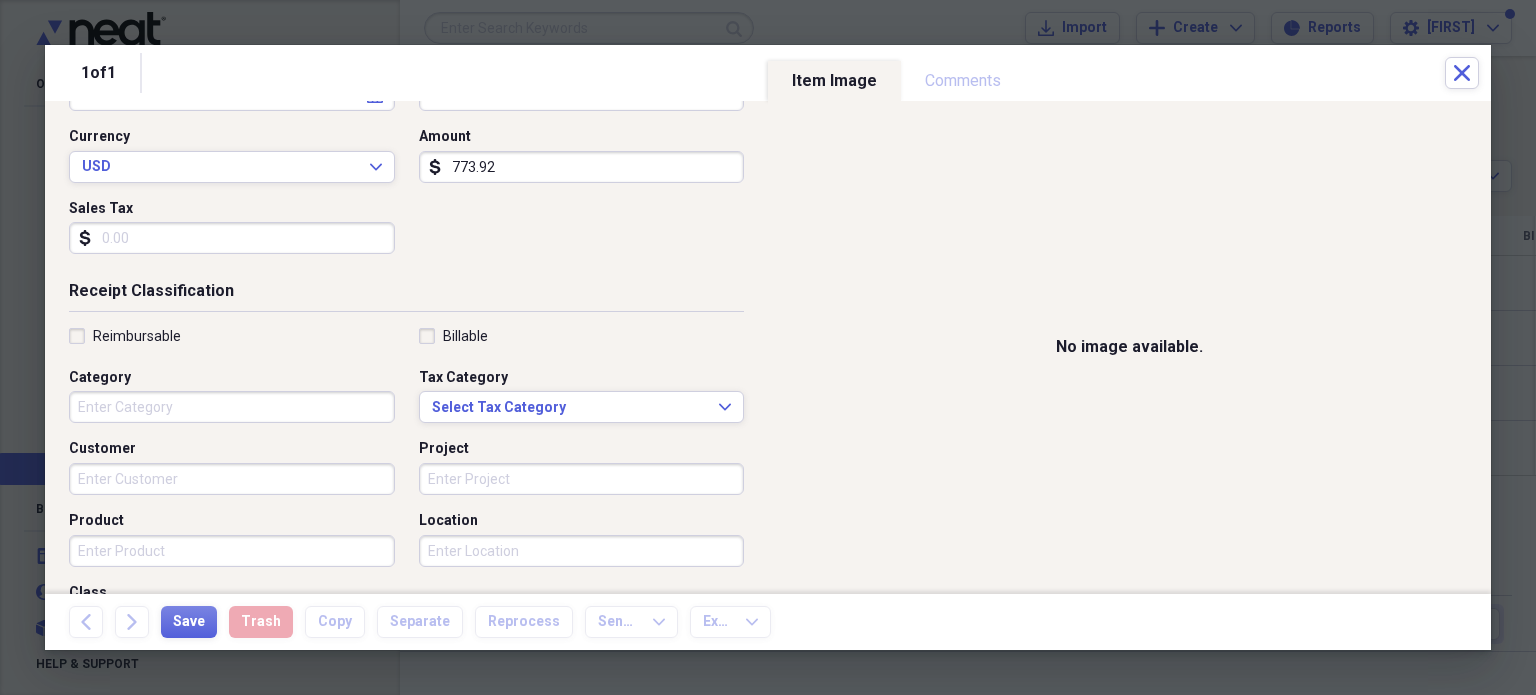 scroll, scrollTop: 279, scrollLeft: 0, axis: vertical 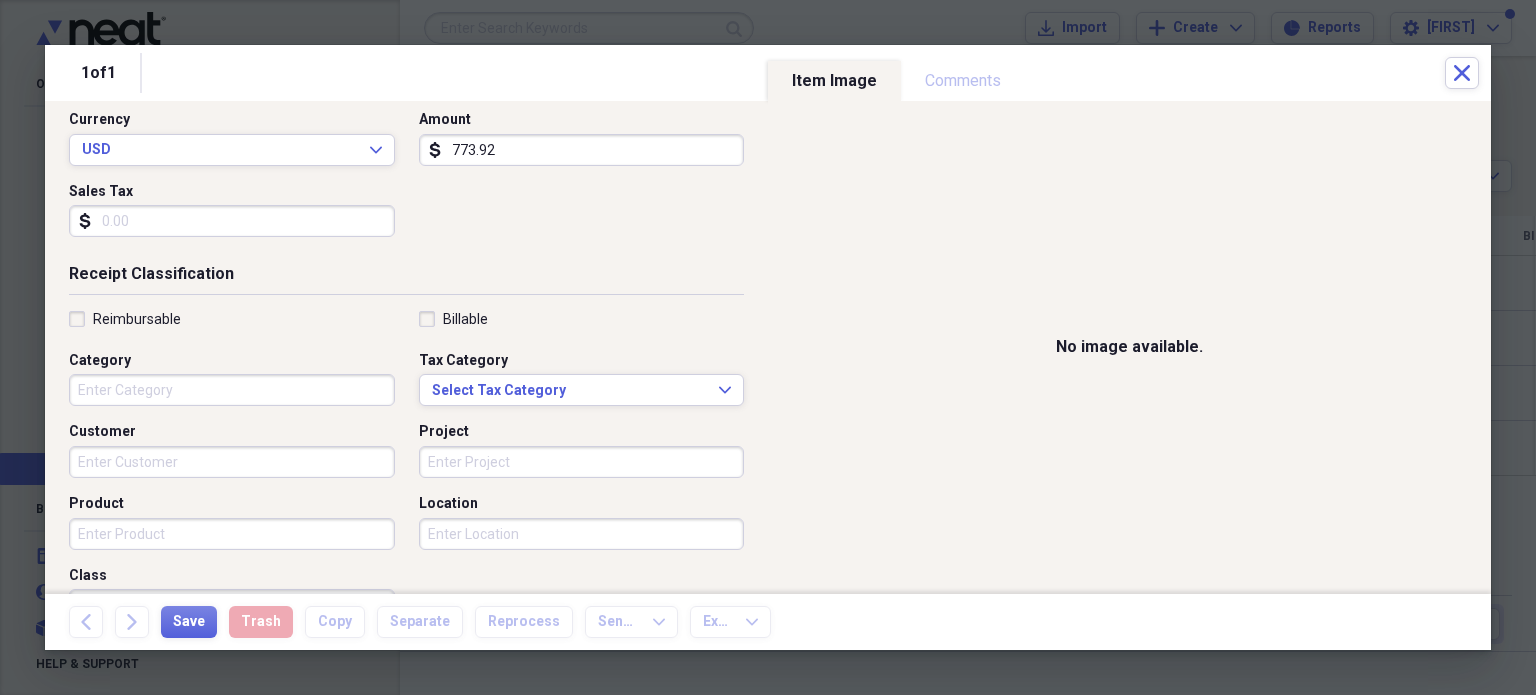 type on "773.92" 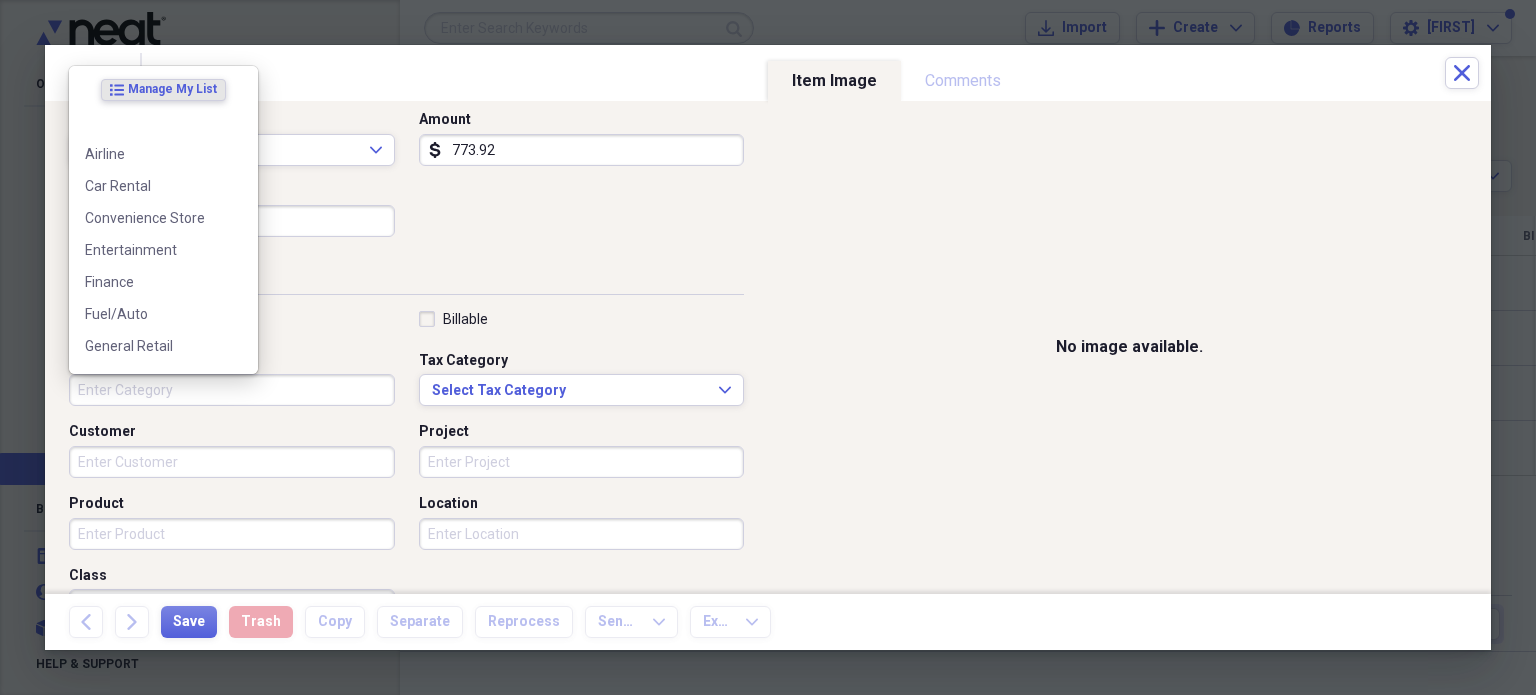 click on "Category" at bounding box center [232, 390] 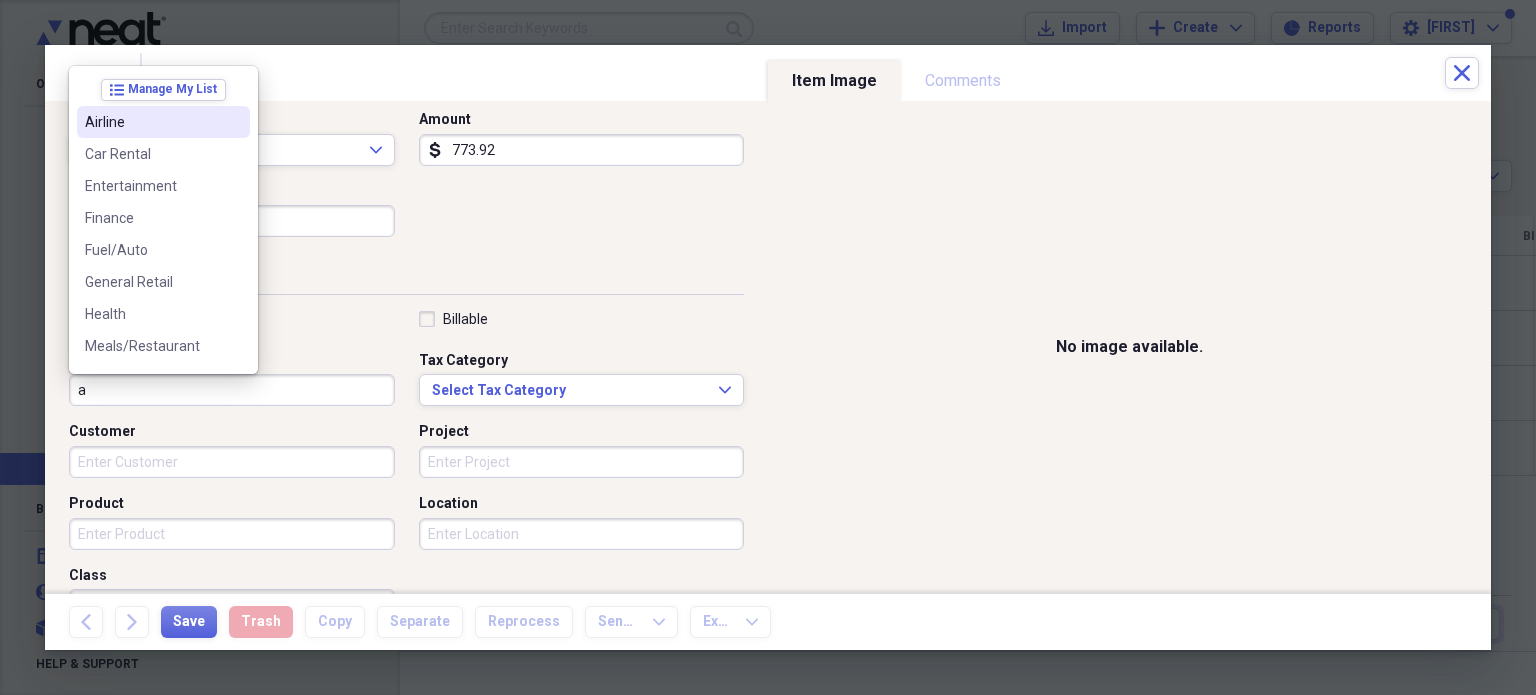 click on "Airline" at bounding box center [151, 122] 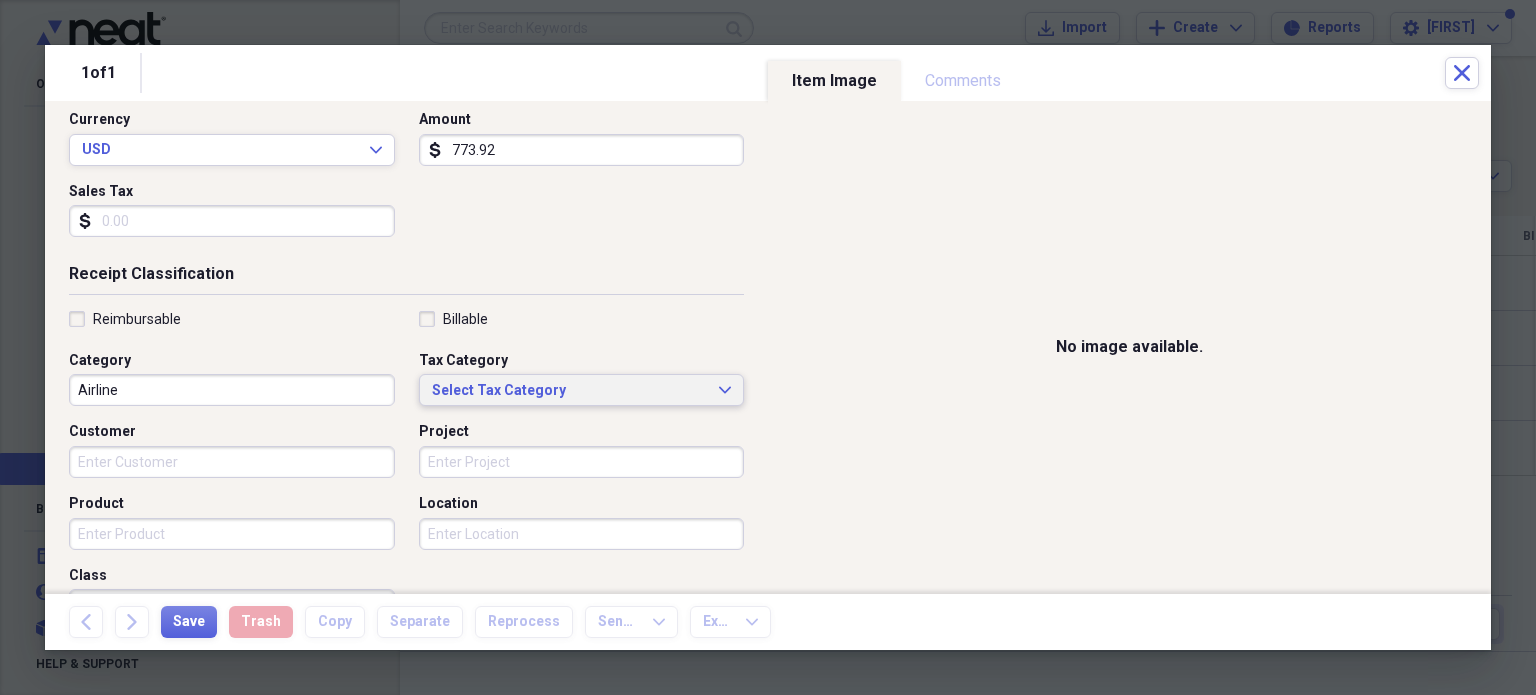 click on "Select Tax Category" at bounding box center (570, 391) 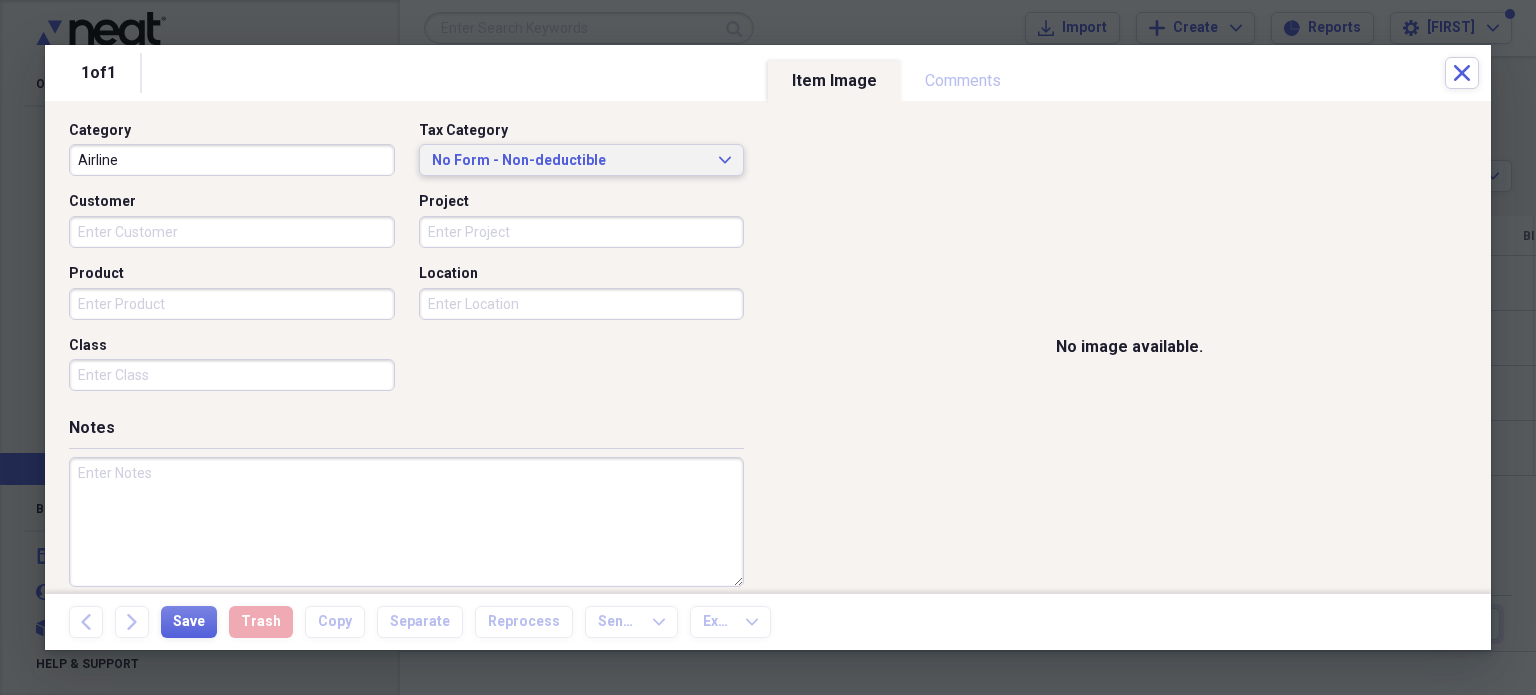 scroll, scrollTop: 526, scrollLeft: 0, axis: vertical 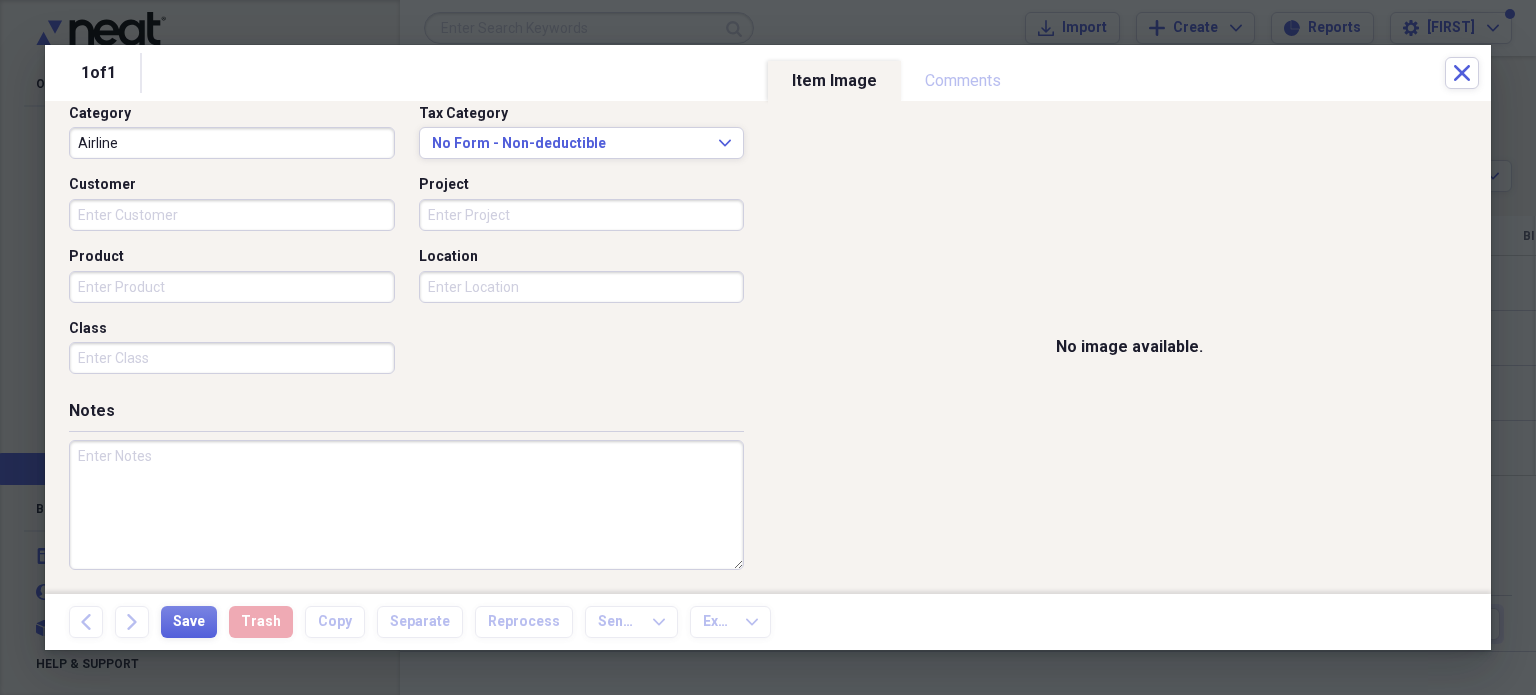 click at bounding box center [406, 505] 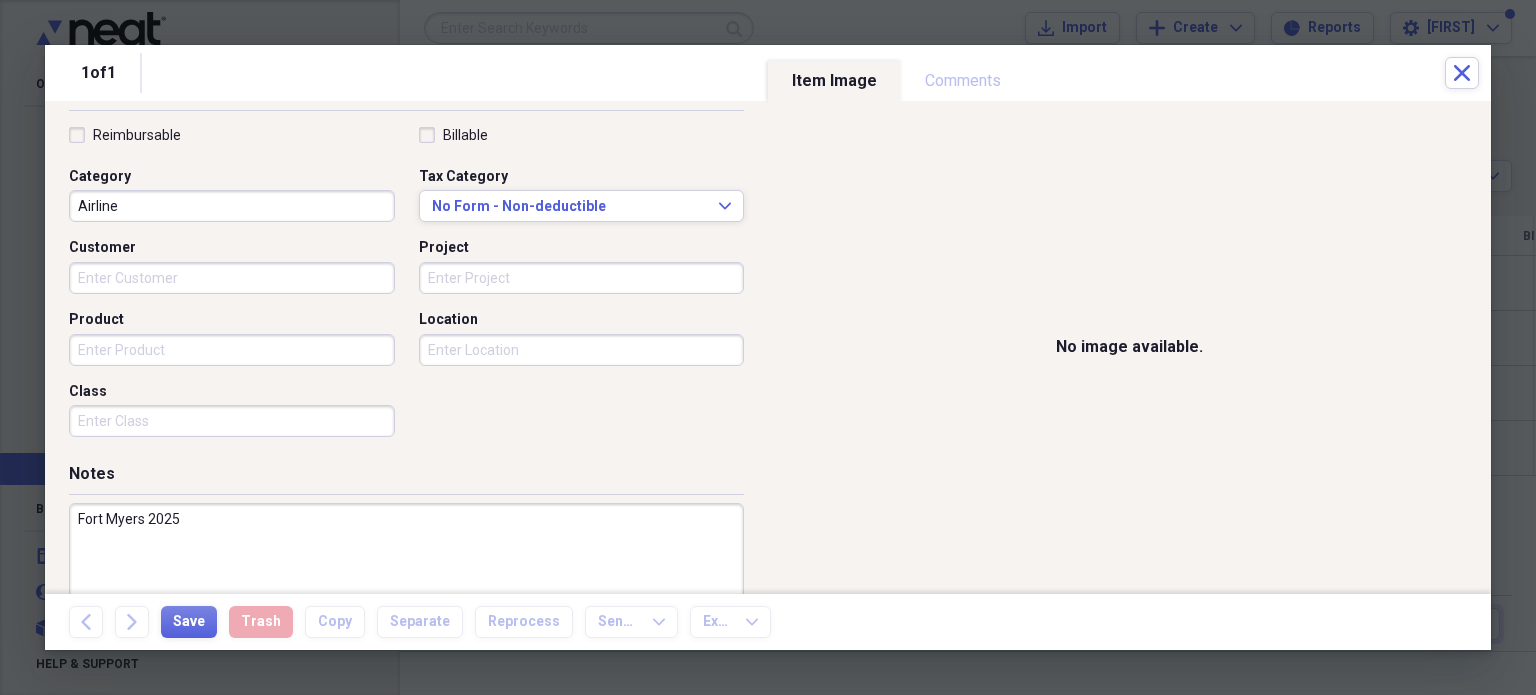 scroll, scrollTop: 473, scrollLeft: 0, axis: vertical 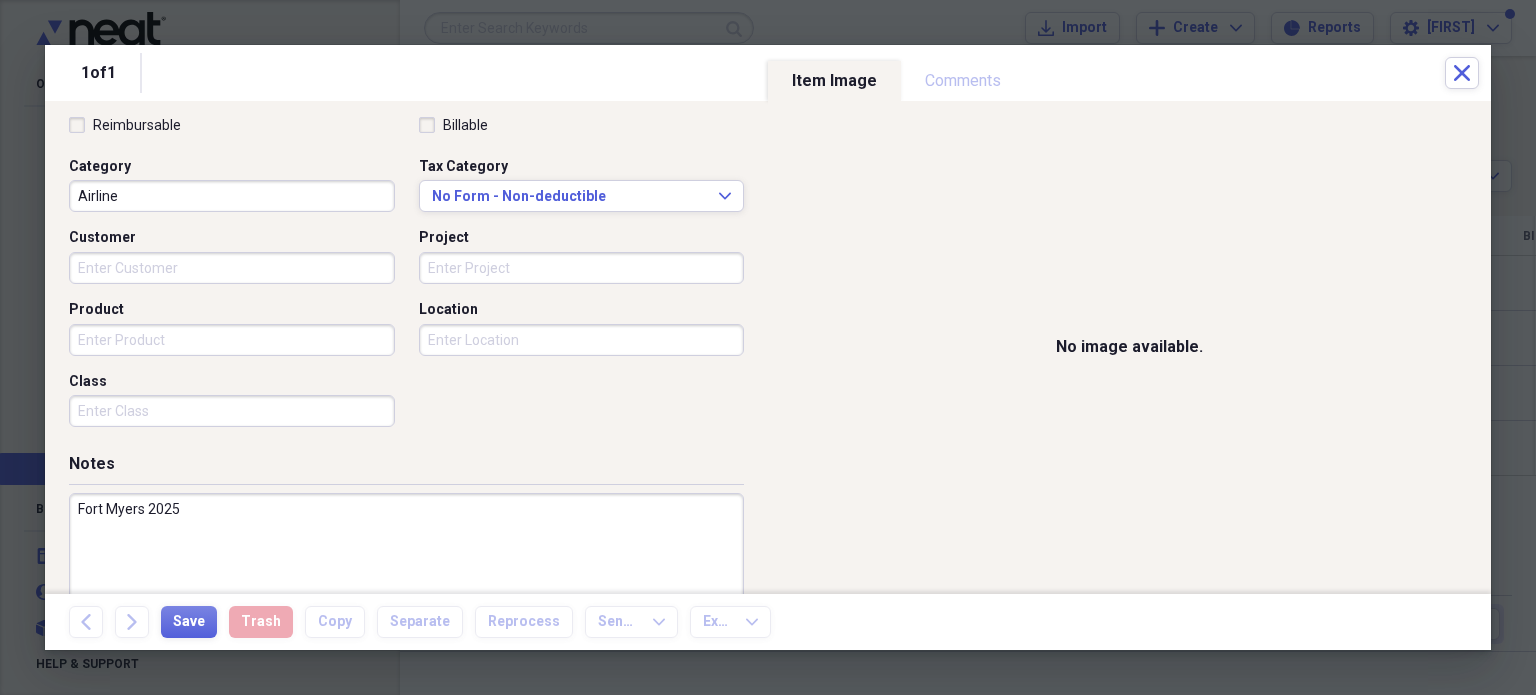 click on "Fort Myers 2025" at bounding box center [406, 558] 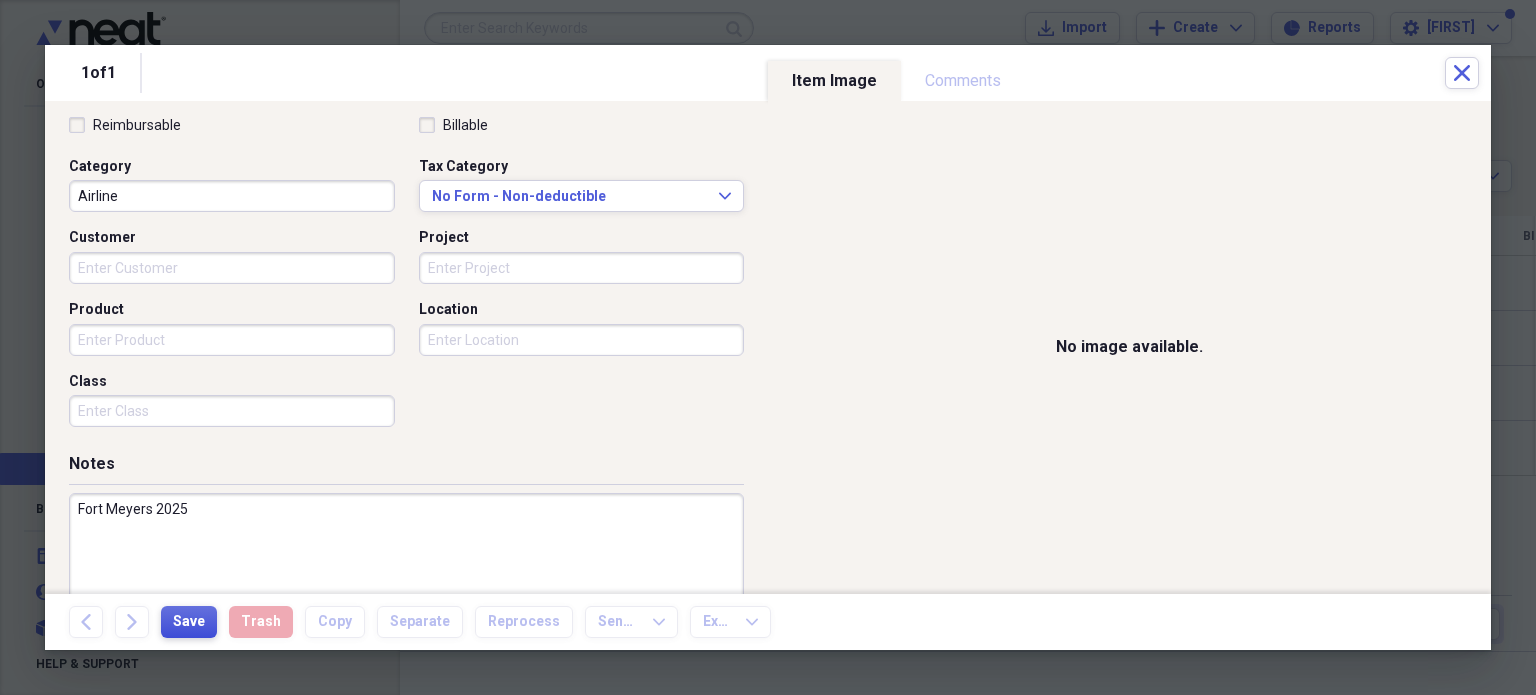 type on "Fort Meyers 2025" 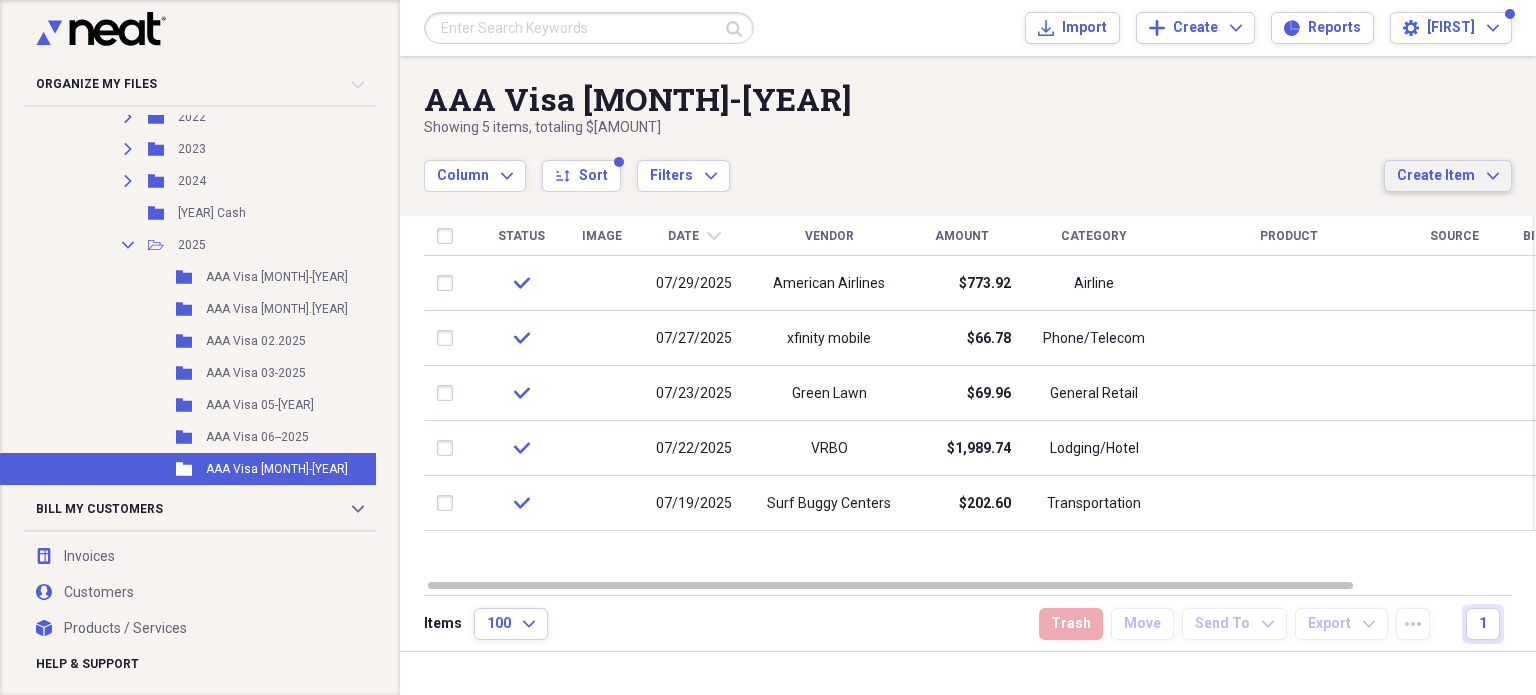 click on "Create Item" at bounding box center [1436, 176] 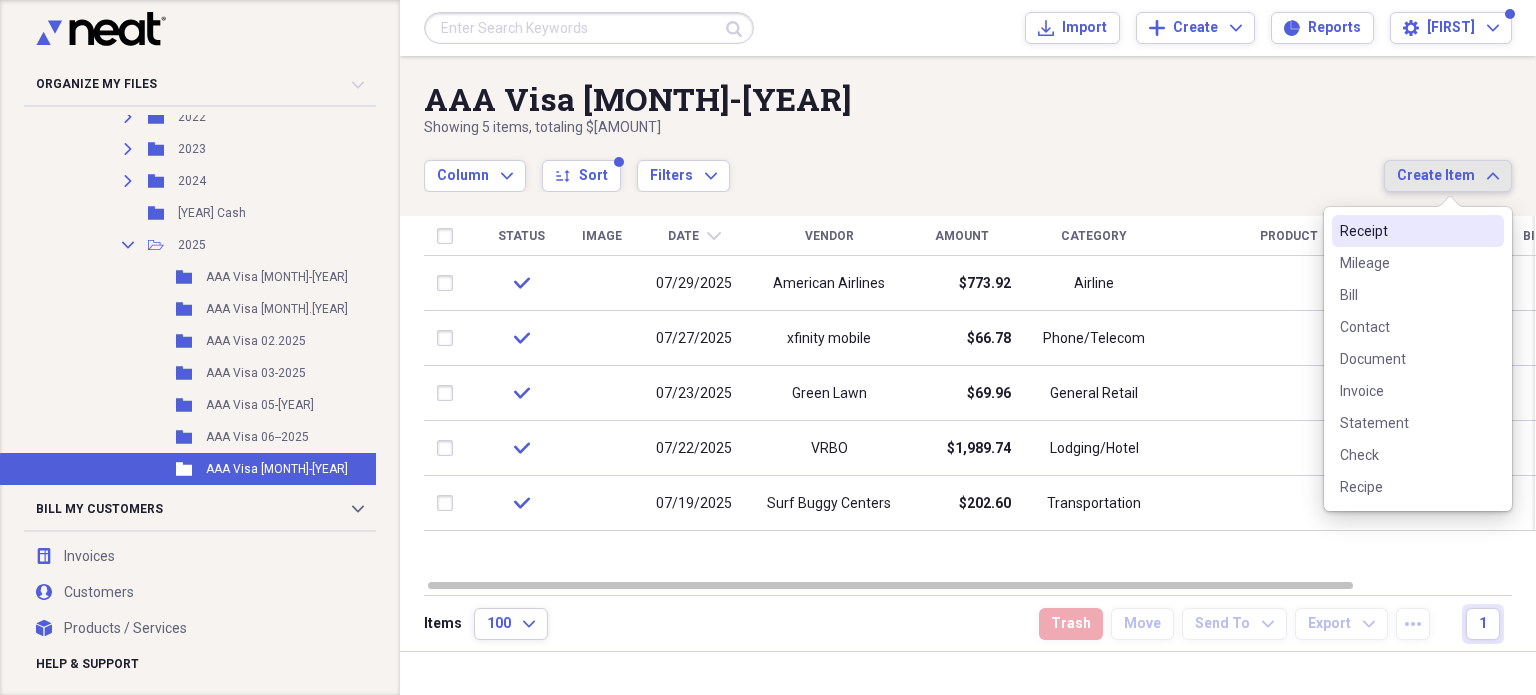 click on "Receipt" at bounding box center [1406, 231] 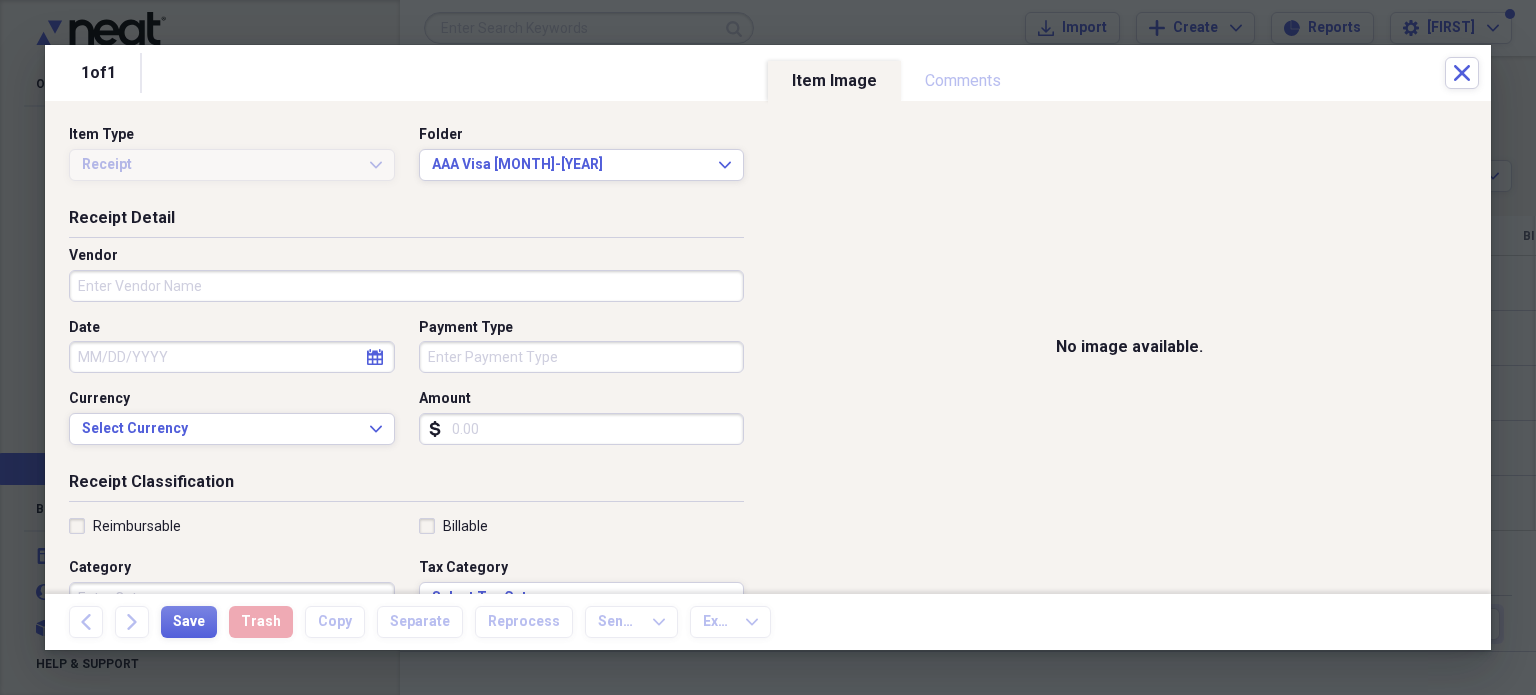 click on "Vendor" at bounding box center (406, 286) 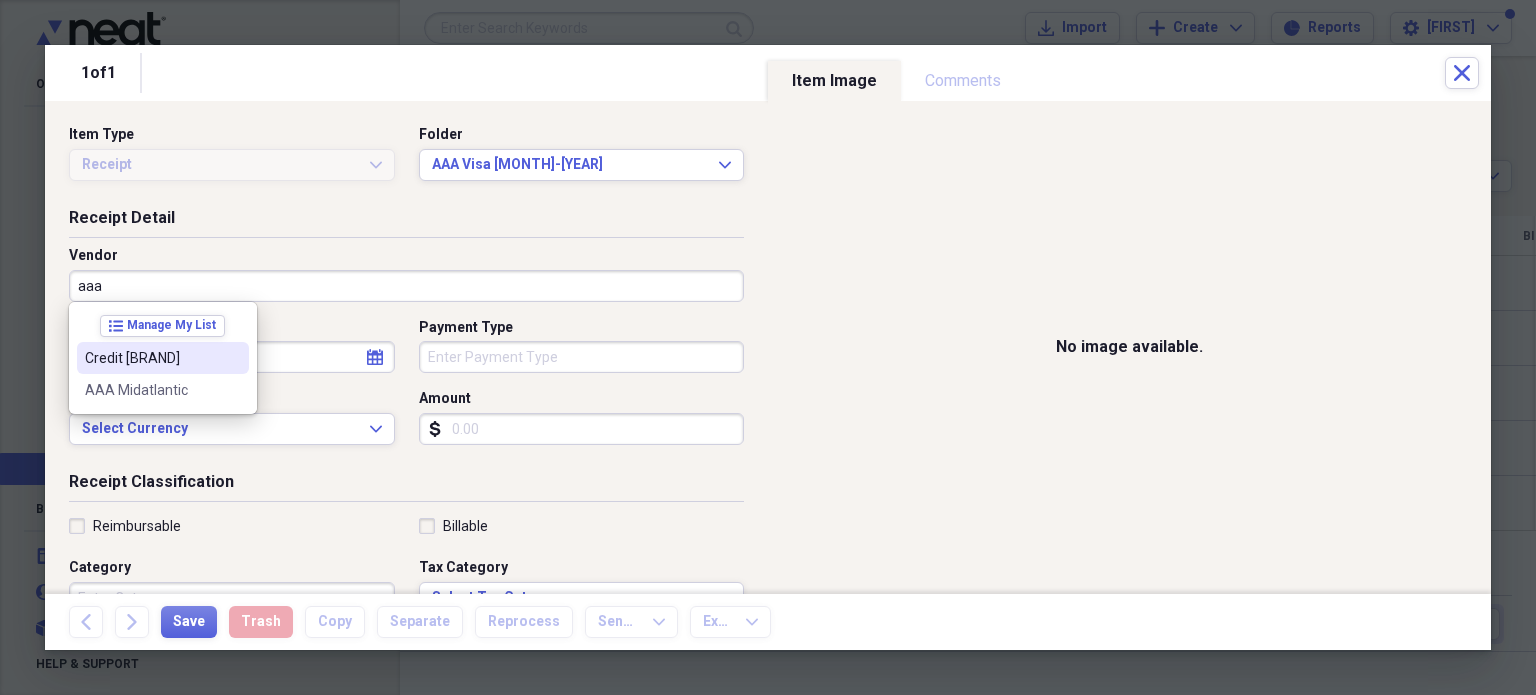 click on "Credit [BRAND]" at bounding box center (151, 358) 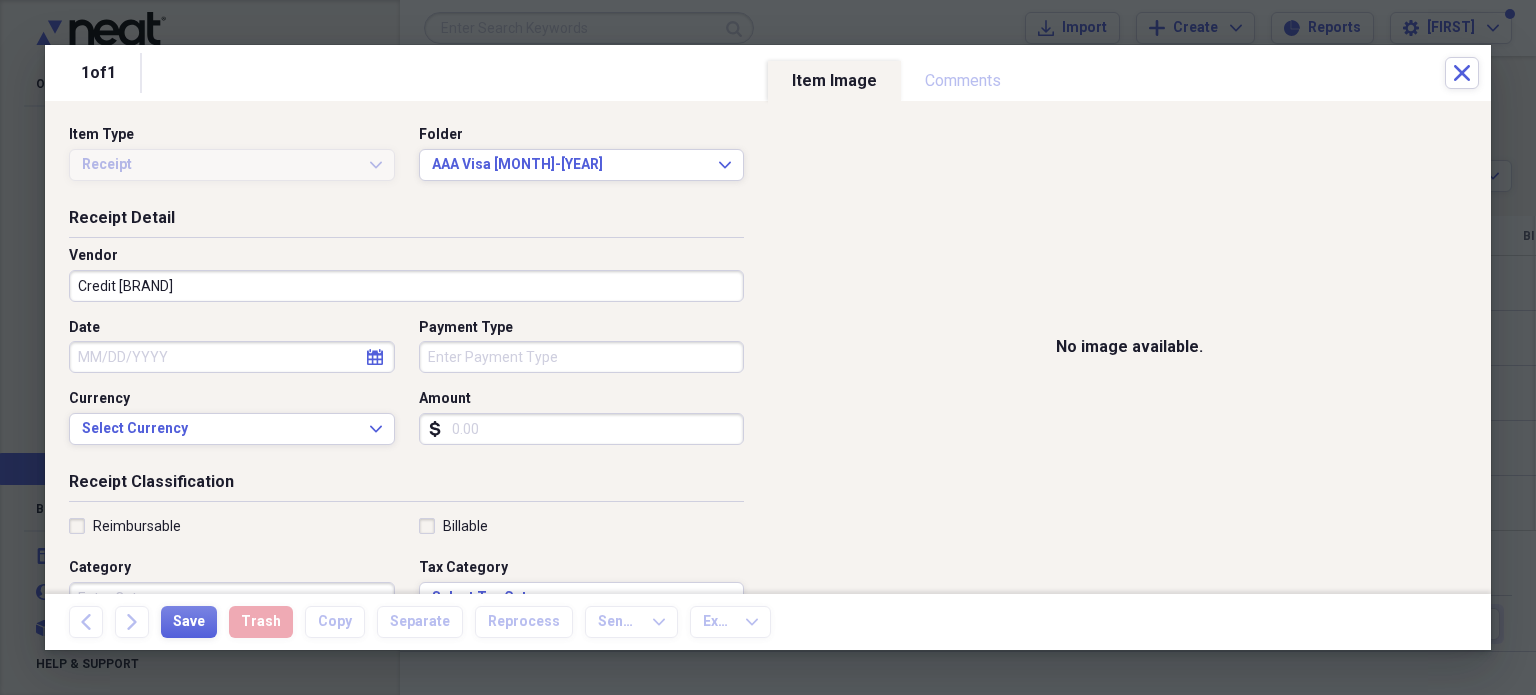 select on "7" 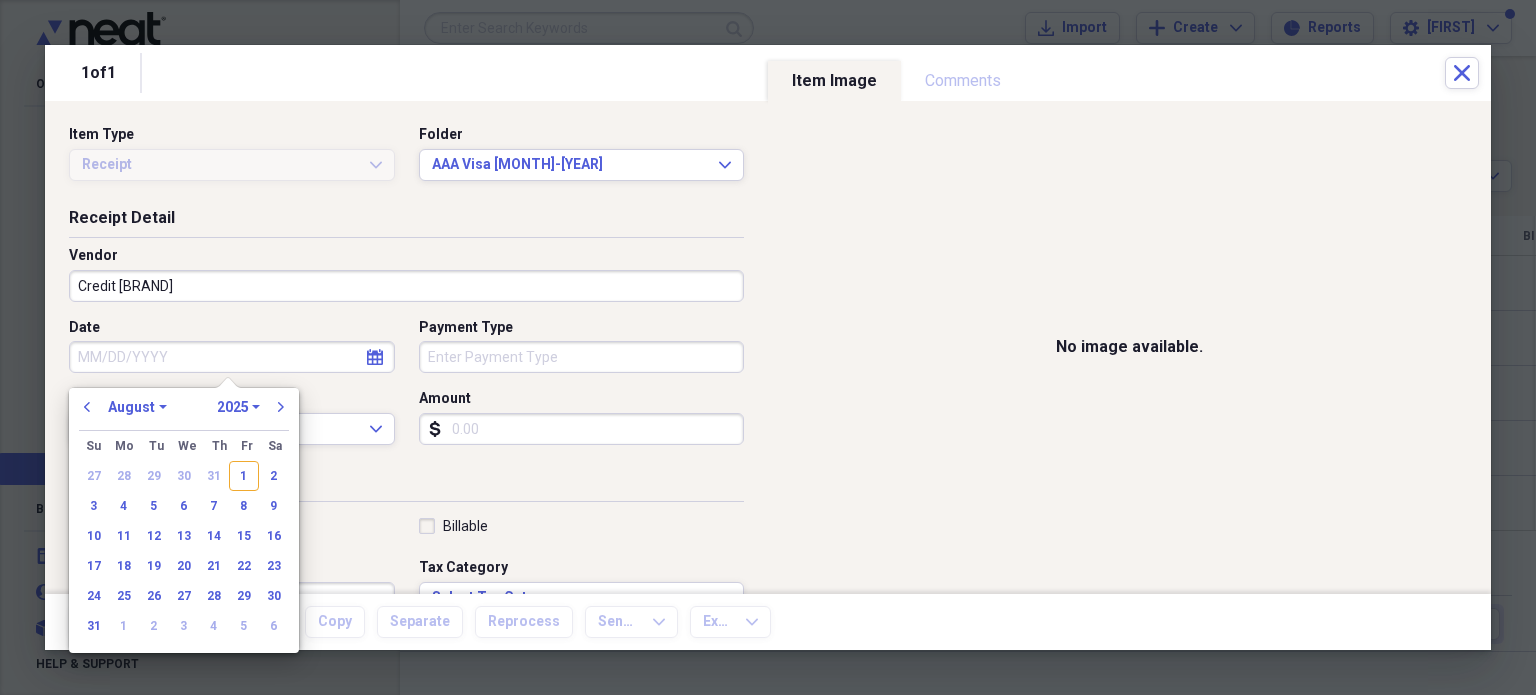 click on "Date" at bounding box center (232, 357) 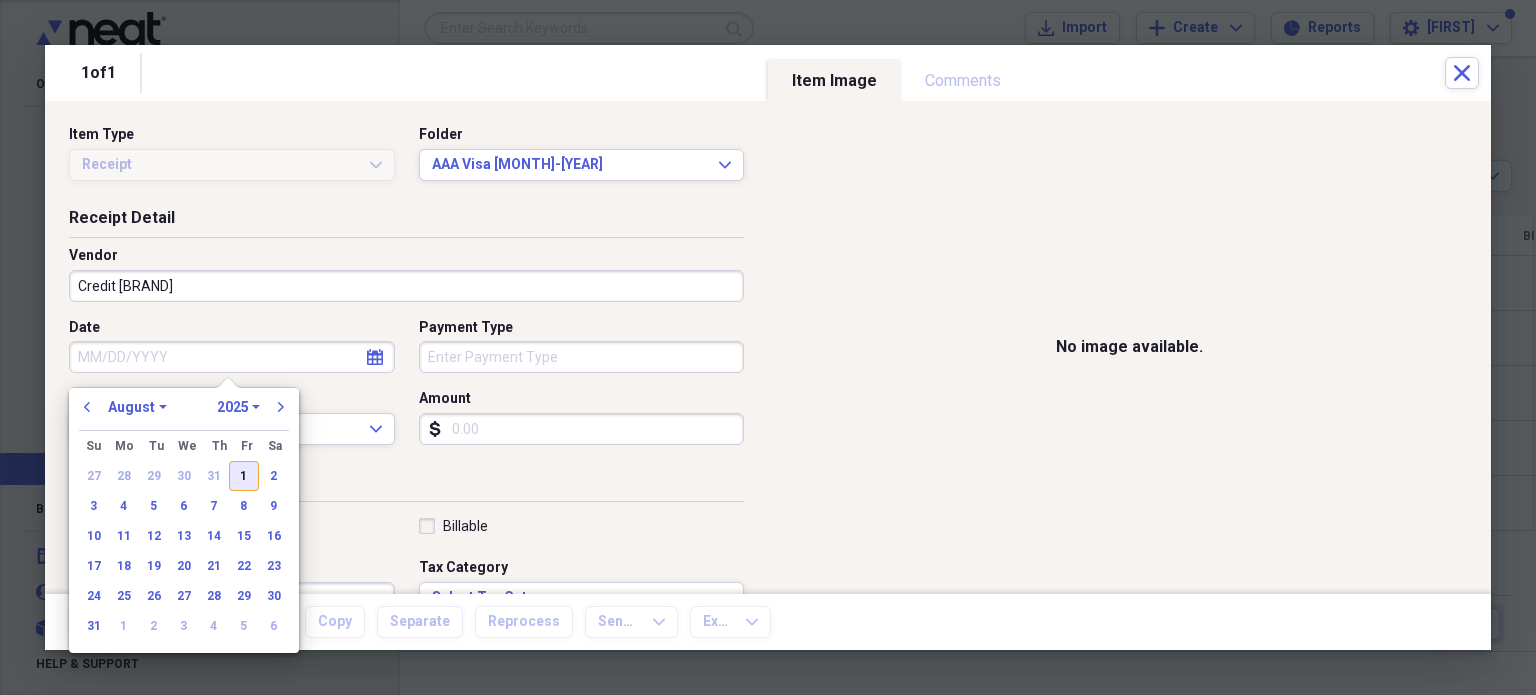 drag, startPoint x: 140, startPoint y: 355, endPoint x: 245, endPoint y: 472, distance: 157.20686 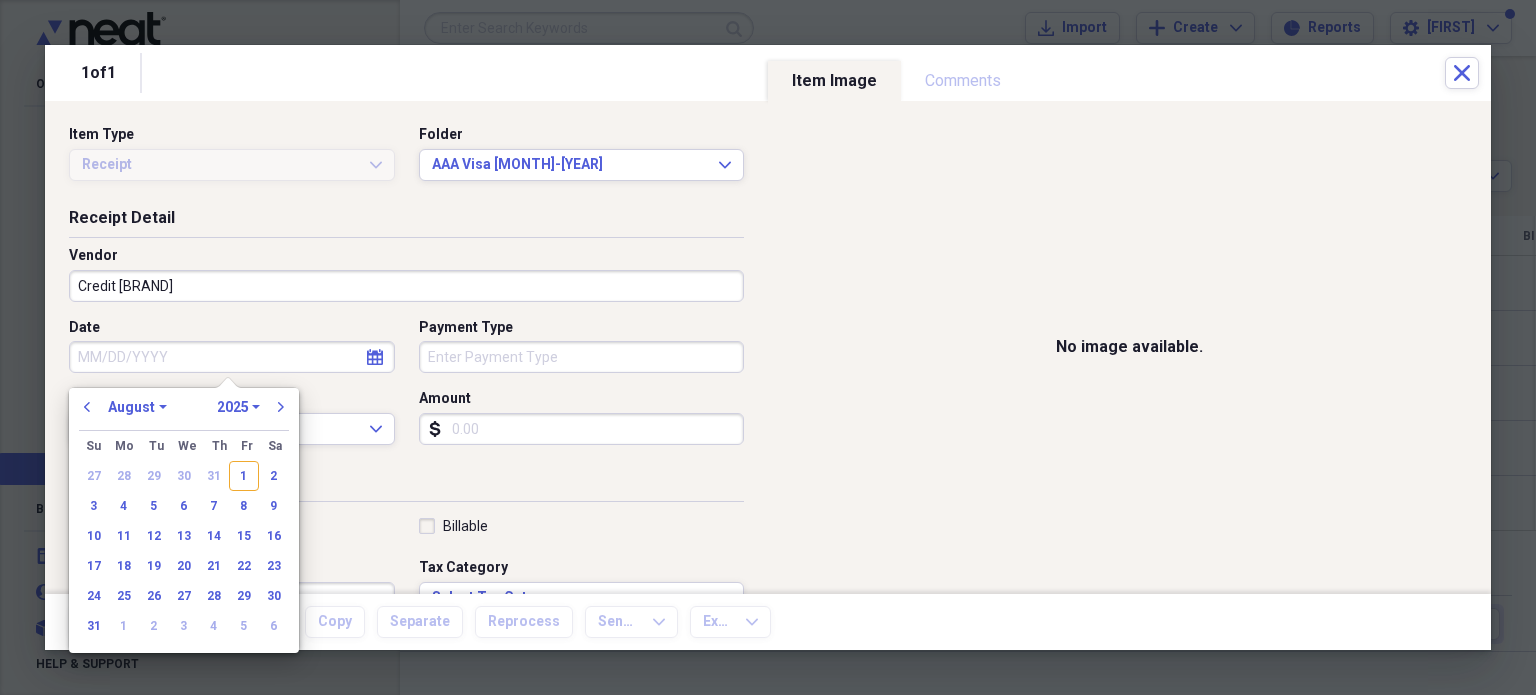 click on "Date" at bounding box center (232, 357) 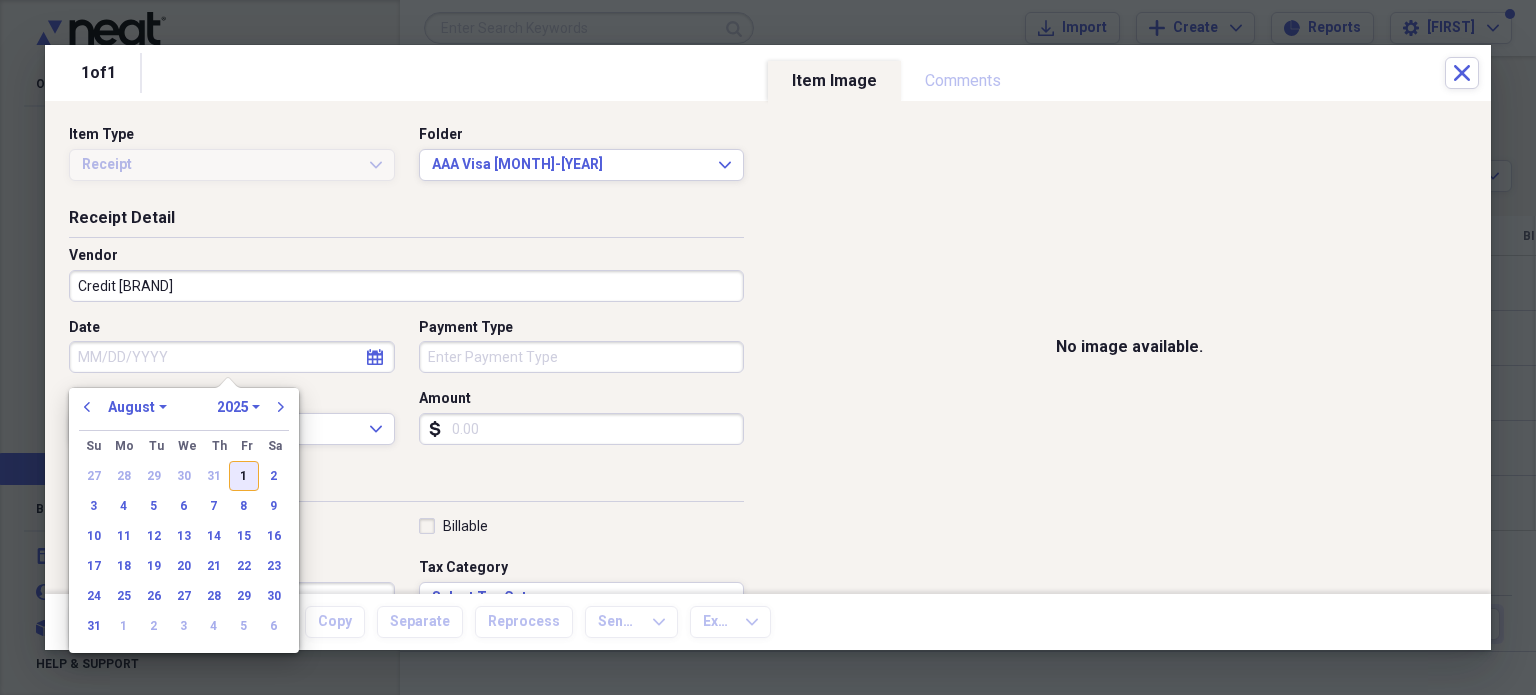 click on "1" at bounding box center [244, 476] 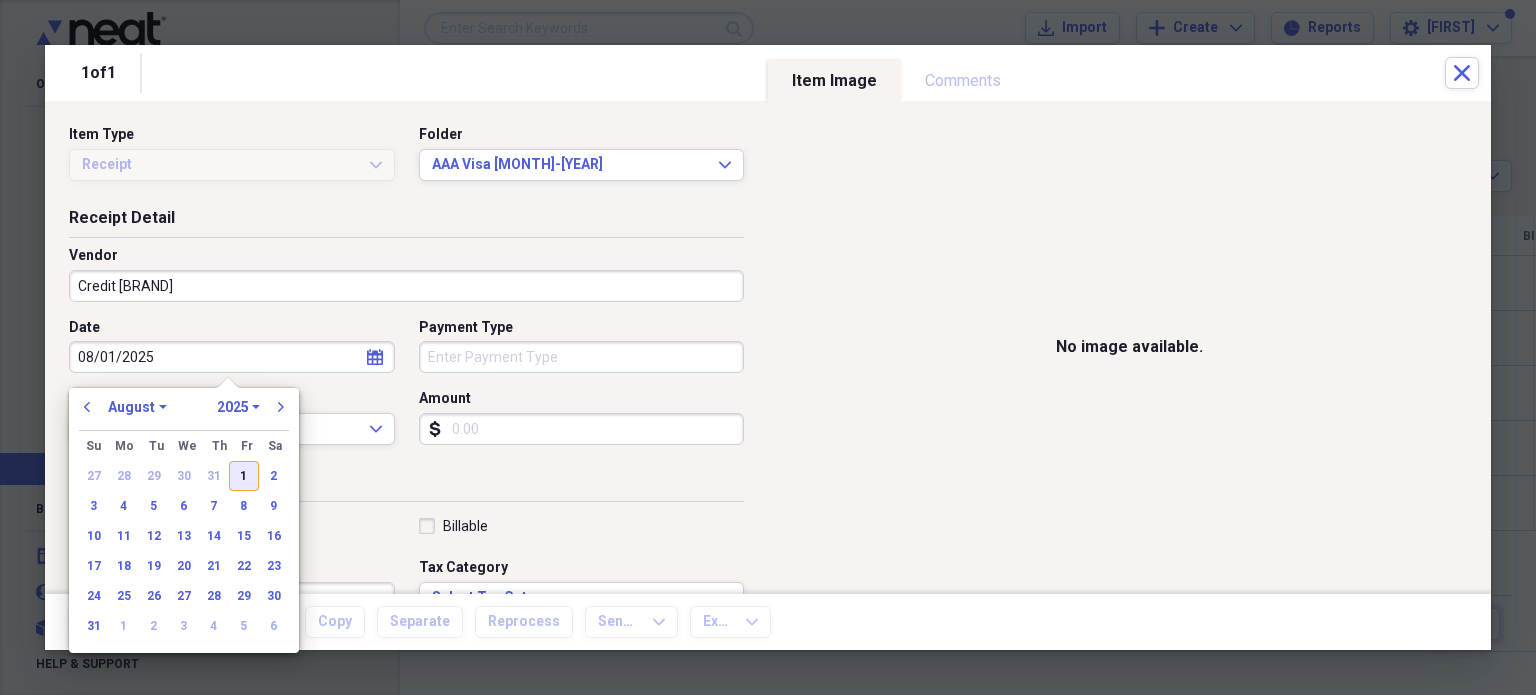 click on "Receipt Detail Vendor AAA [CREDIT] Date [DATE] calendar Calendar Payment Type Currency Select Currency Expand Amount dollar-sign" at bounding box center (406, 339) 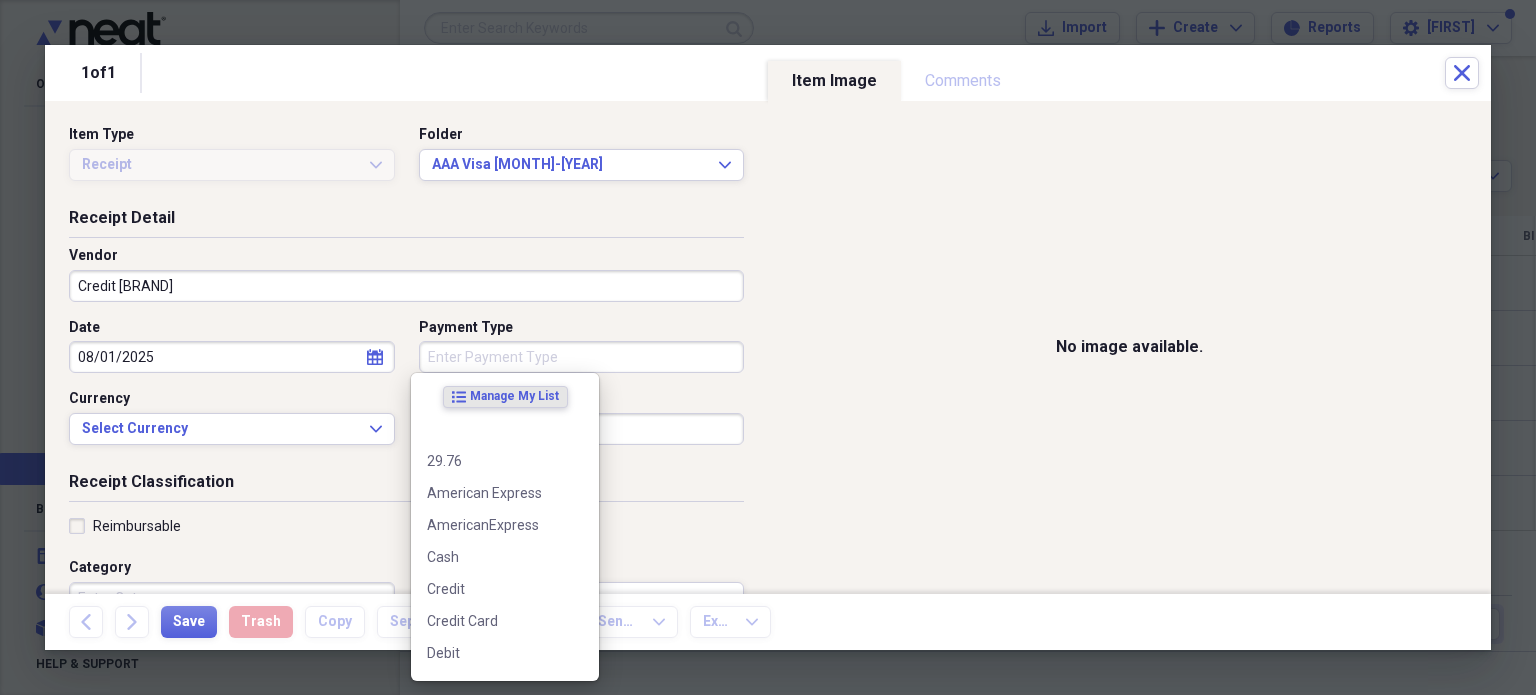 click on "Payment Type" at bounding box center (582, 357) 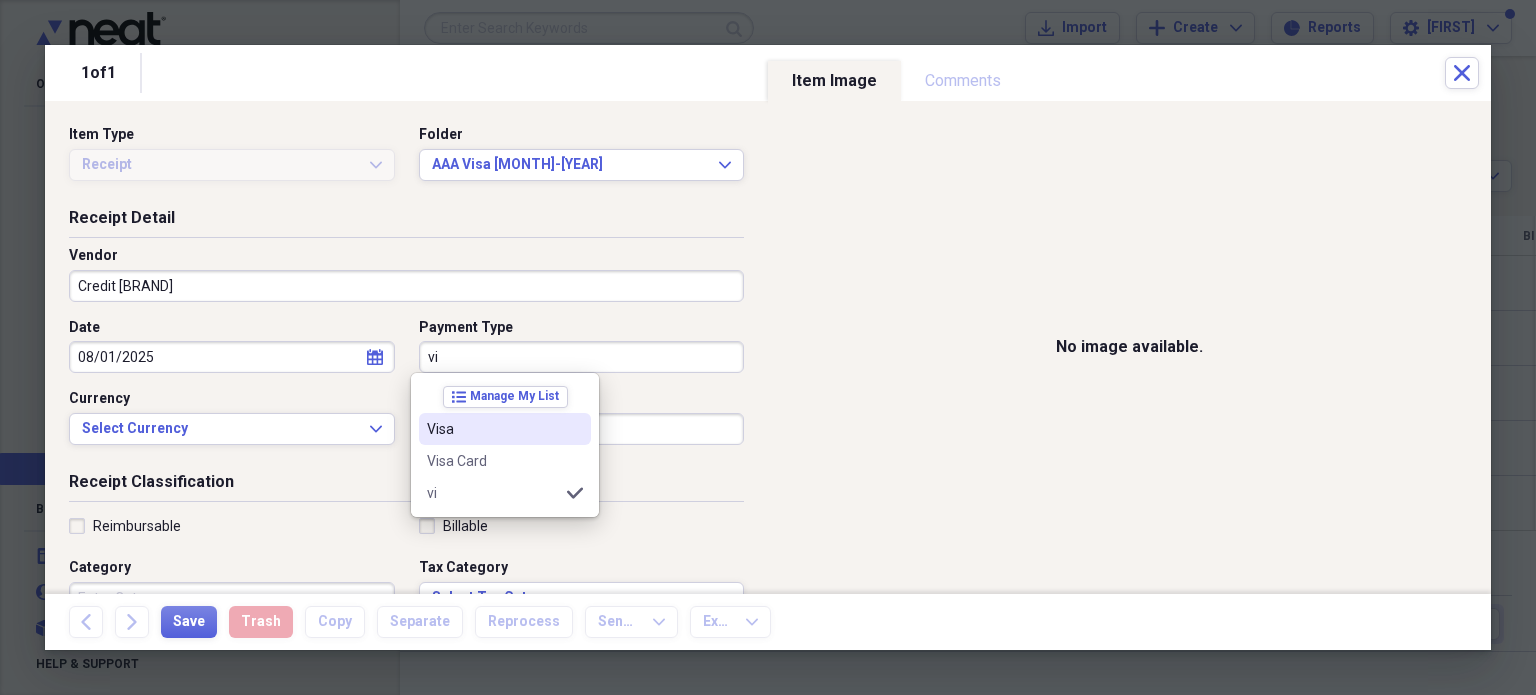 click on "Visa" at bounding box center [493, 429] 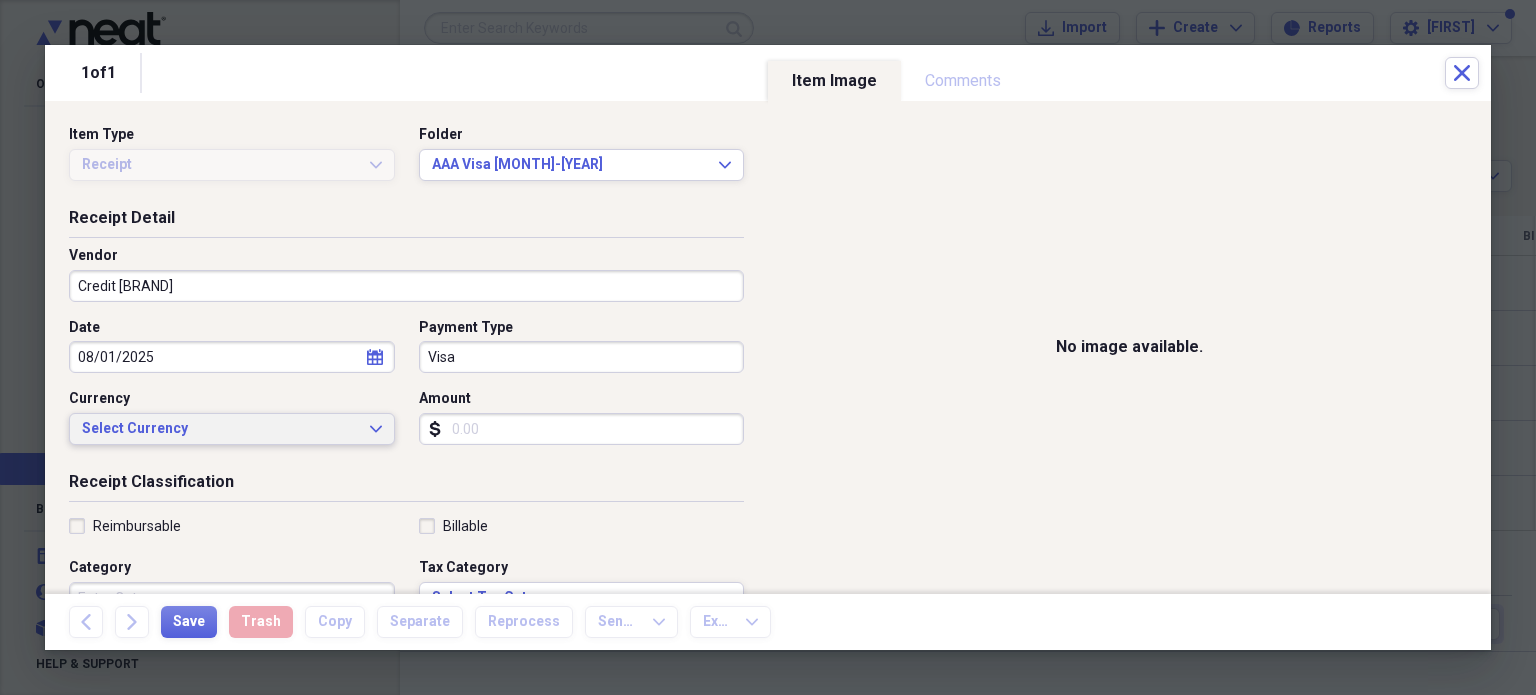 click on "Select Currency" at bounding box center [220, 429] 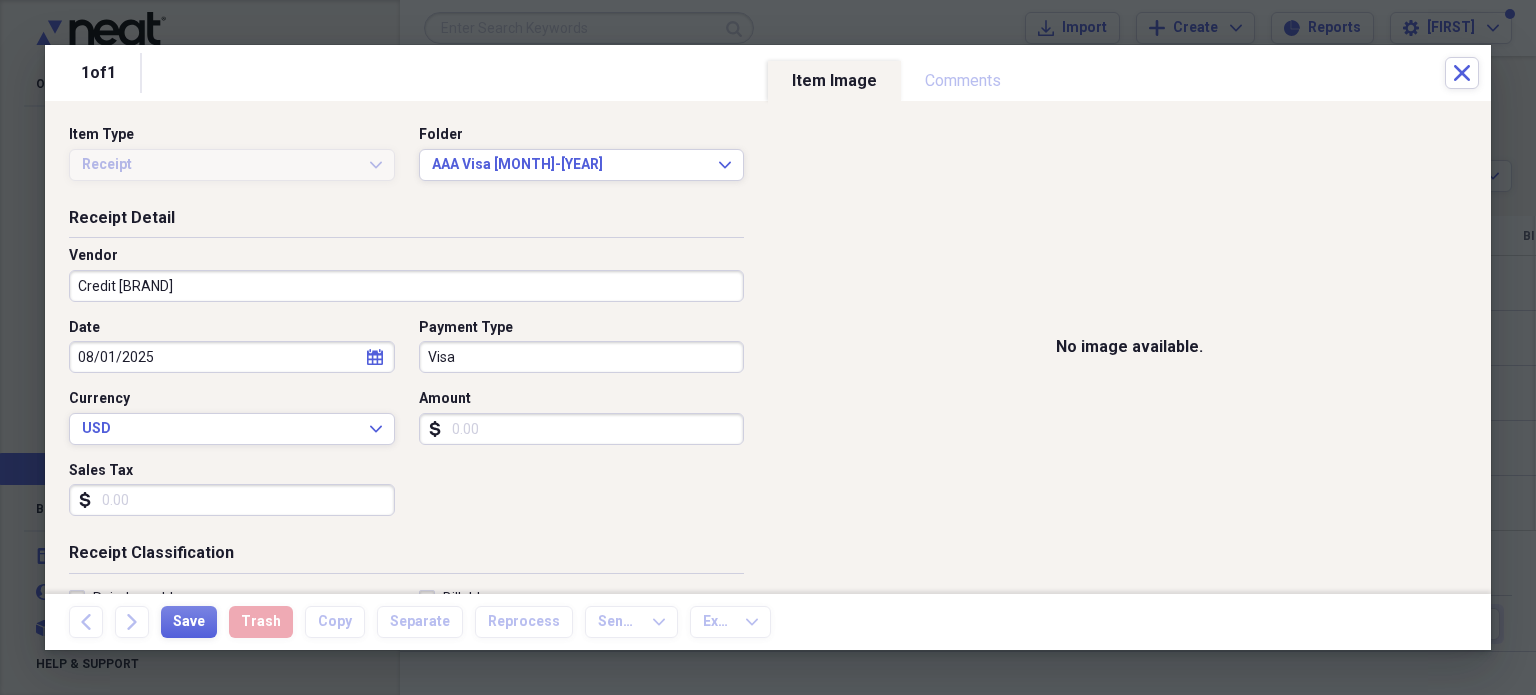 click on "Amount" at bounding box center [582, 429] 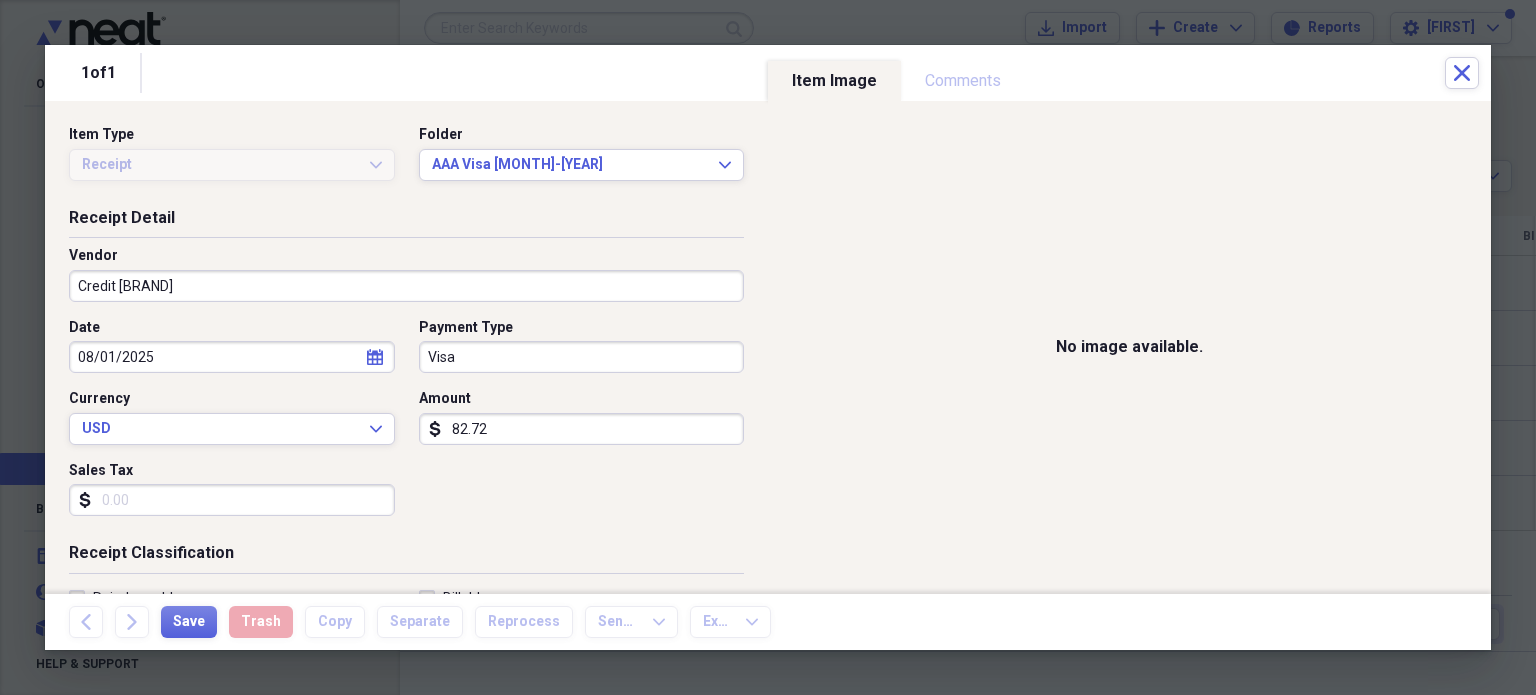 click on "82.72" at bounding box center (582, 429) 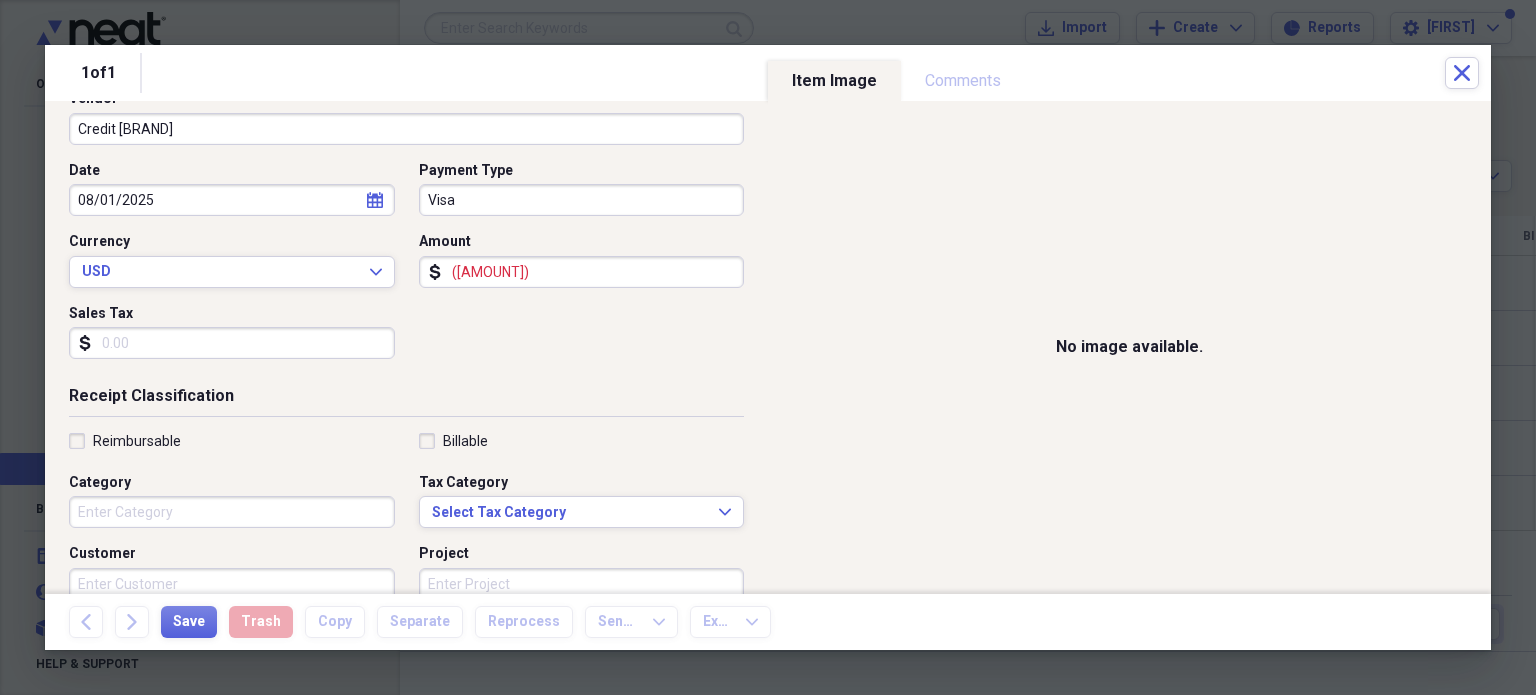 scroll, scrollTop: 182, scrollLeft: 0, axis: vertical 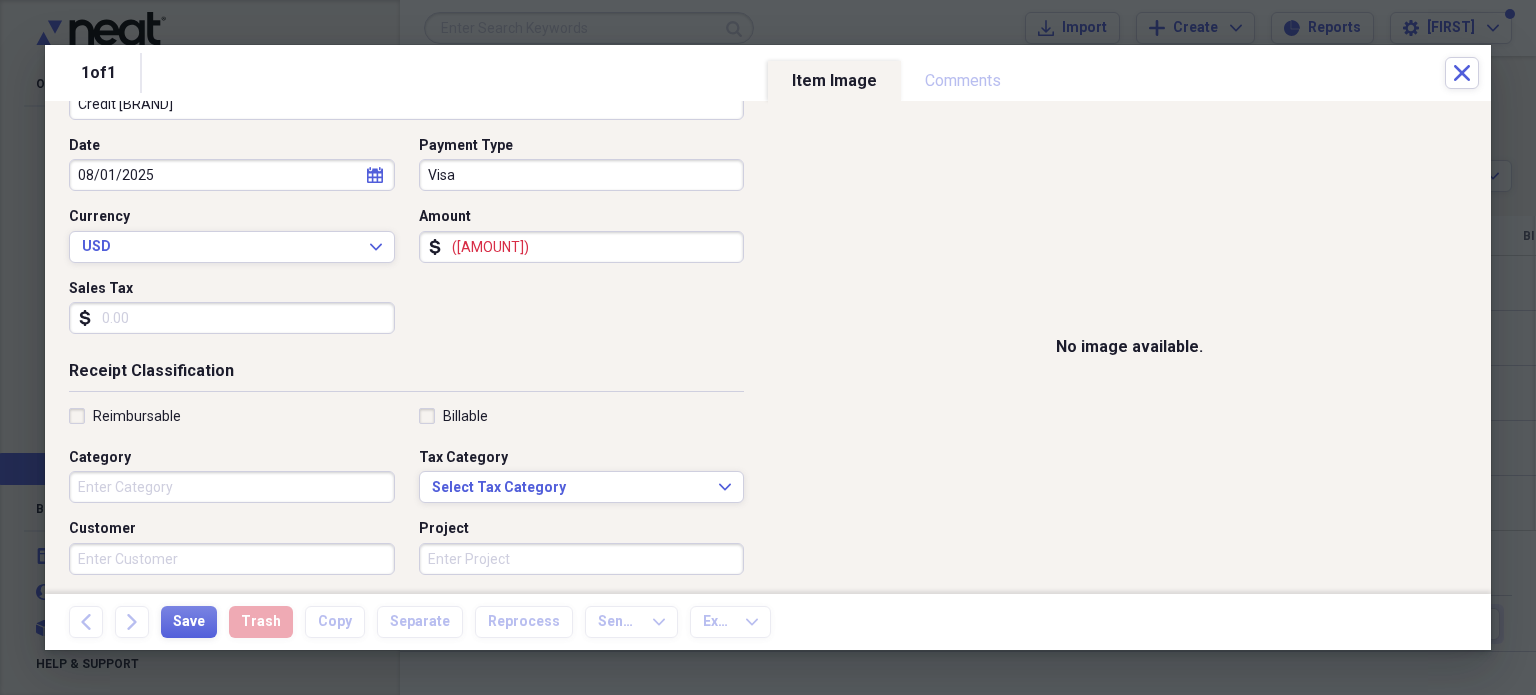 type on "([AMOUNT])" 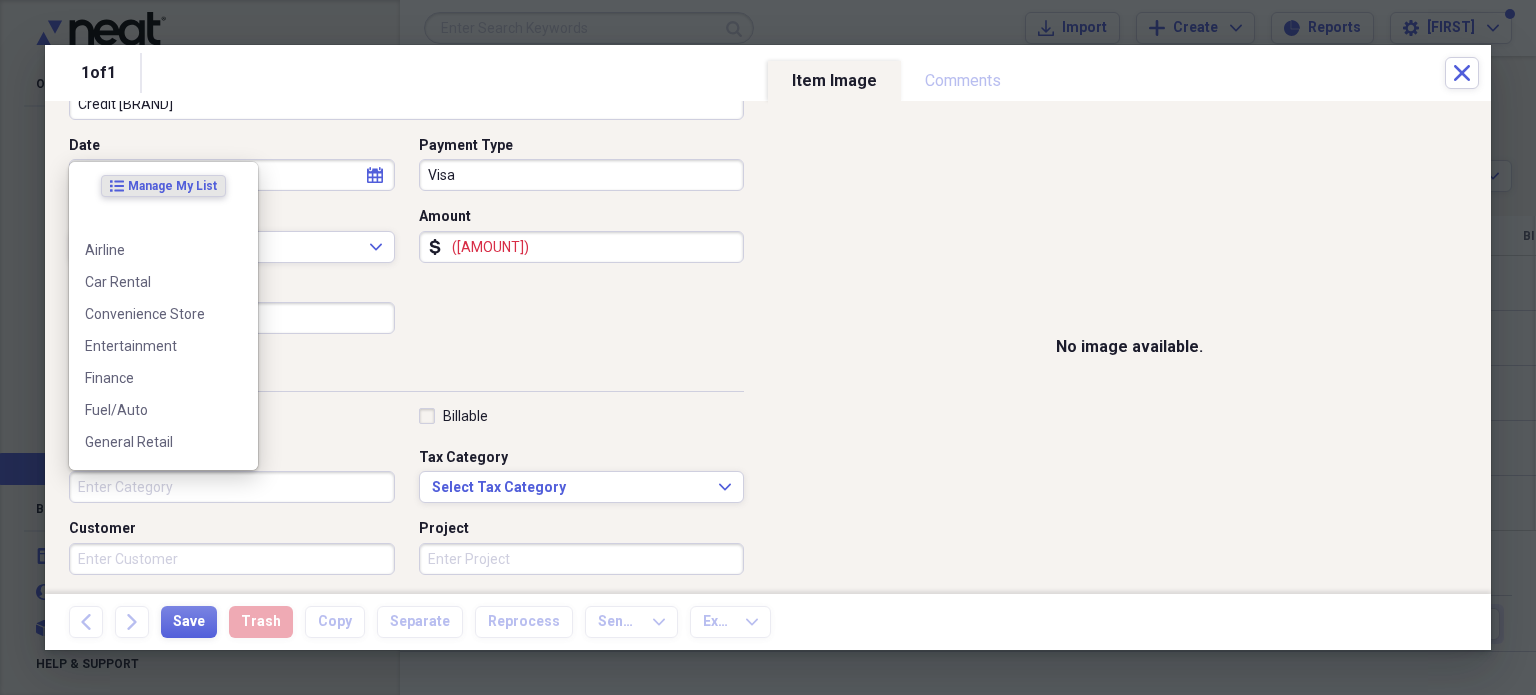 click on "Category" at bounding box center (232, 487) 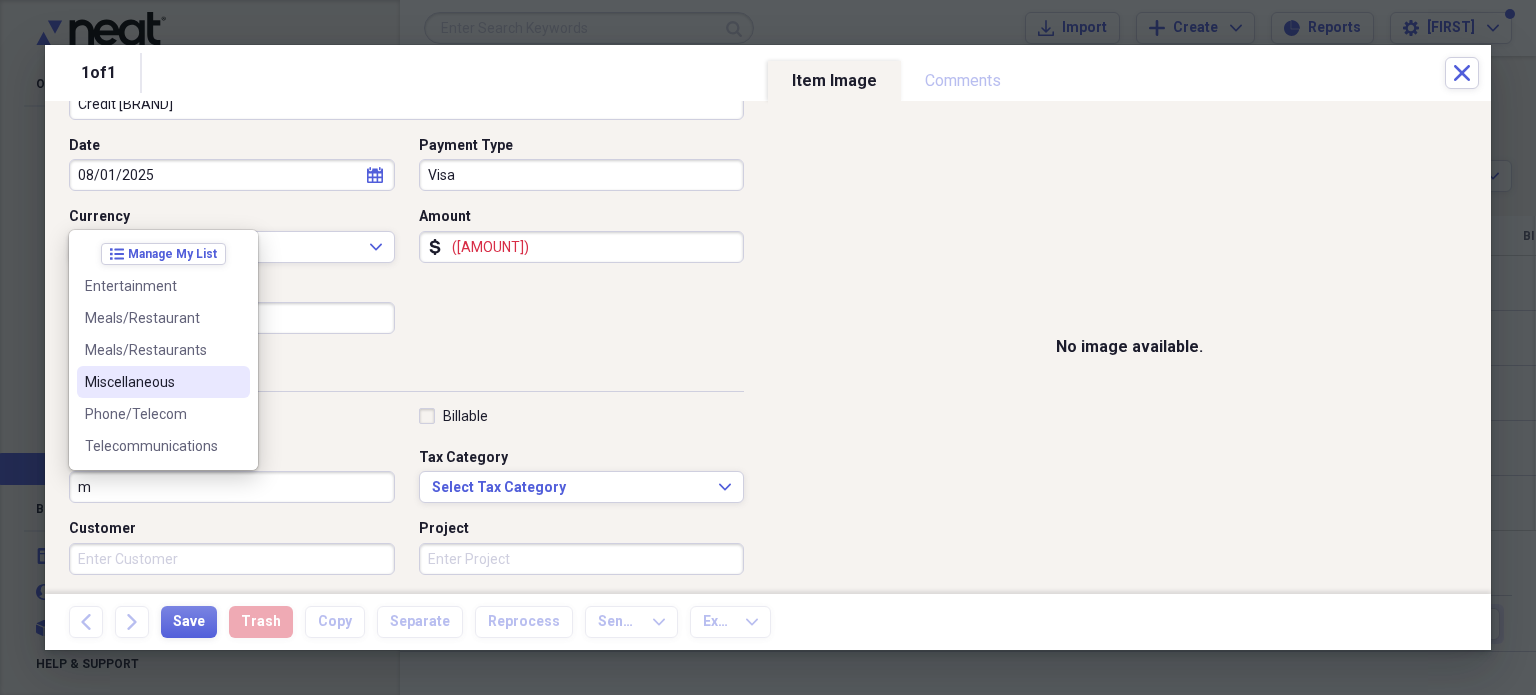 click on "Miscellaneous" at bounding box center [151, 382] 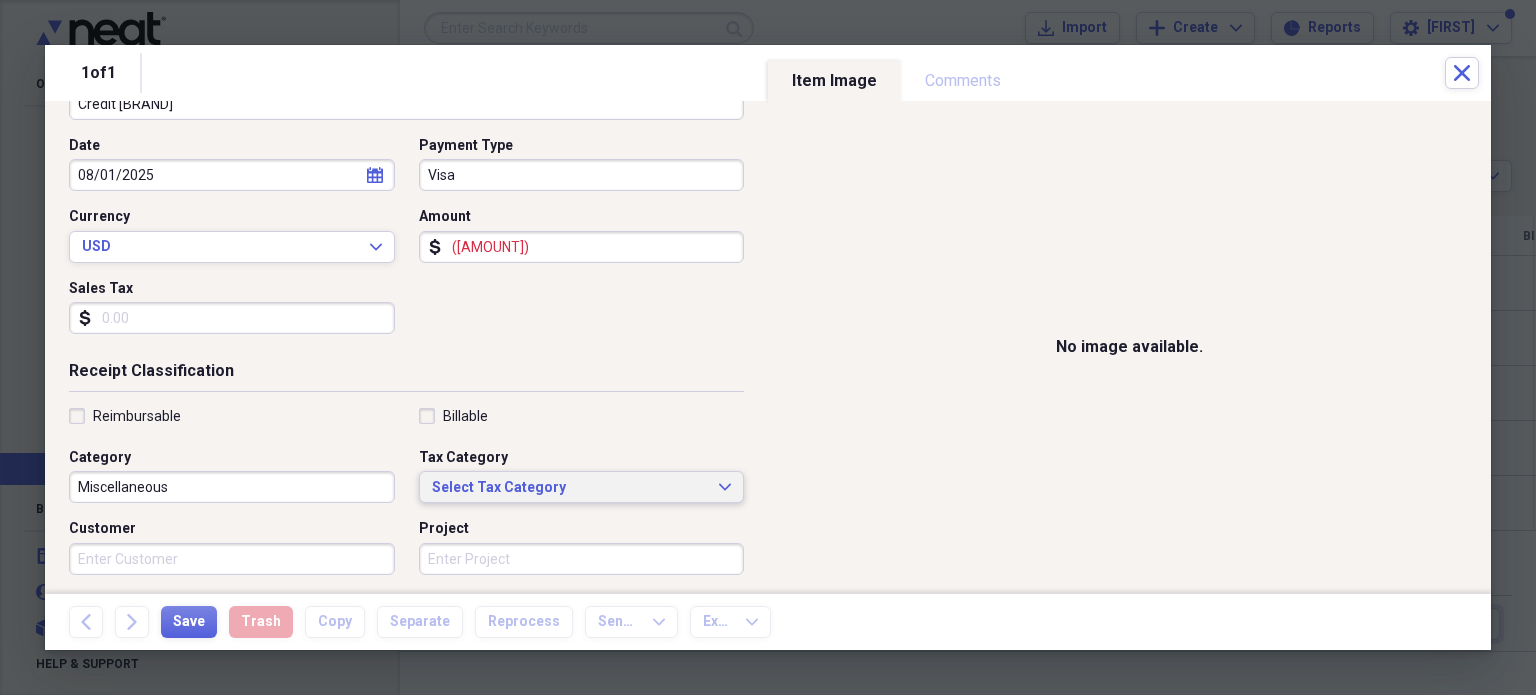click on "Select Tax Category" at bounding box center (570, 488) 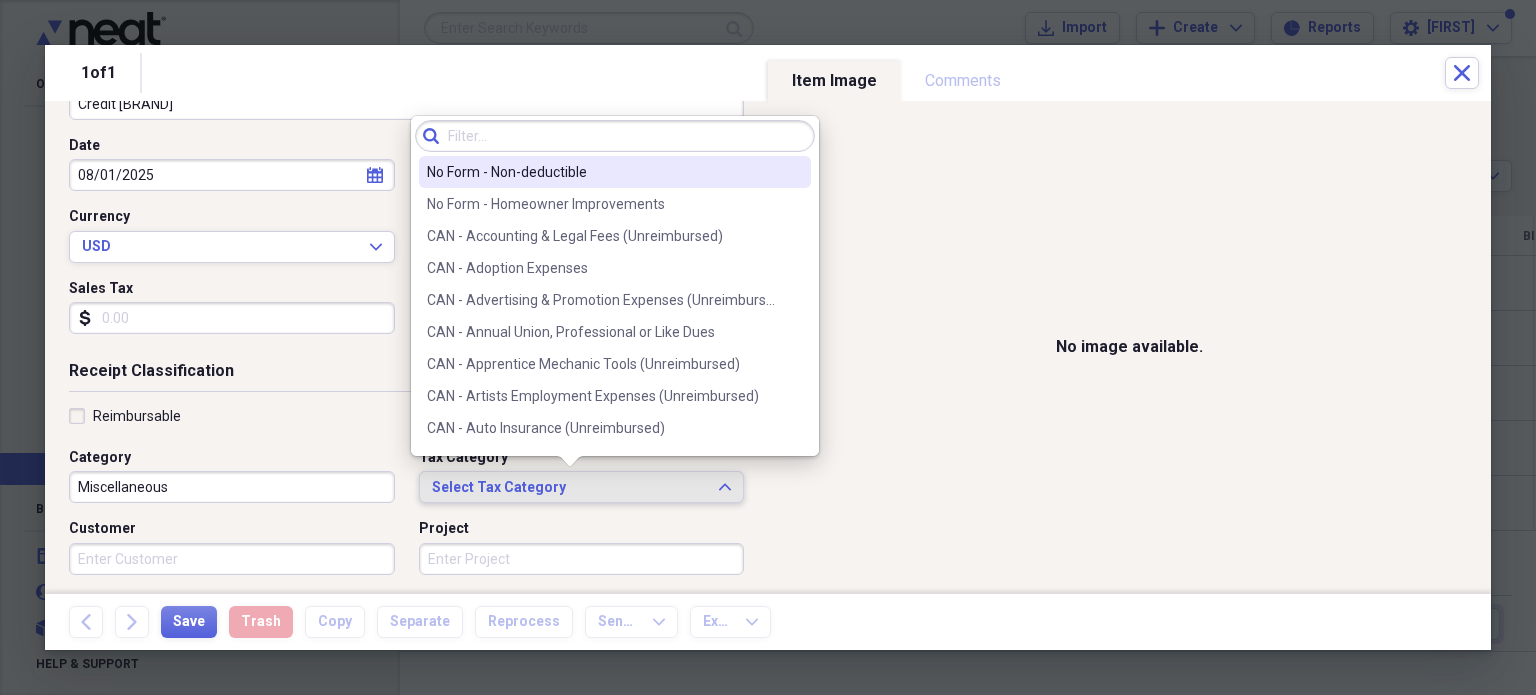 click on "Select Tax Category" at bounding box center [570, 488] 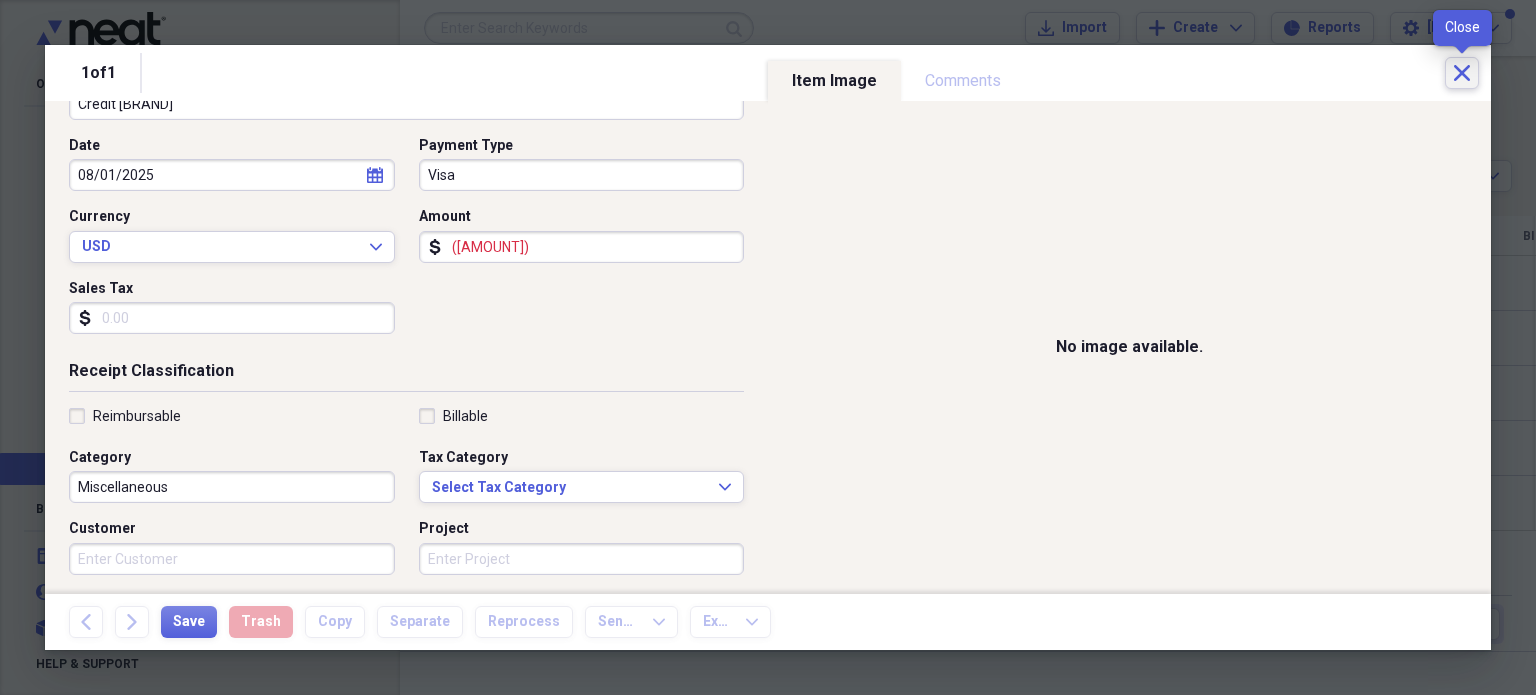 click on "Close" 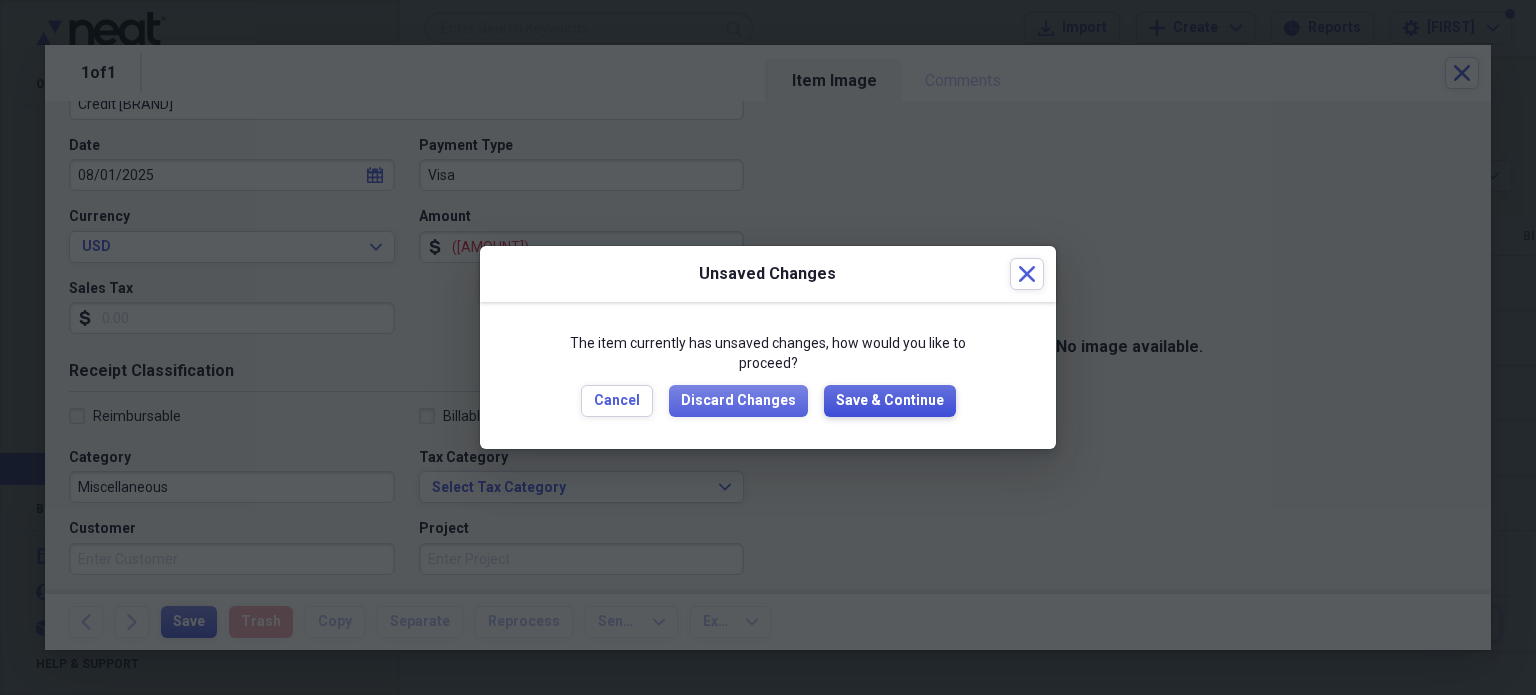 click on "Save & Continue" at bounding box center [890, 401] 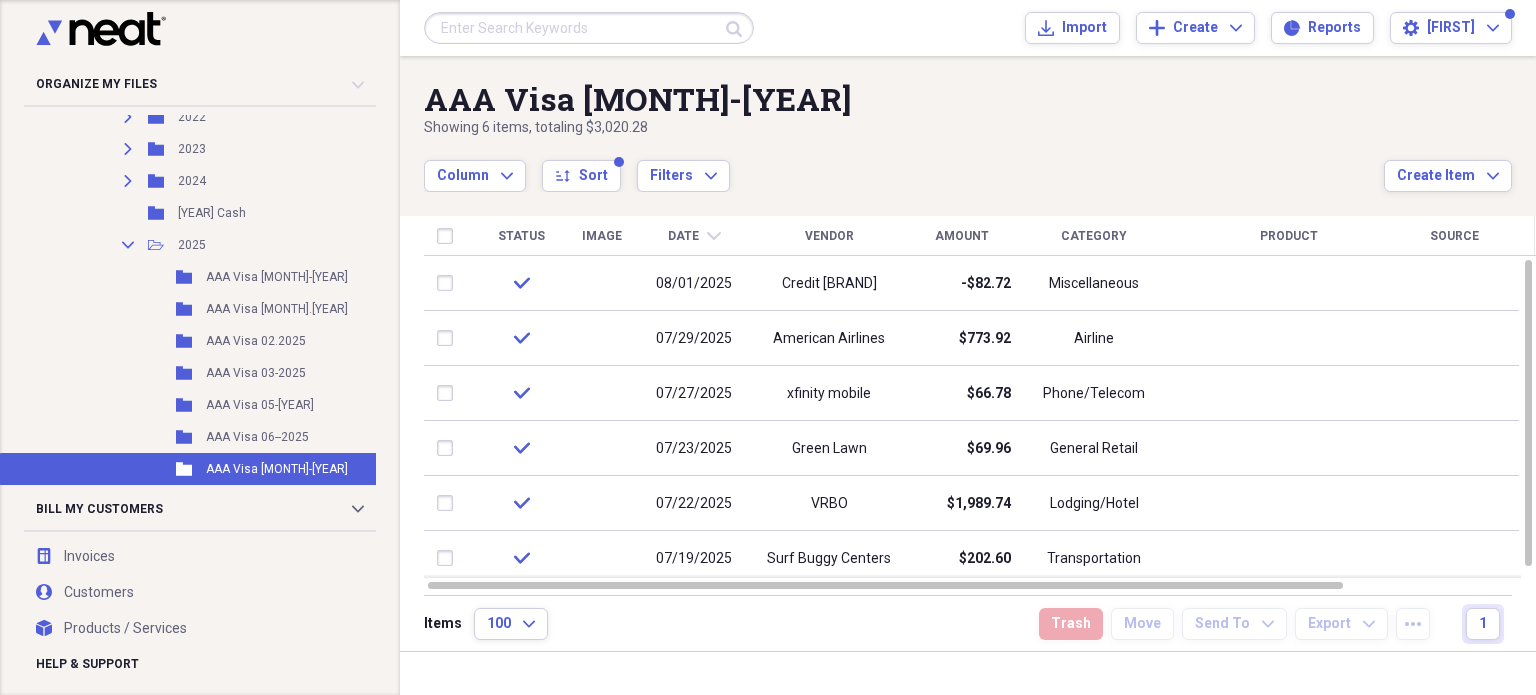 click on "xfinity mobile" at bounding box center (829, 393) 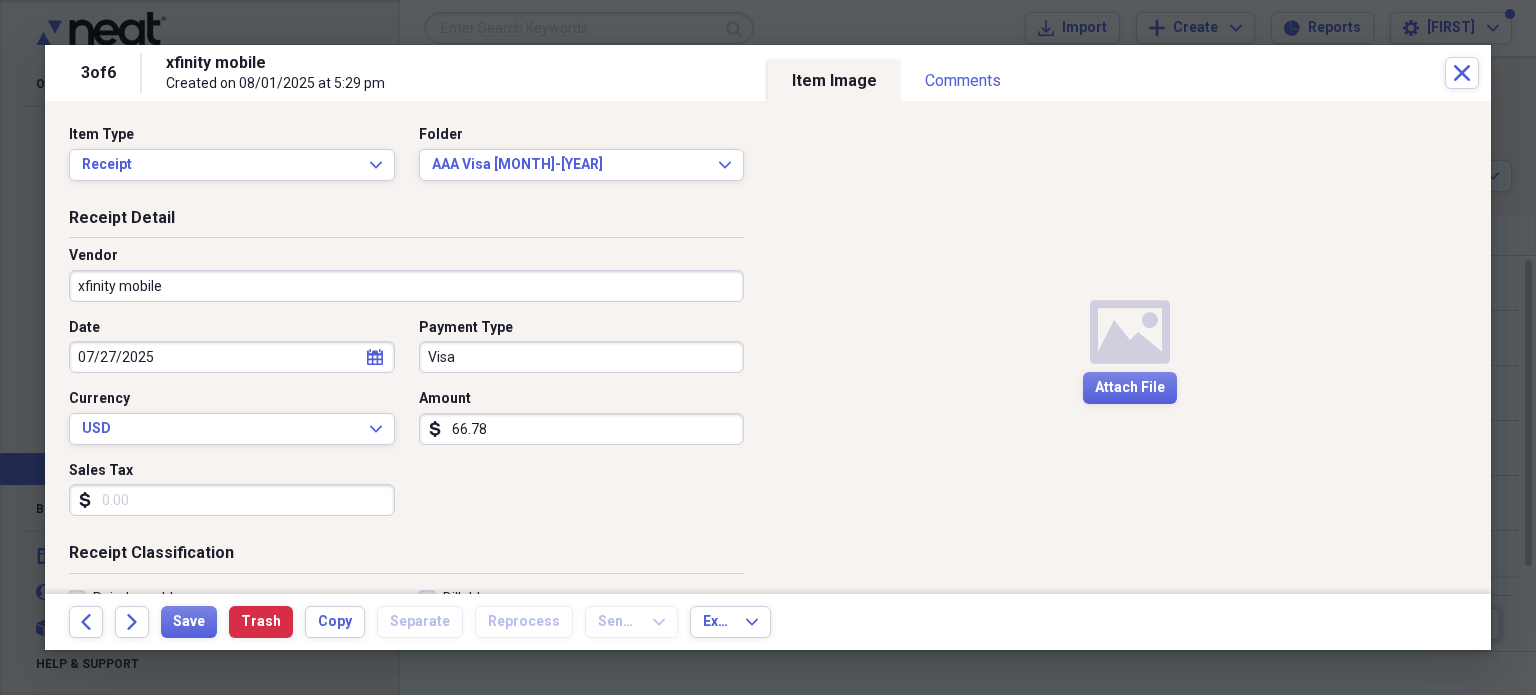 click on "Media Attach File" at bounding box center [1129, 347] 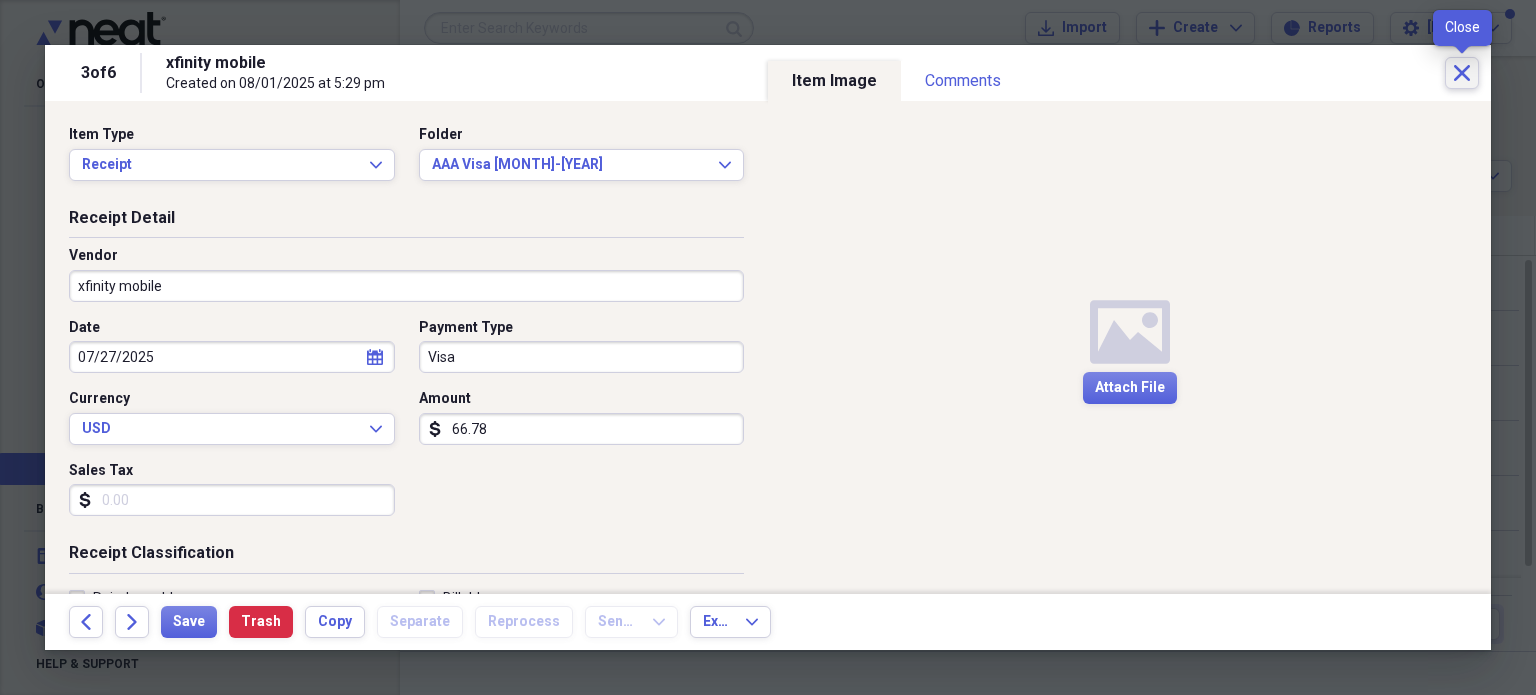 click on "Close" 